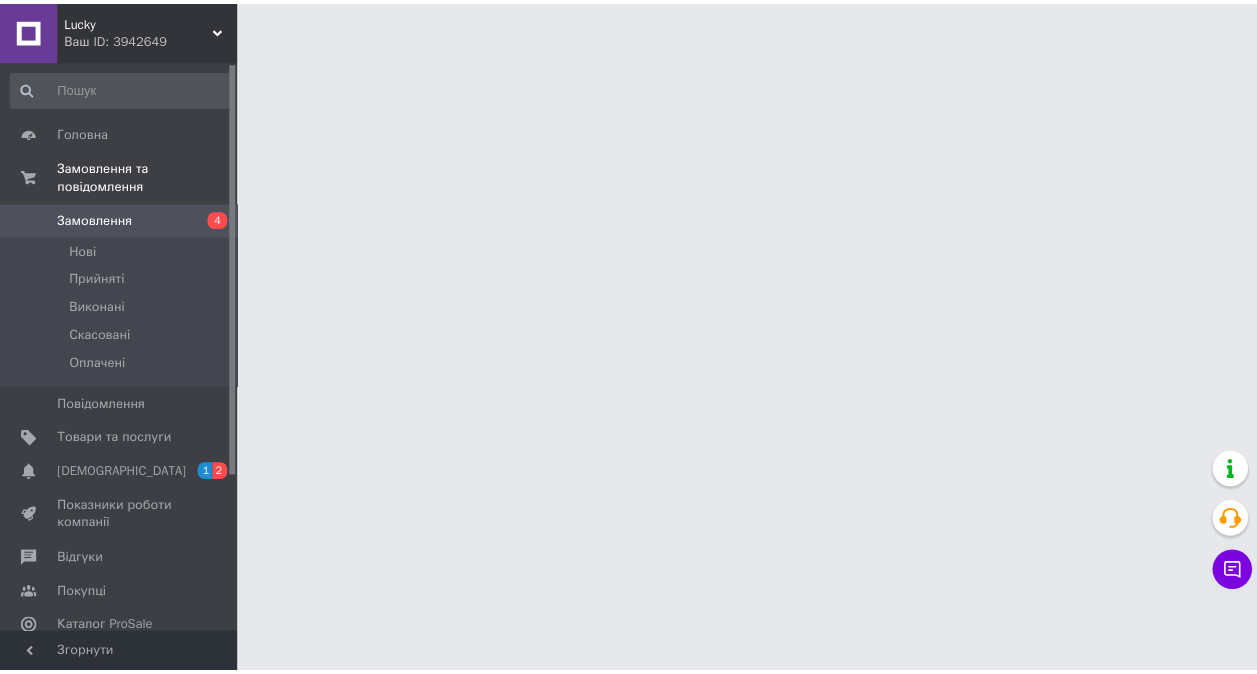 scroll, scrollTop: 0, scrollLeft: 0, axis: both 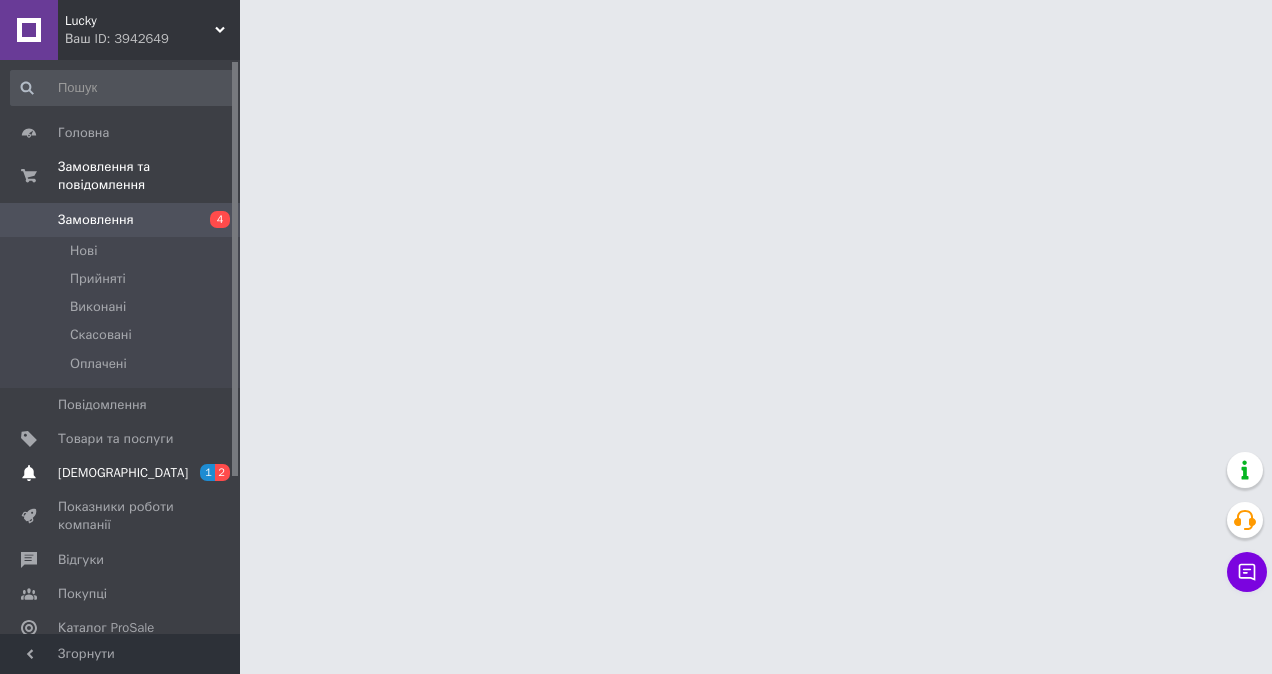 click on "[DEMOGRAPHIC_DATA]" at bounding box center (121, 473) 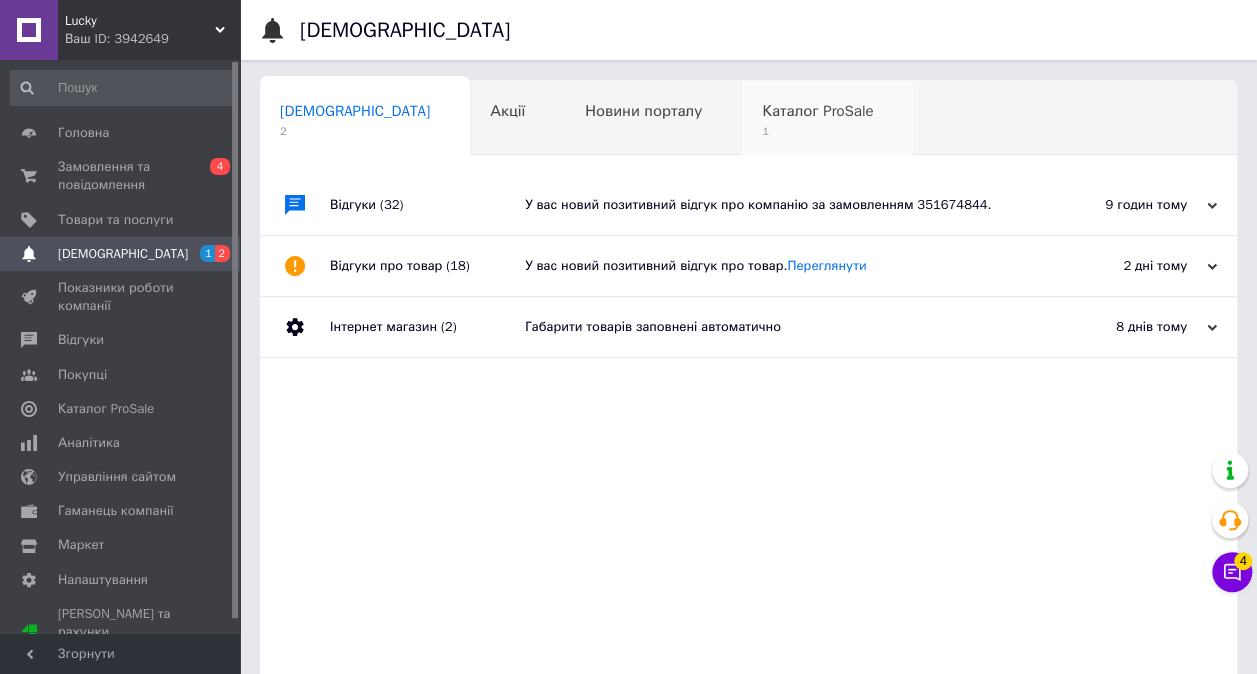 click on "1" at bounding box center [817, 131] 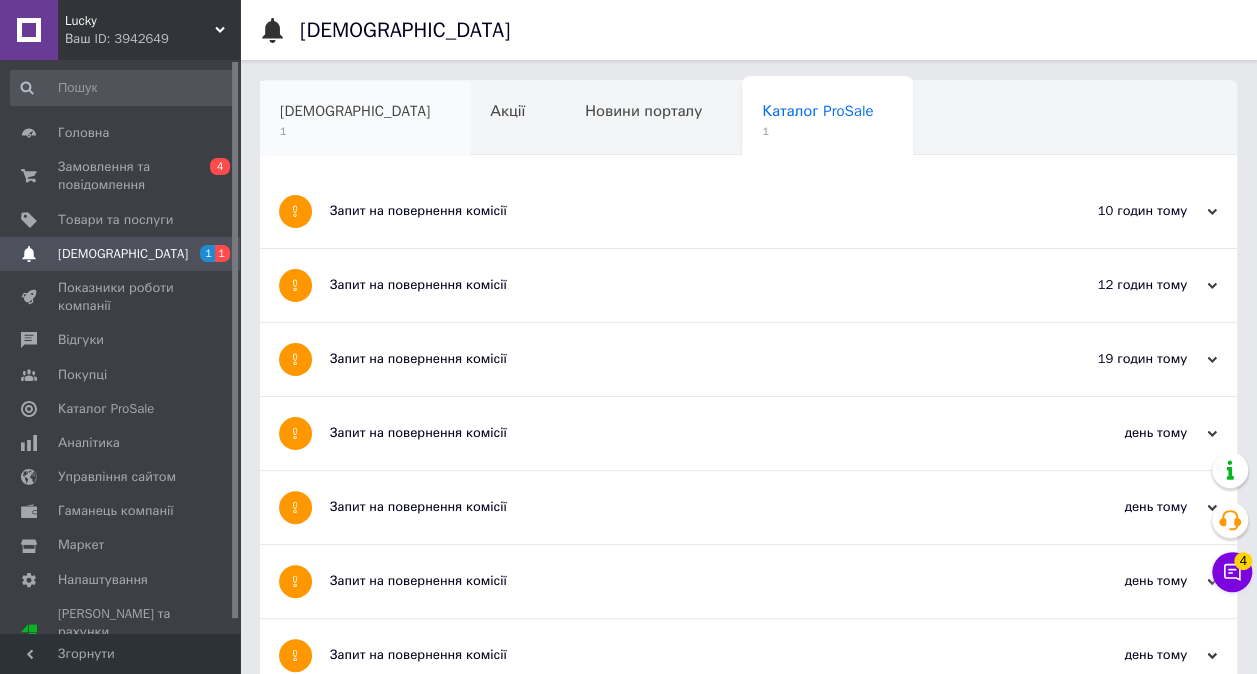 click on "[DEMOGRAPHIC_DATA]" at bounding box center [355, 111] 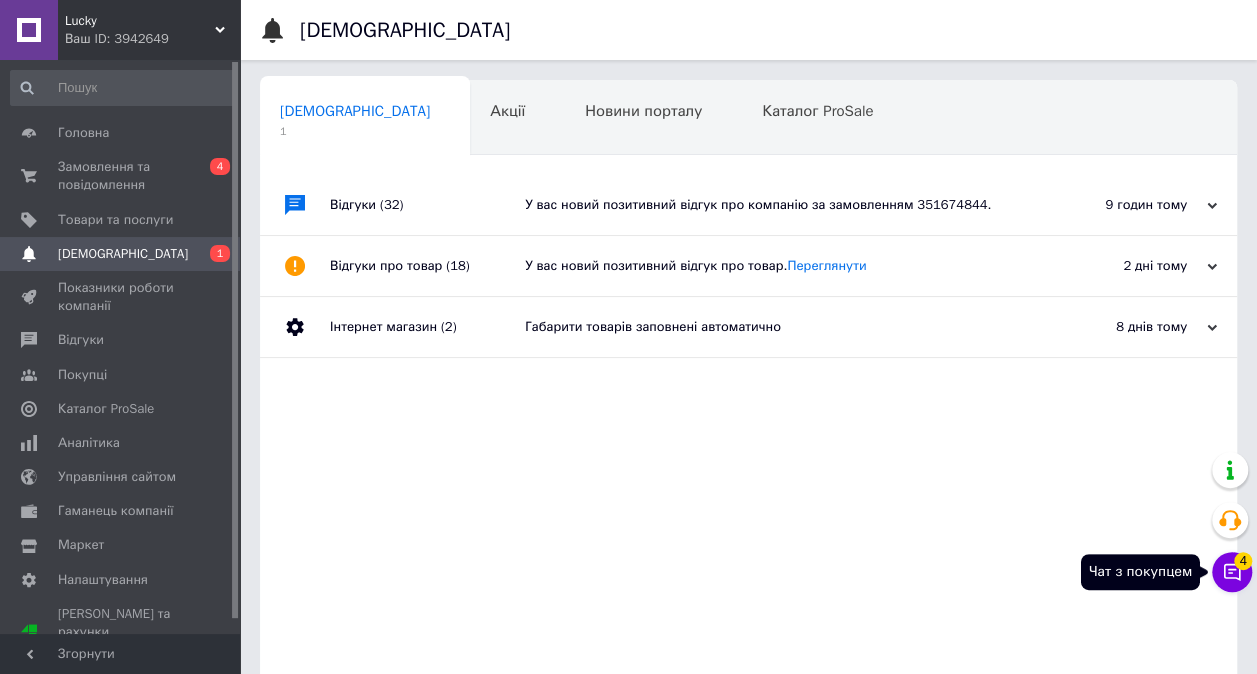 click on "4" at bounding box center (1243, 561) 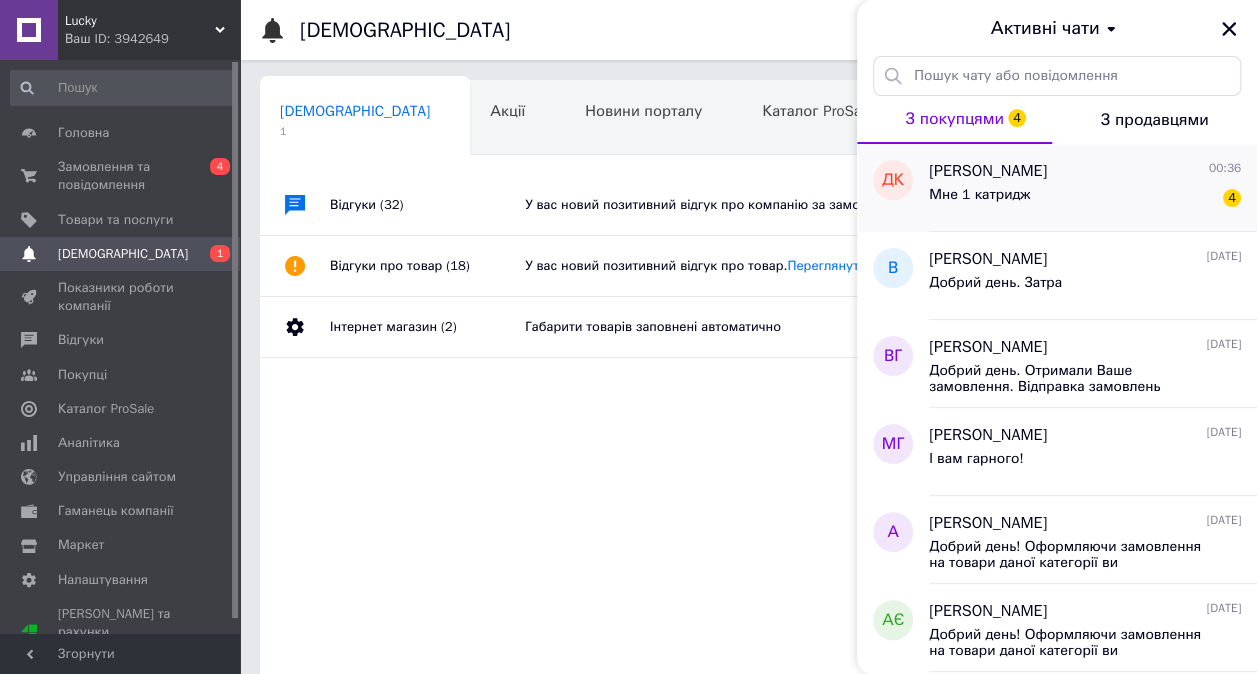 click on "Мне 1 катридж 4" at bounding box center (1085, 199) 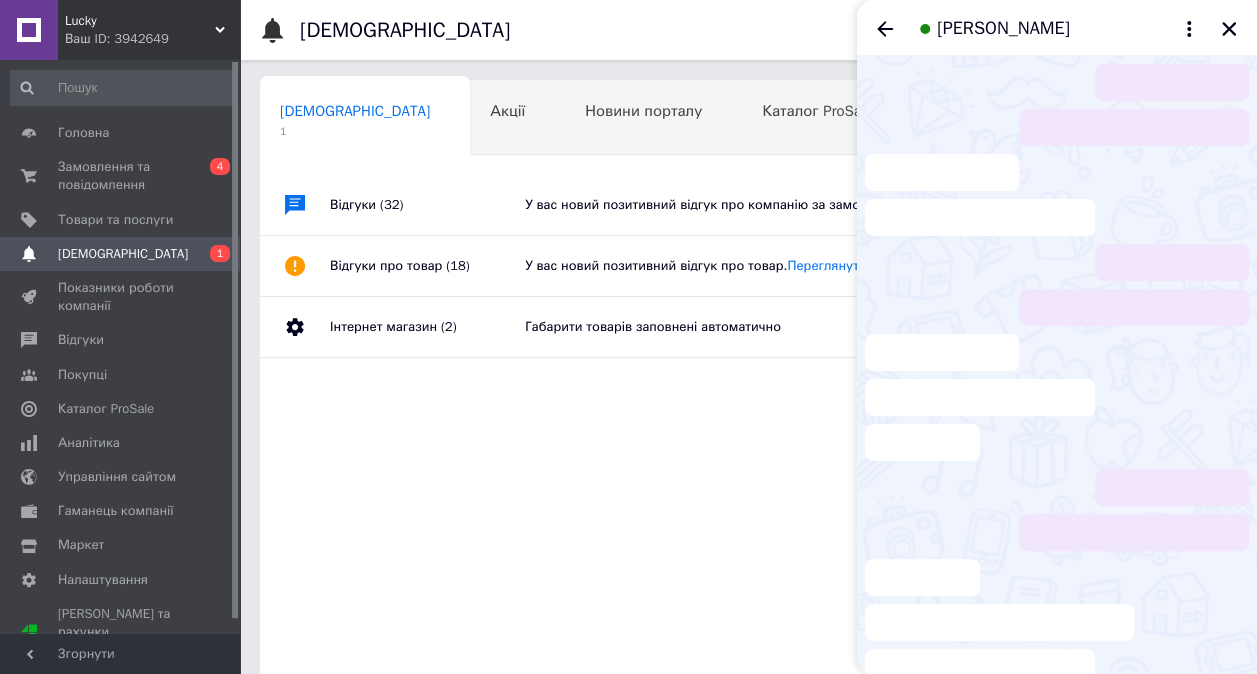 scroll, scrollTop: 79, scrollLeft: 0, axis: vertical 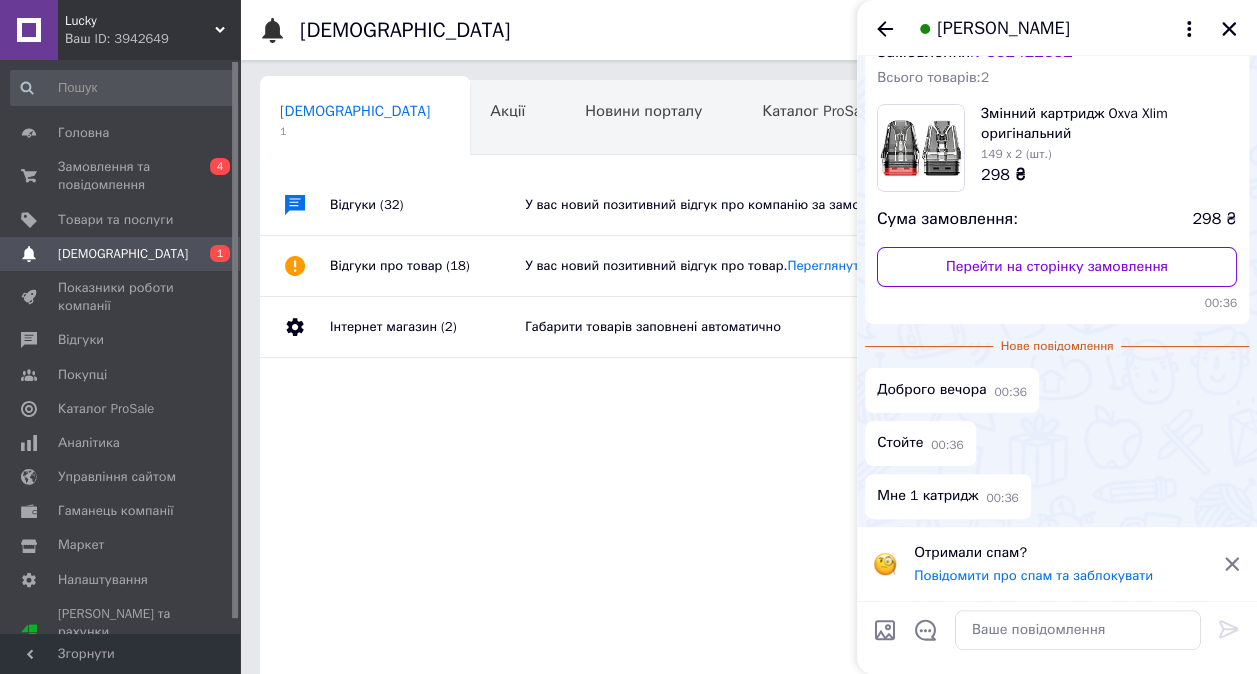 click 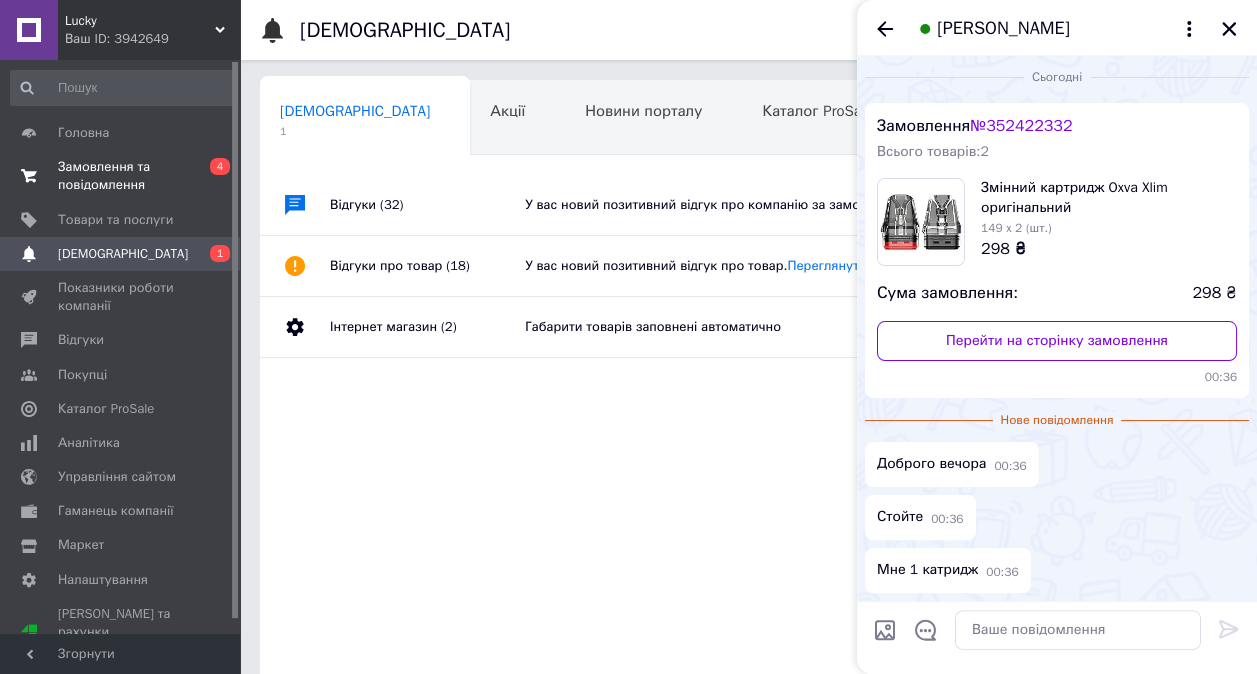 click on "Замовлення та повідомлення" at bounding box center [121, 176] 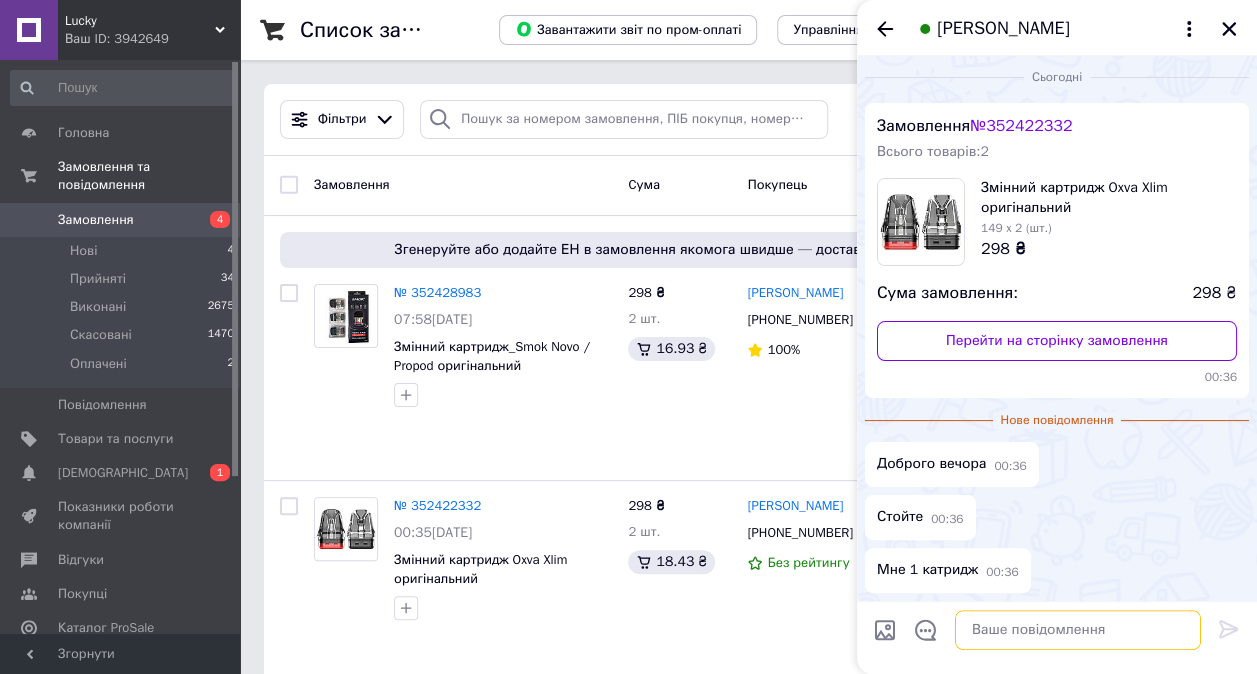 click at bounding box center [1078, 630] 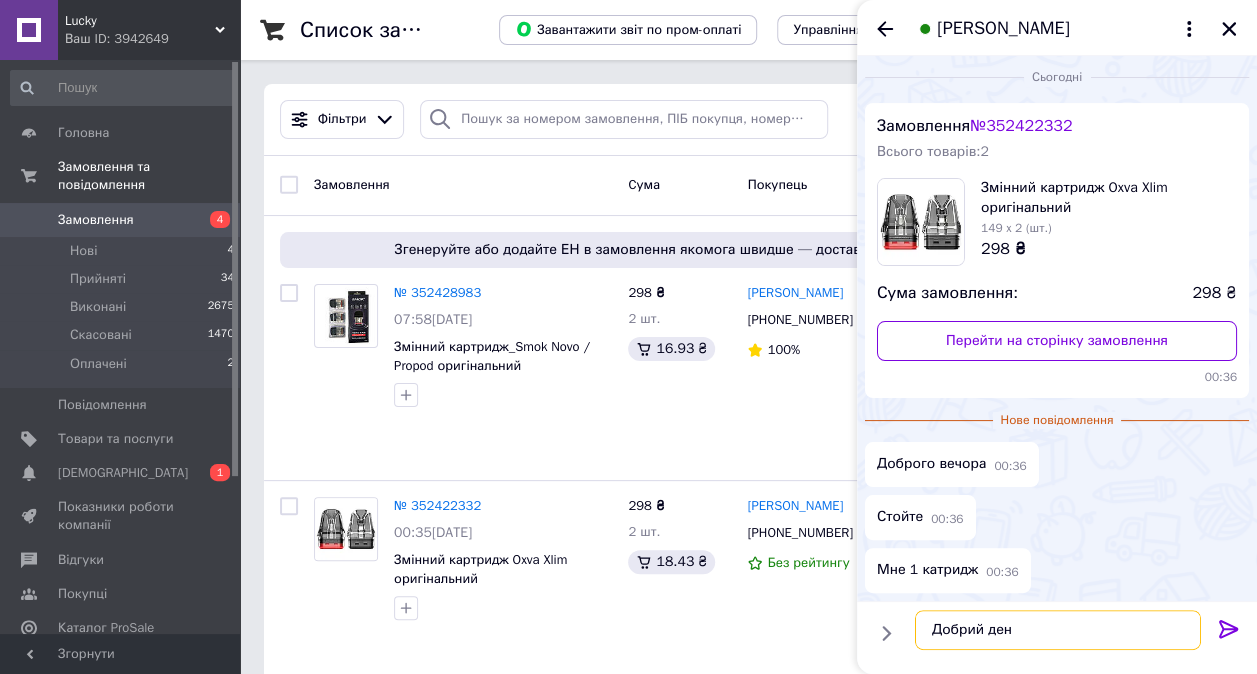 type on "Добрий день" 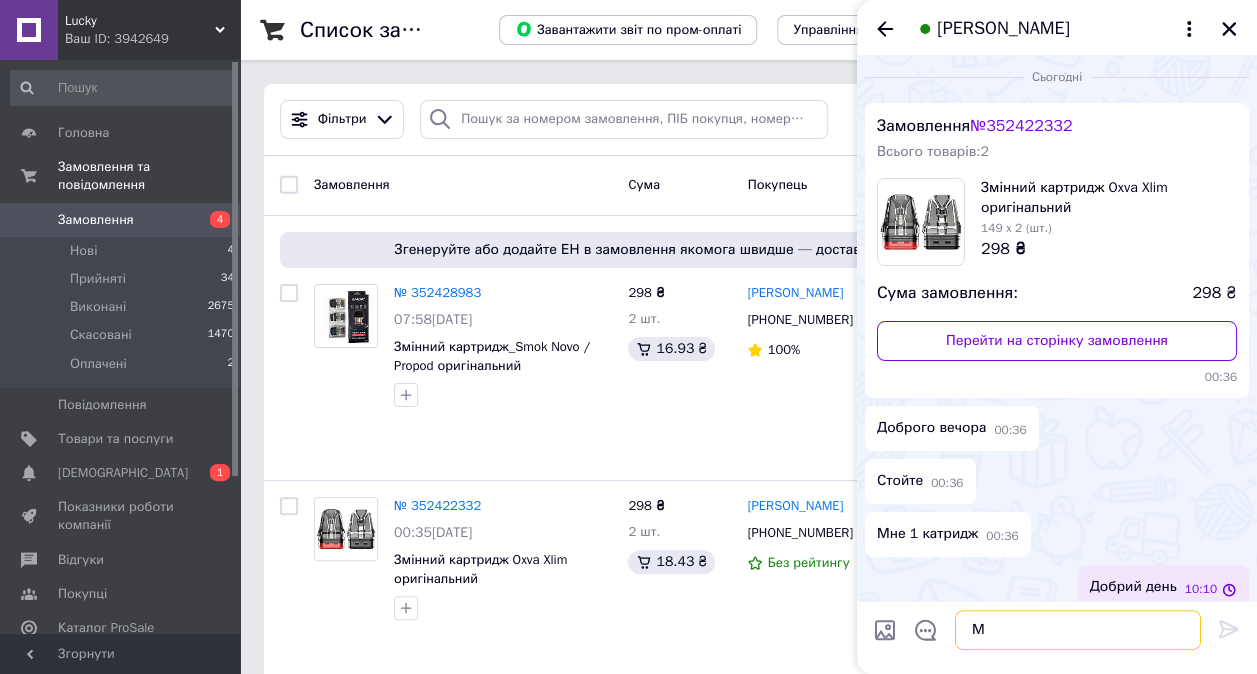 scroll, scrollTop: 22, scrollLeft: 0, axis: vertical 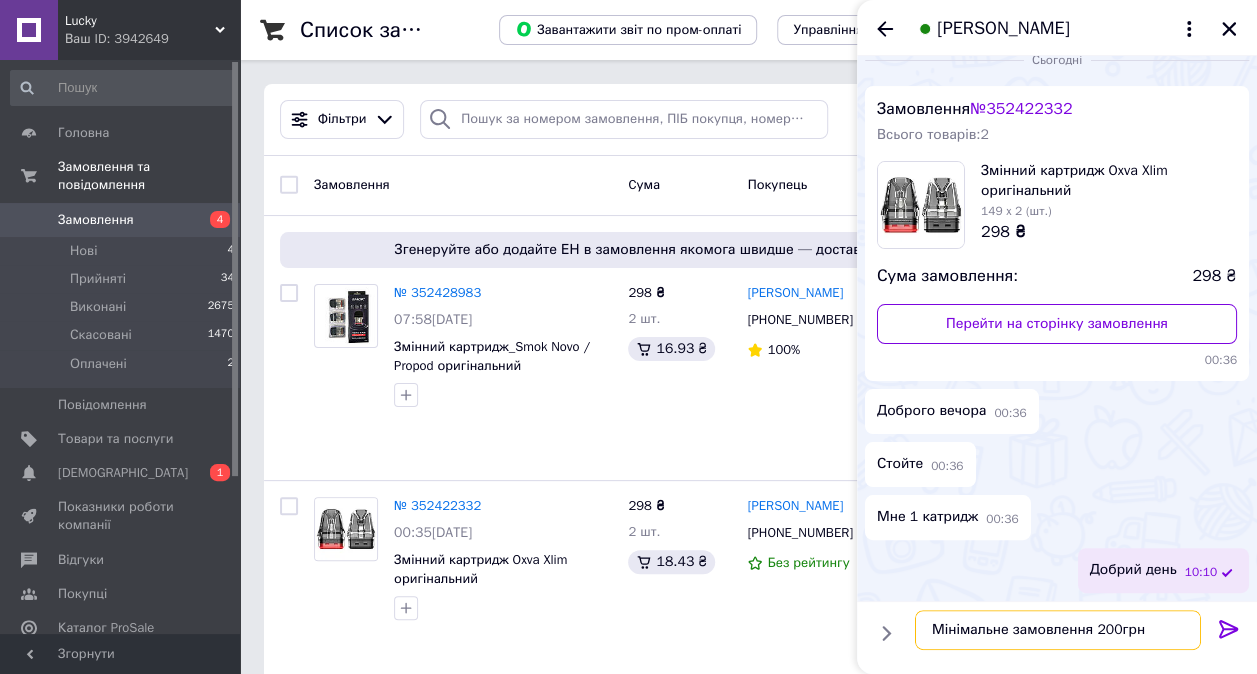 type on "Мінімальне замовлення 200грн." 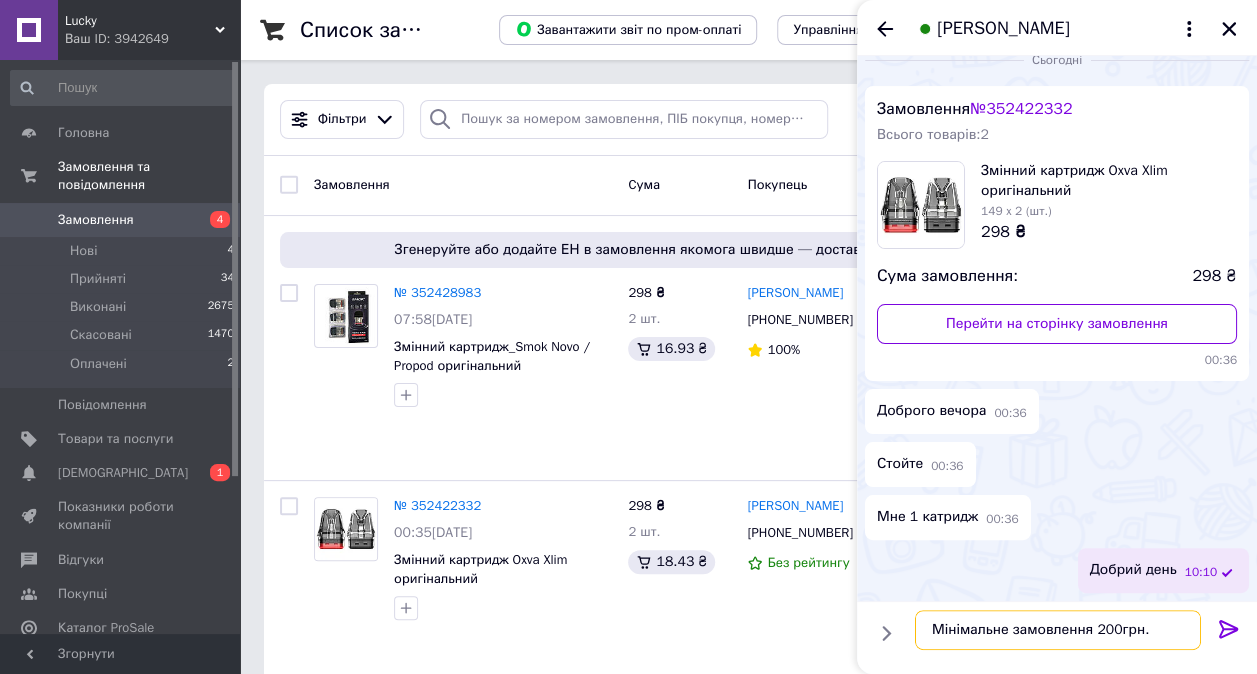 type 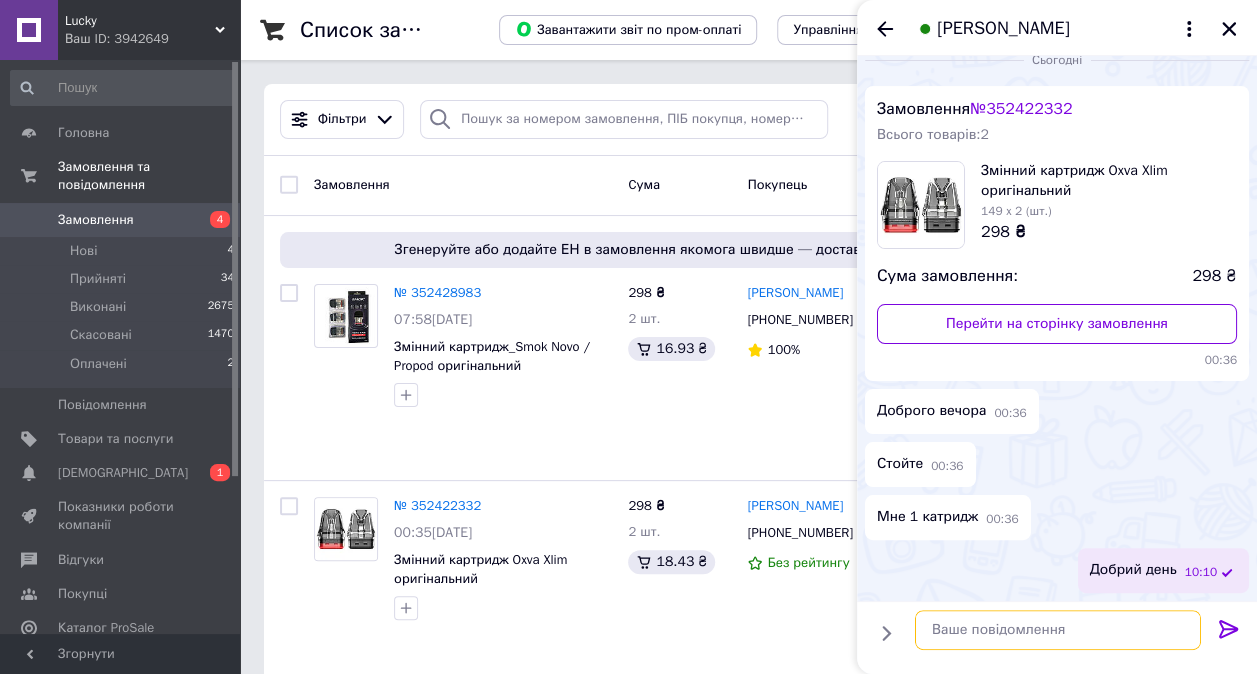scroll, scrollTop: 75, scrollLeft: 0, axis: vertical 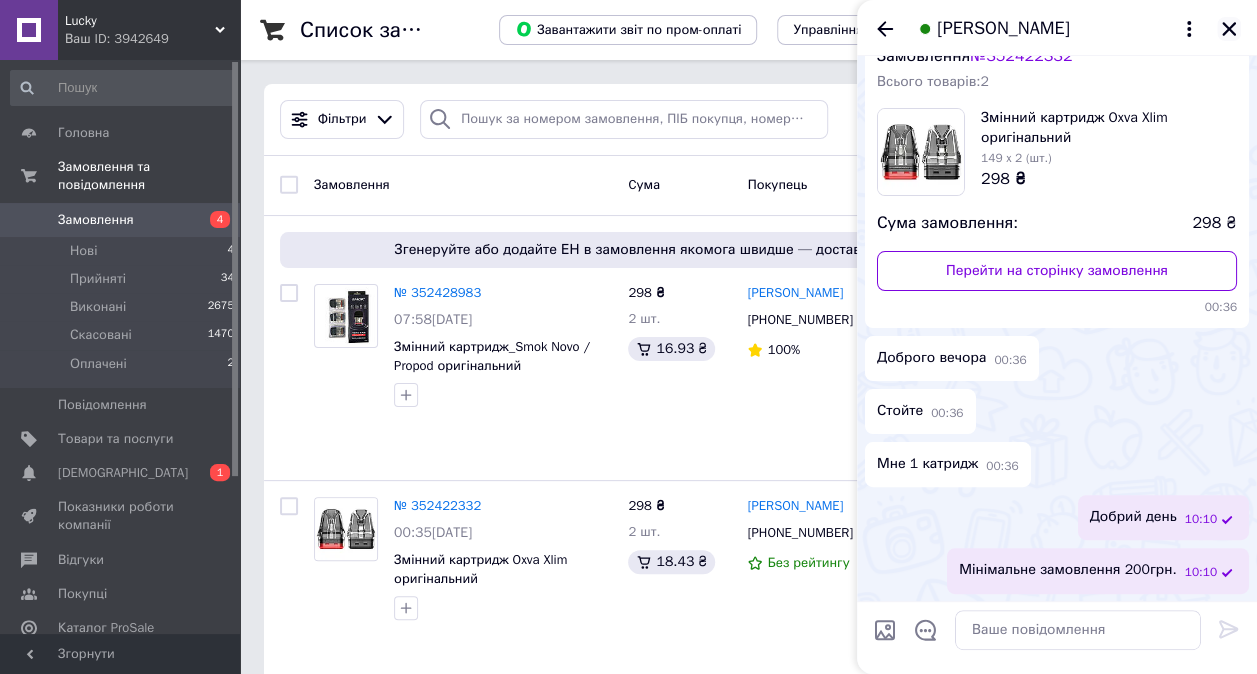click 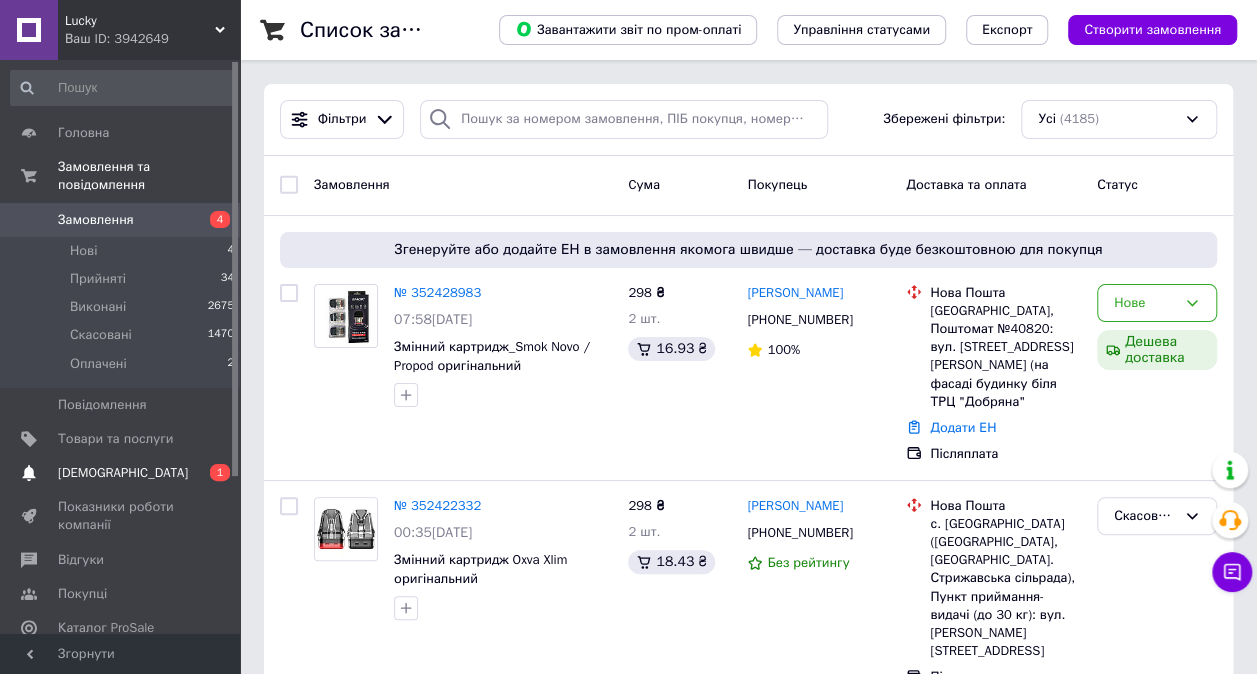 click on "[DEMOGRAPHIC_DATA]" at bounding box center (121, 473) 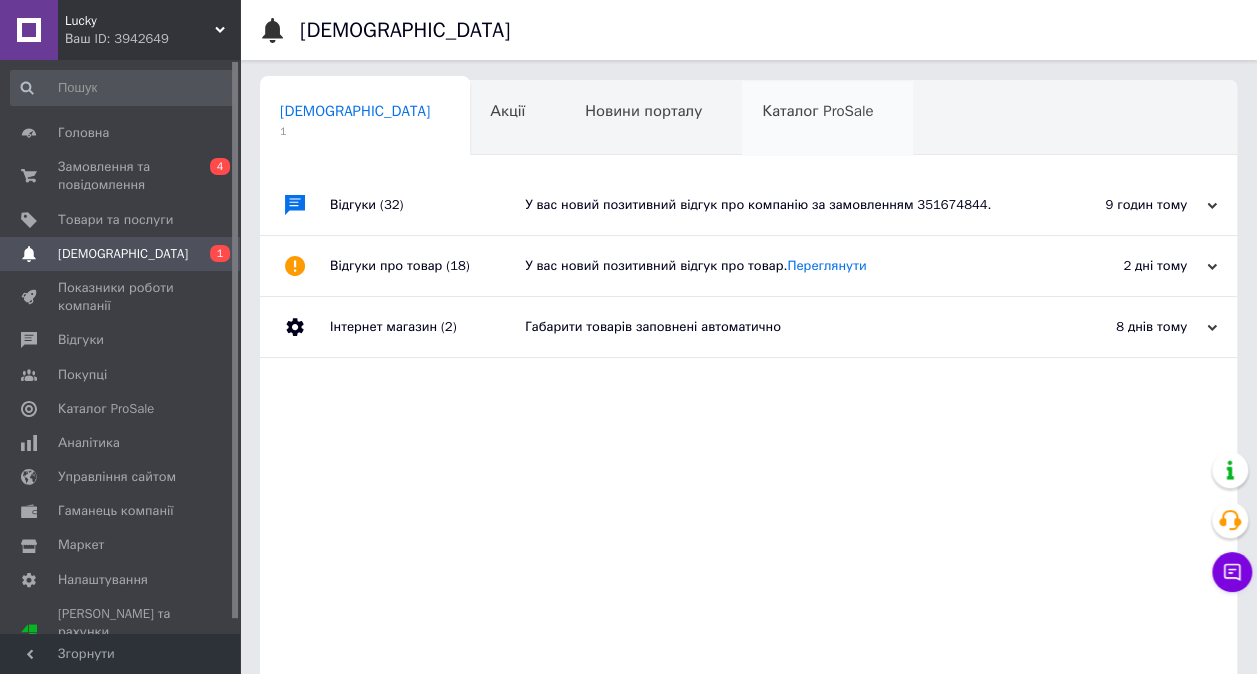 click on "Каталог ProSale 0" at bounding box center [827, 119] 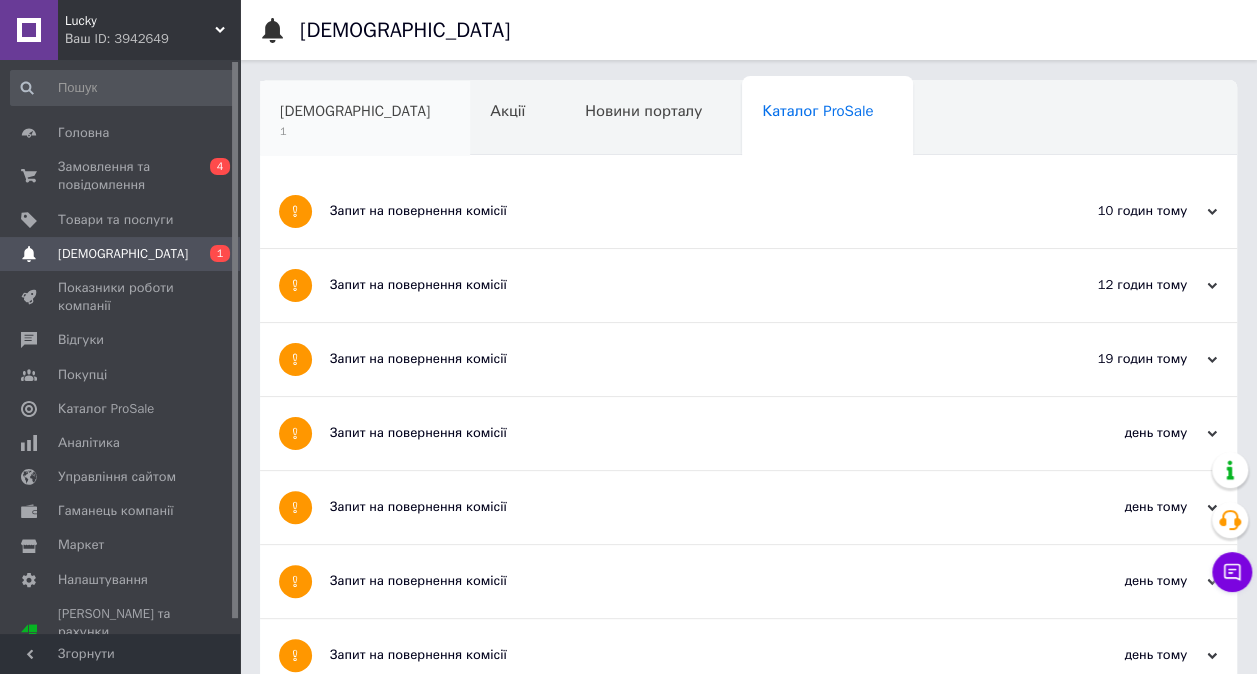 click on "1" at bounding box center [355, 131] 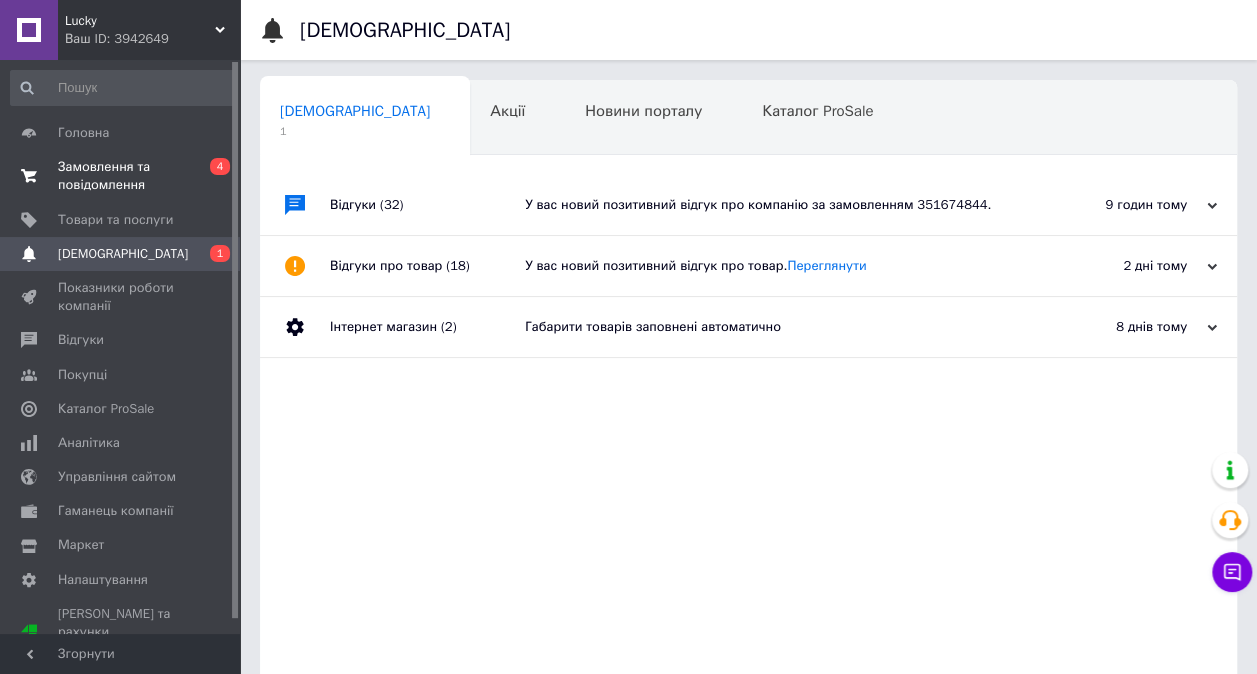 click on "Замовлення та повідомлення" at bounding box center (121, 176) 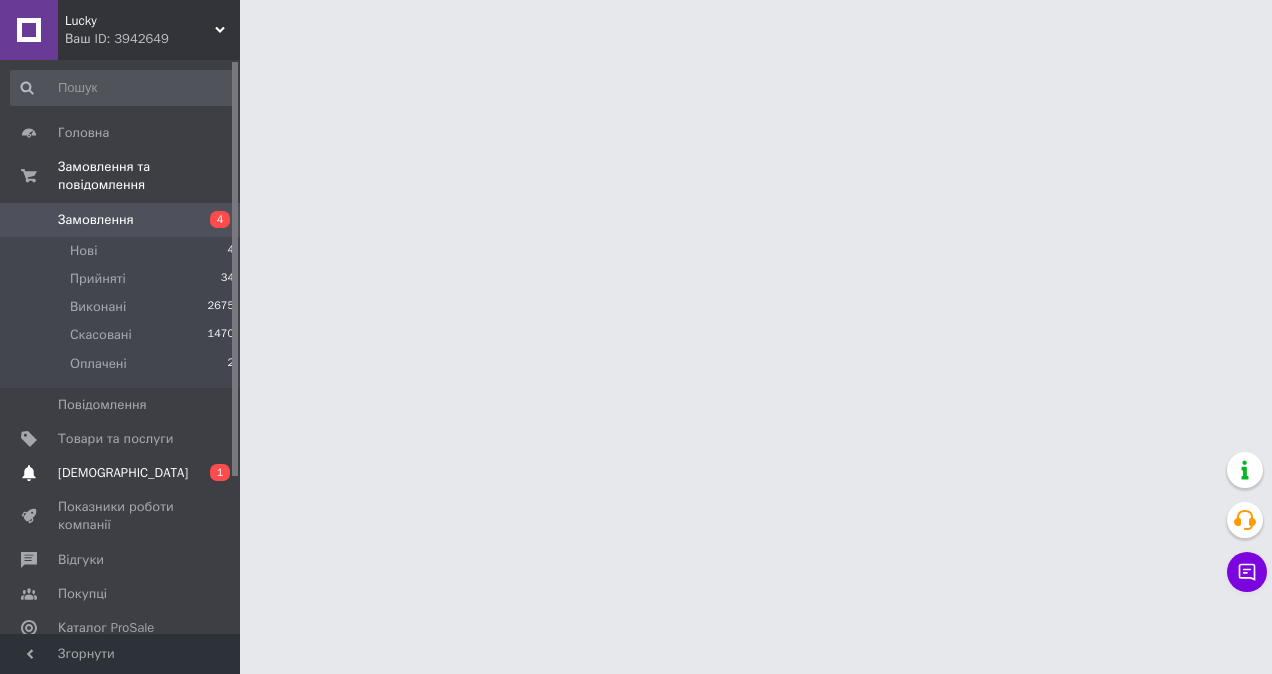 click on "[DEMOGRAPHIC_DATA]" at bounding box center (123, 473) 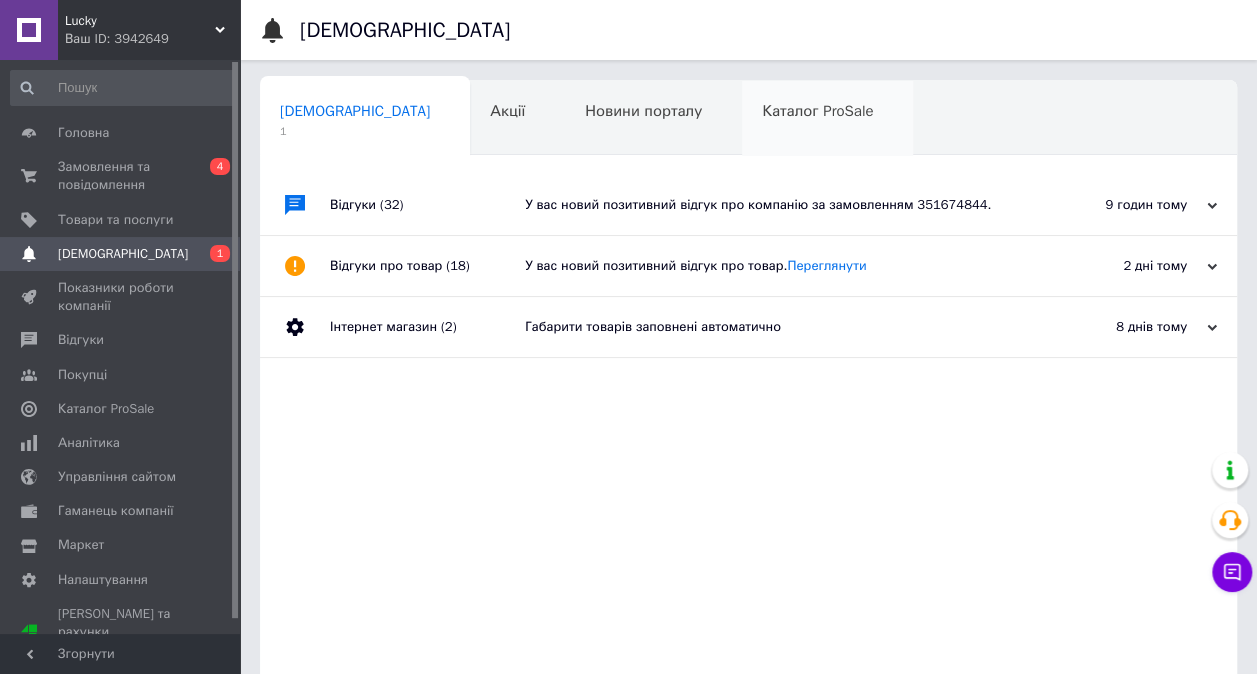 click on "Каталог ProSale 0" at bounding box center [827, 119] 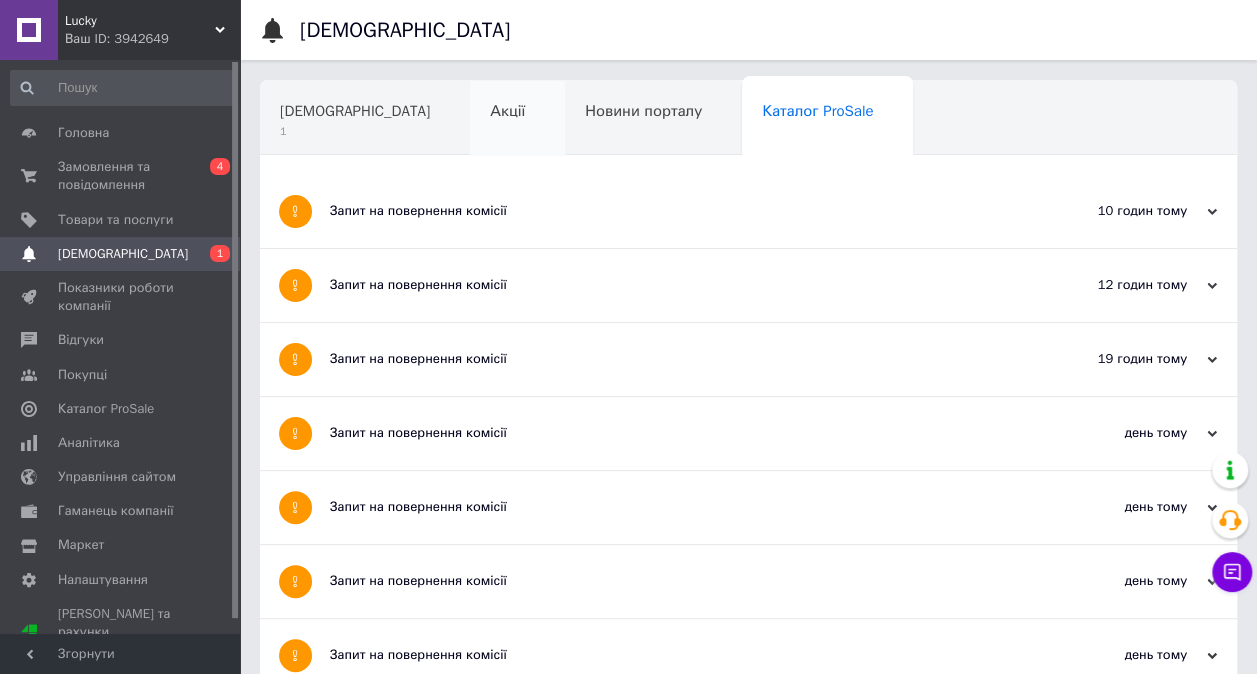 click on "Акції" at bounding box center [517, 119] 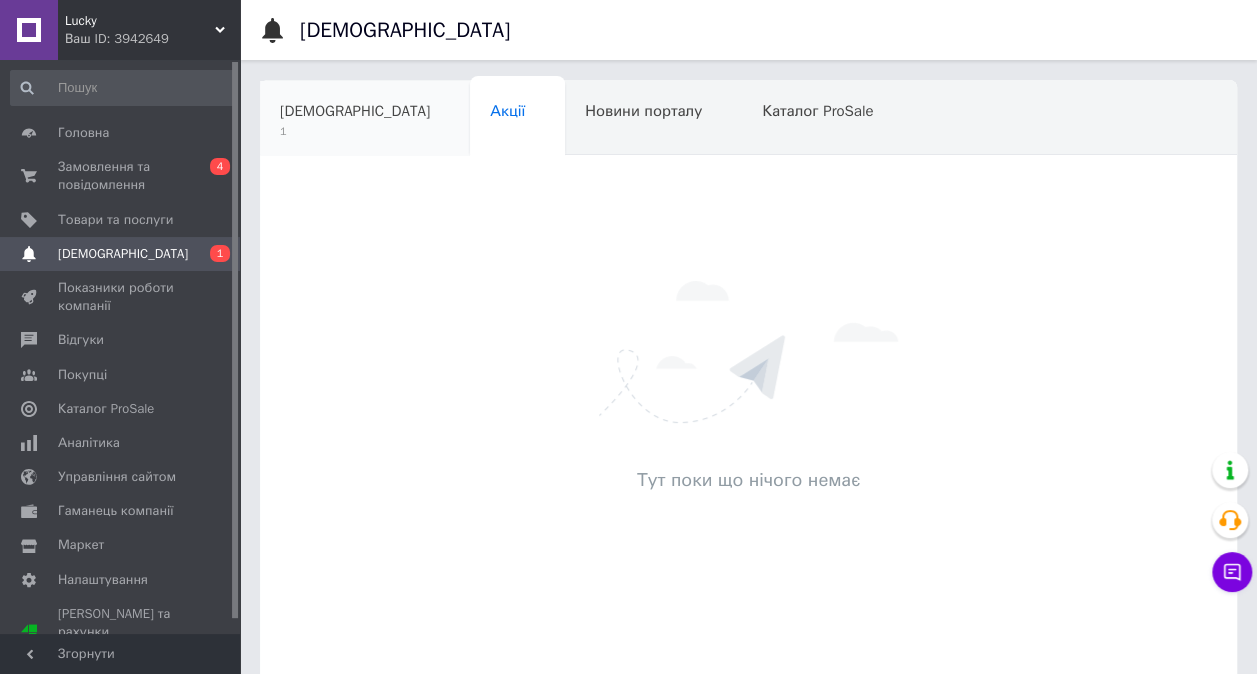 click on "1" at bounding box center (355, 131) 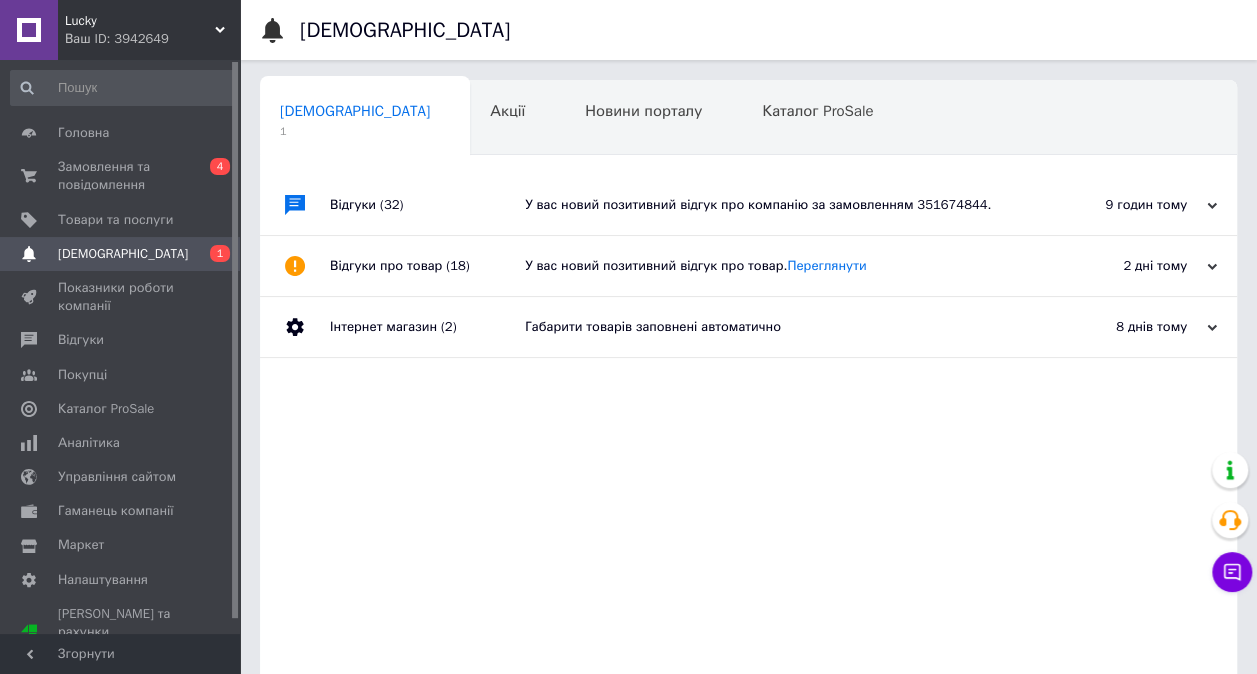 click on "У вас новий позитивний відгук про компанію за замовленням 351674844." at bounding box center (771, 205) 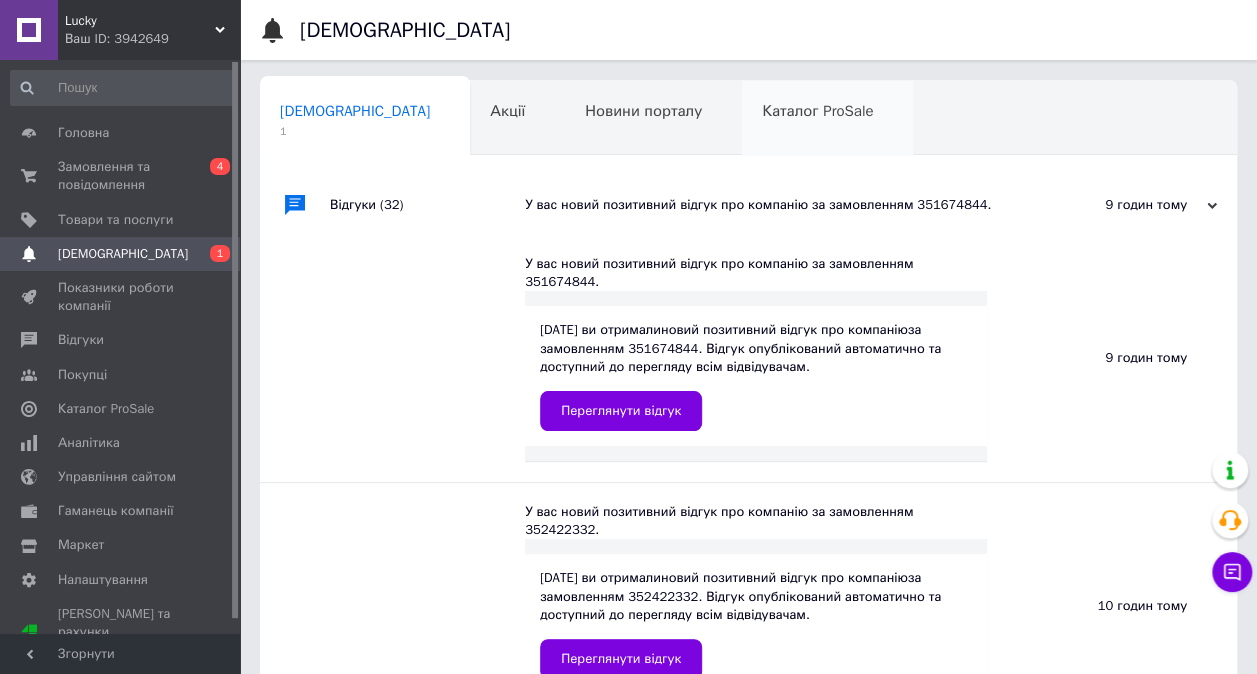 click on "Каталог ProSale" at bounding box center [827, 119] 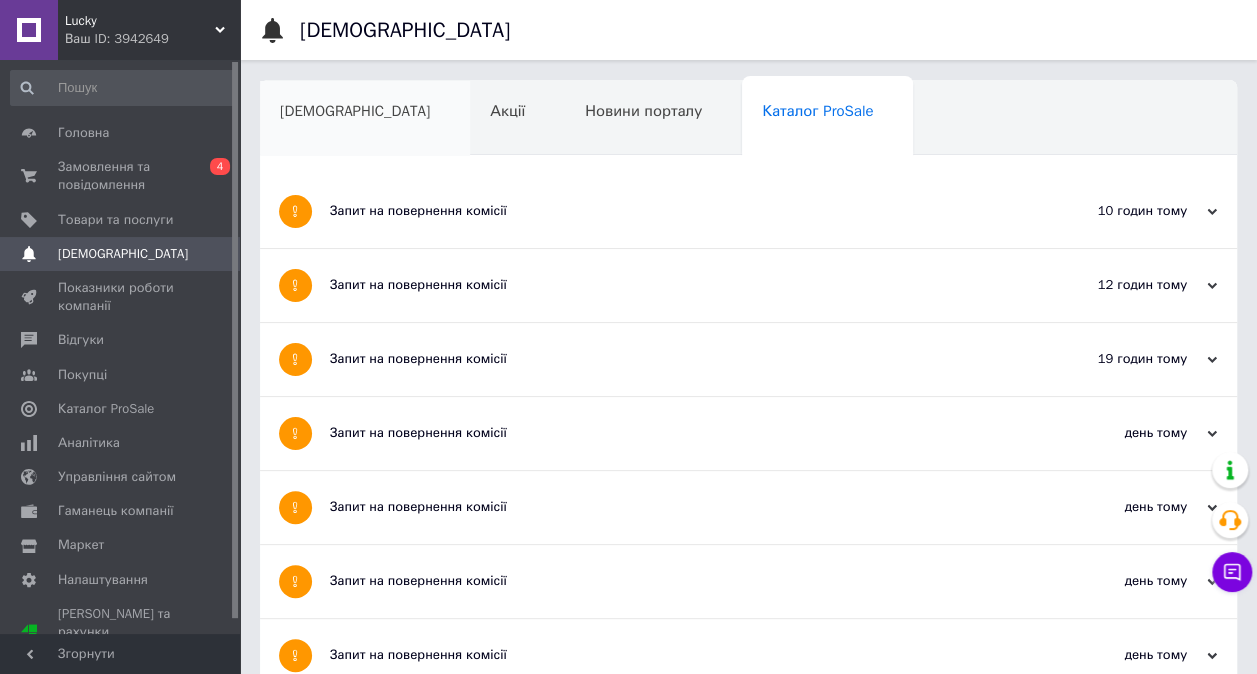 click on "[DEMOGRAPHIC_DATA]" at bounding box center (365, 119) 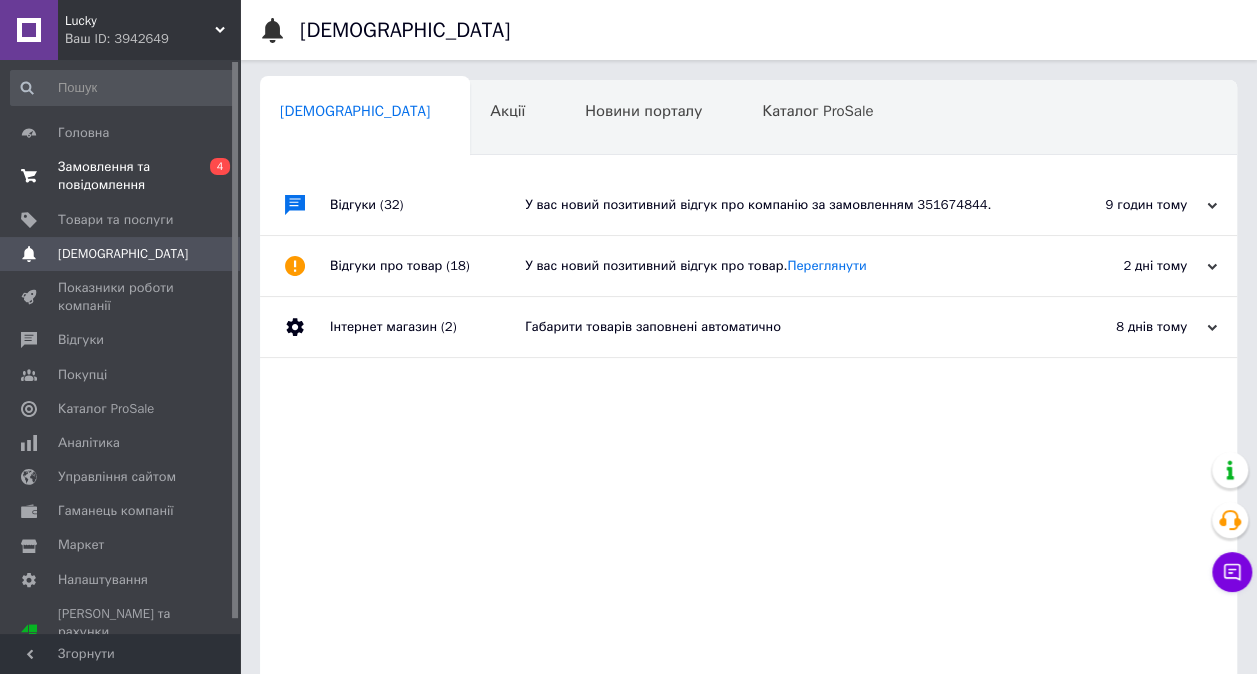 click on "Замовлення та повідомлення" at bounding box center (121, 176) 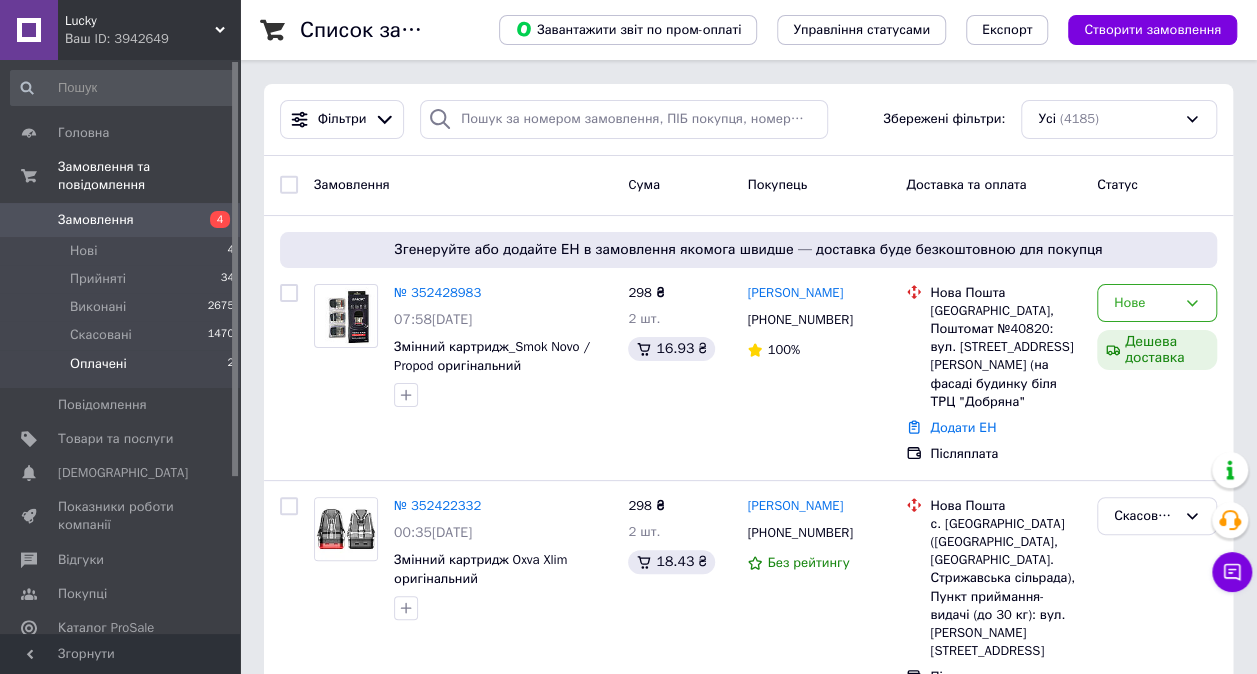 click on "Оплачені 2" at bounding box center [123, 369] 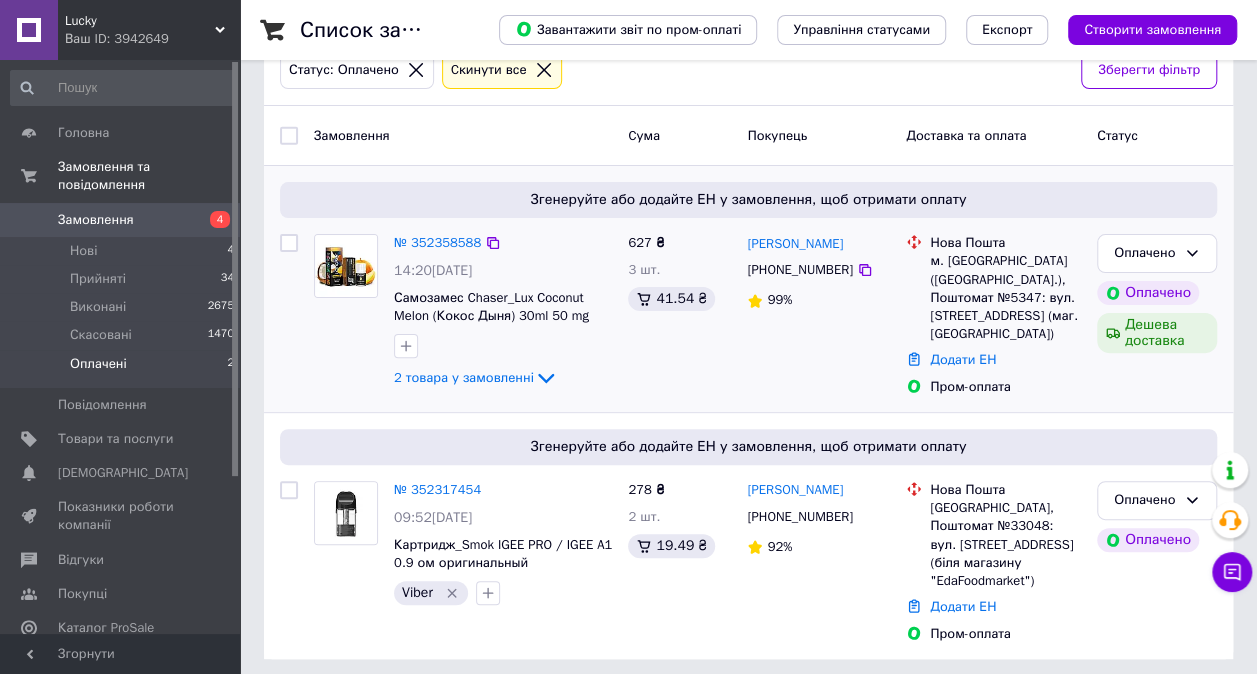scroll, scrollTop: 122, scrollLeft: 0, axis: vertical 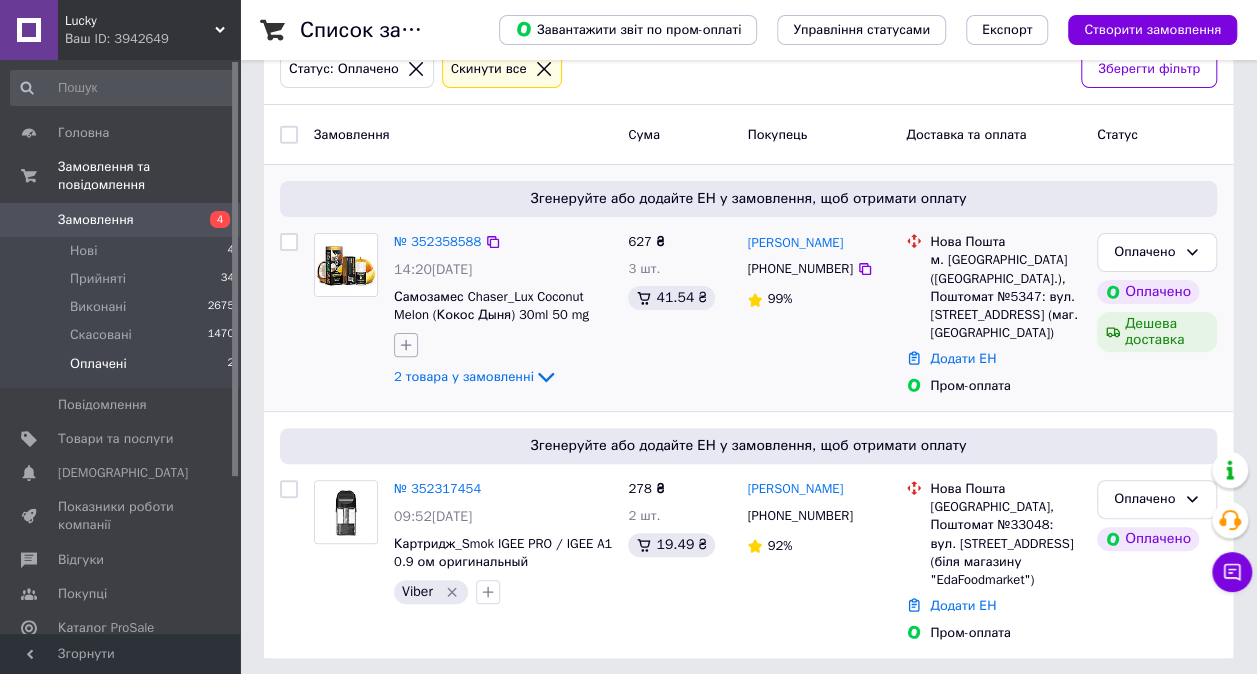 click 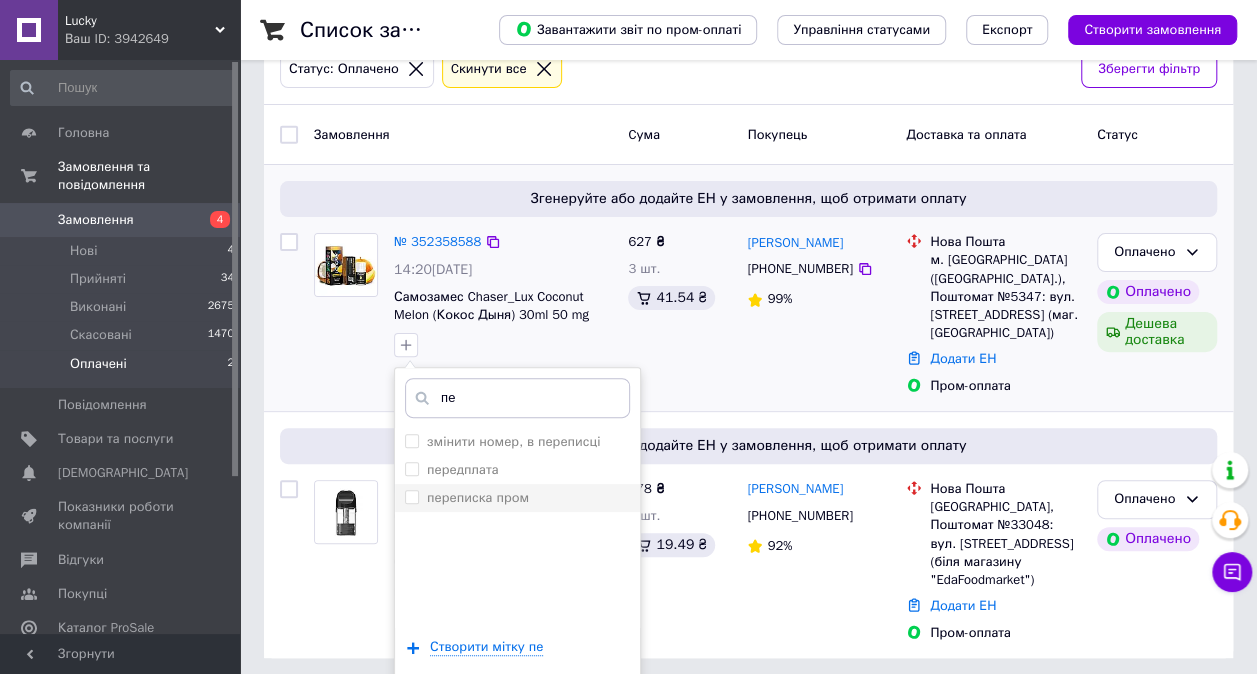 type on "пе" 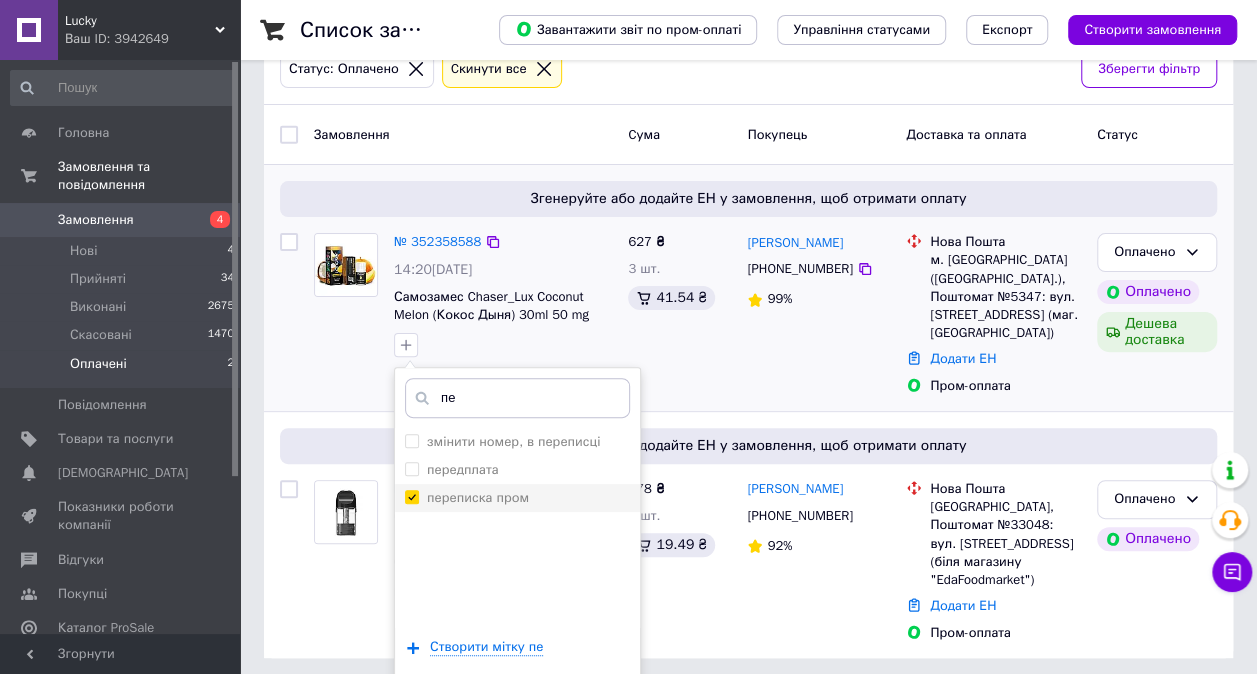 checkbox on "true" 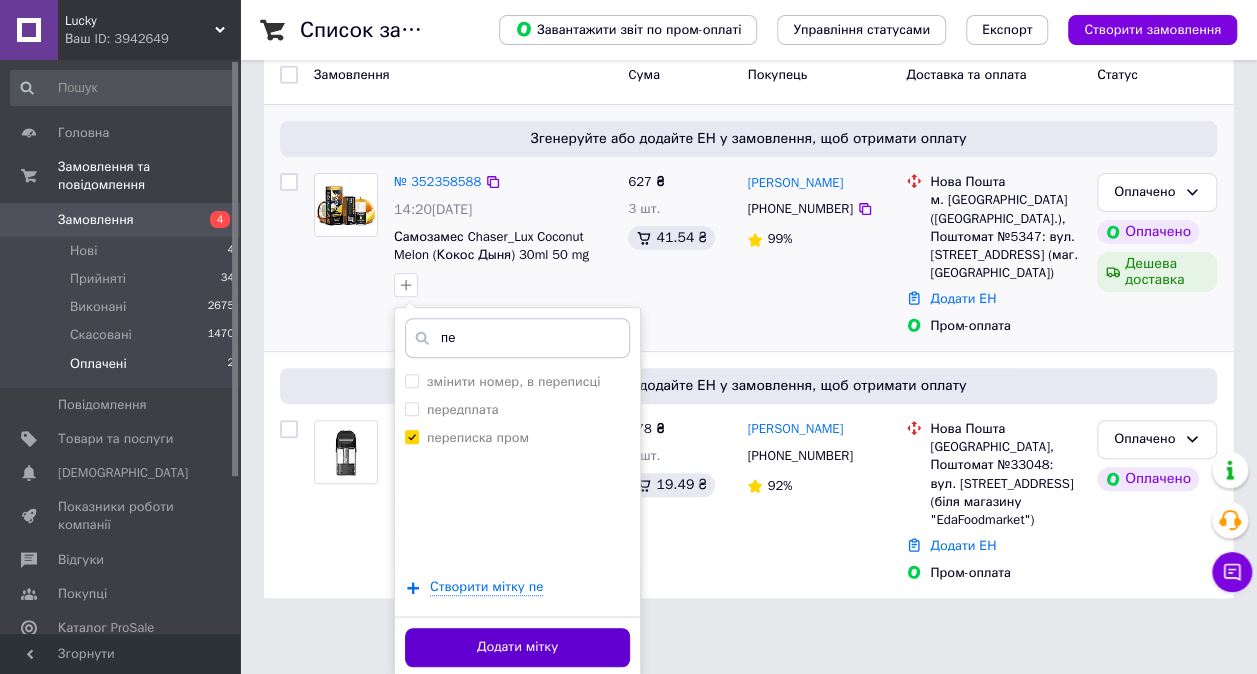 click on "Додати мітку" at bounding box center (517, 647) 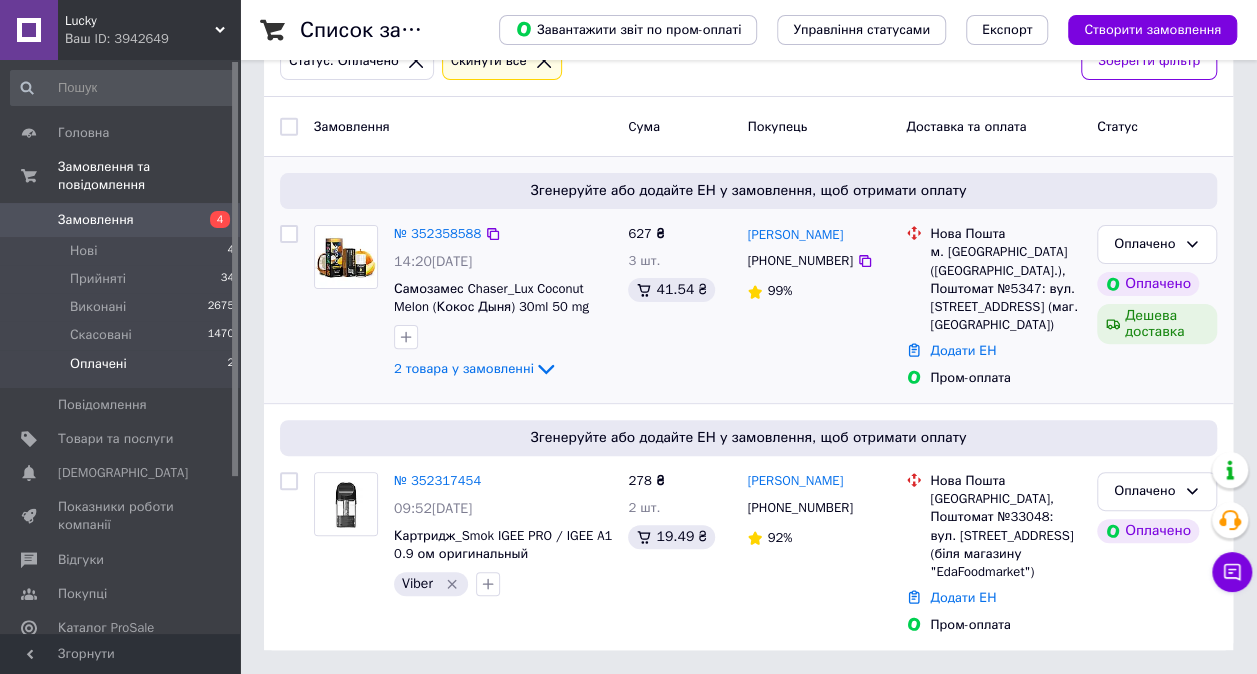 scroll, scrollTop: 122, scrollLeft: 0, axis: vertical 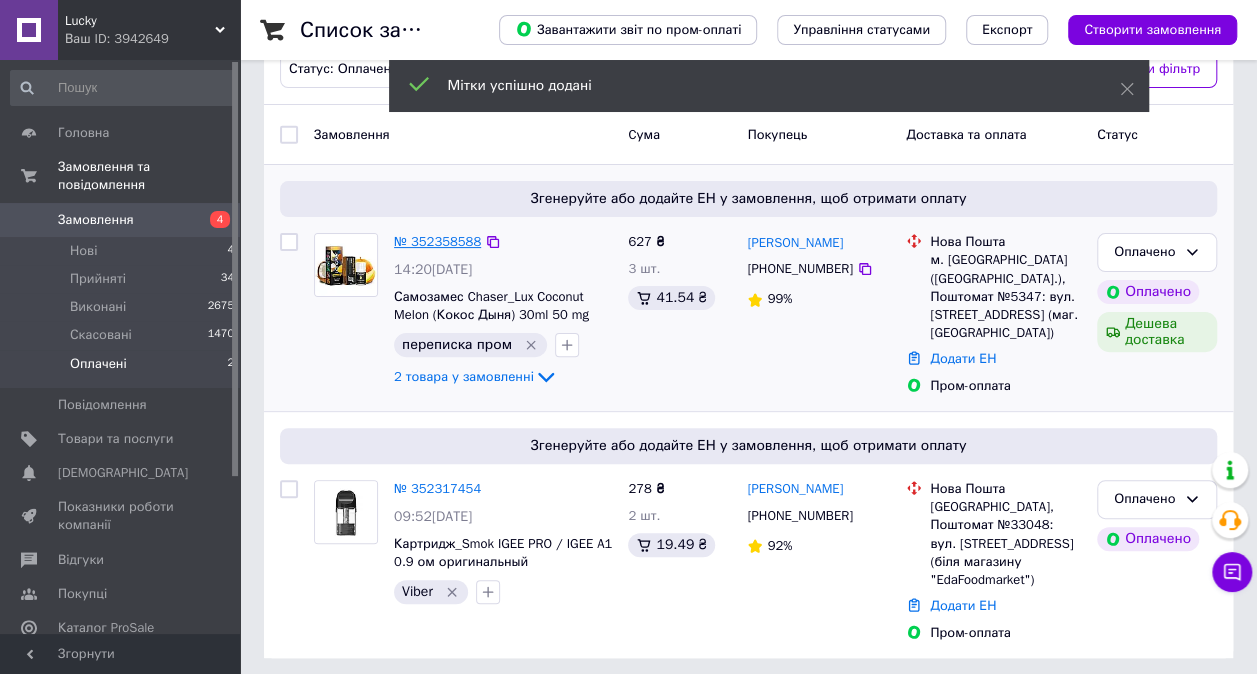 click on "№ 352358588" at bounding box center [437, 241] 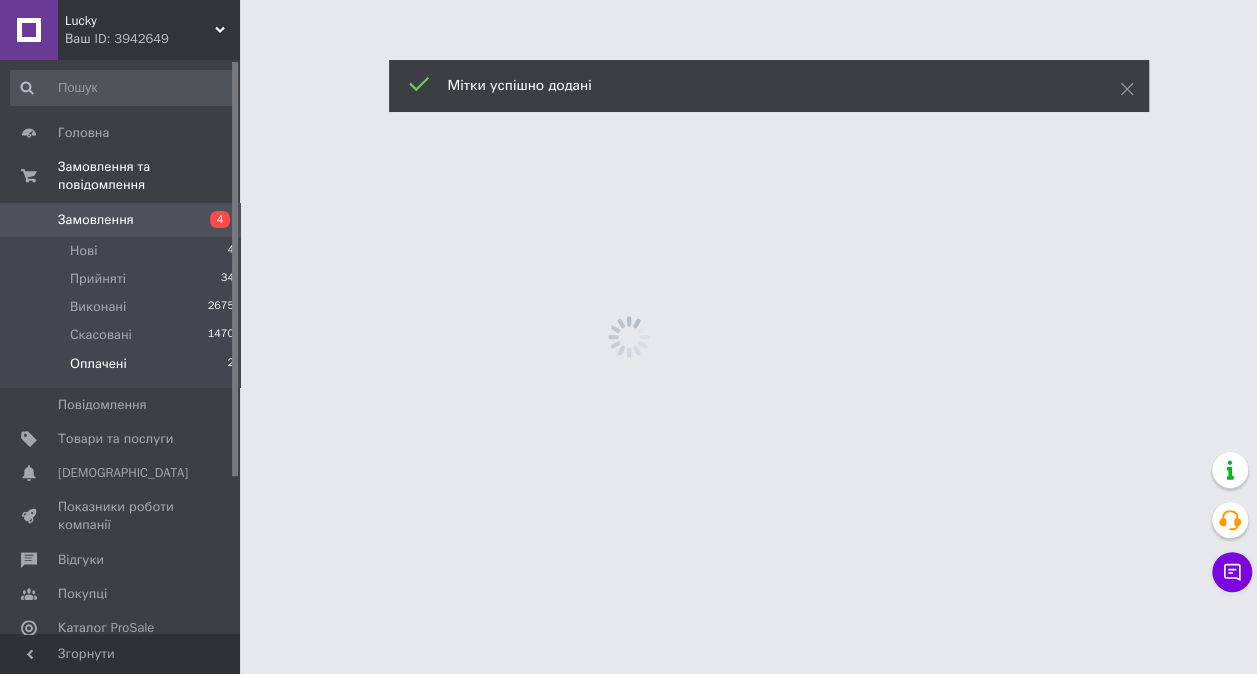scroll, scrollTop: 0, scrollLeft: 0, axis: both 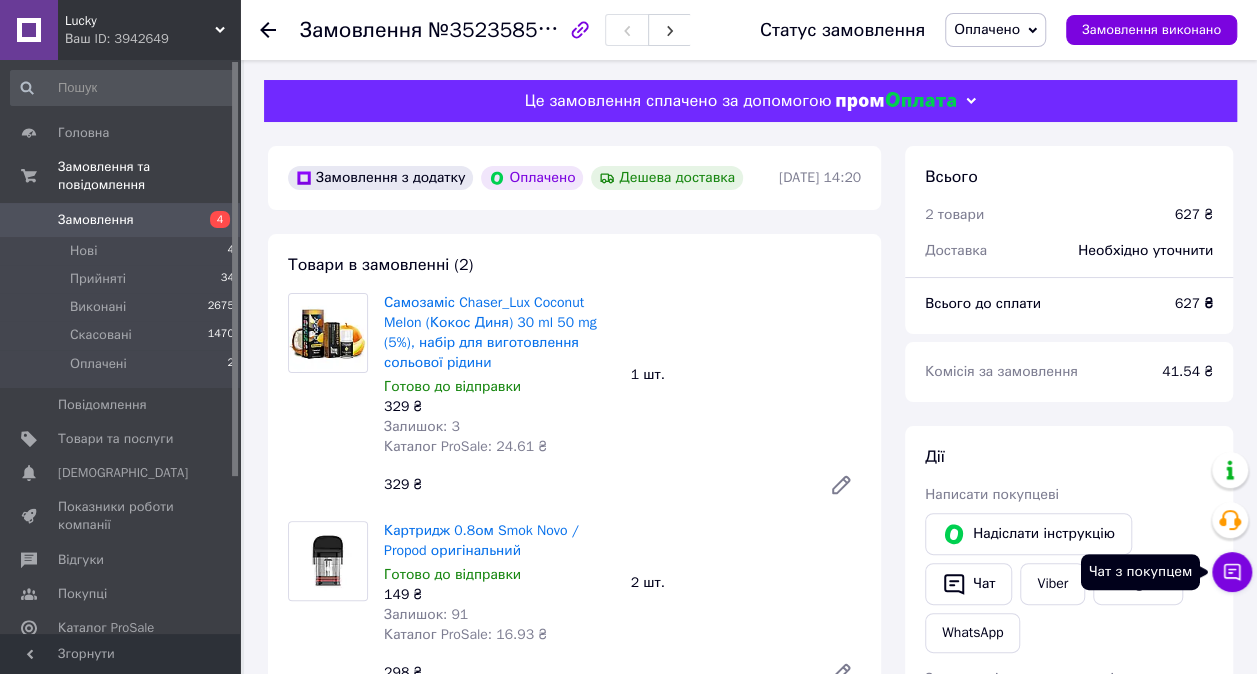 click 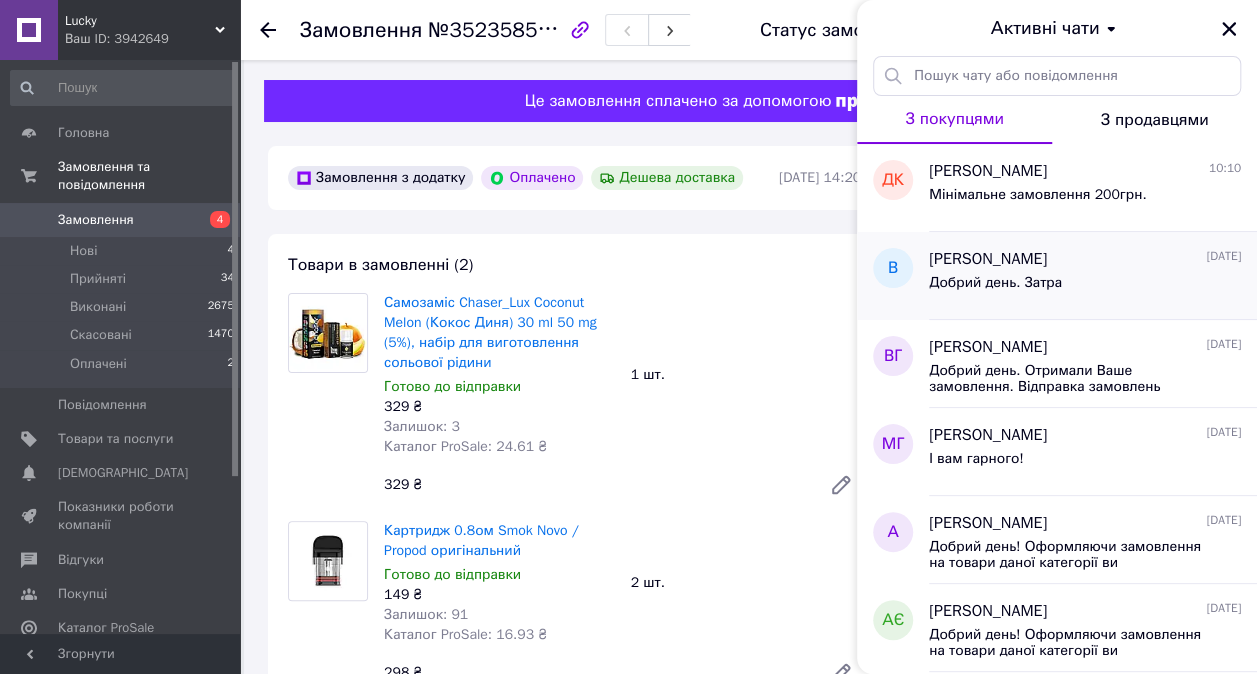 click on "Добрий день. Затра" at bounding box center (1085, 287) 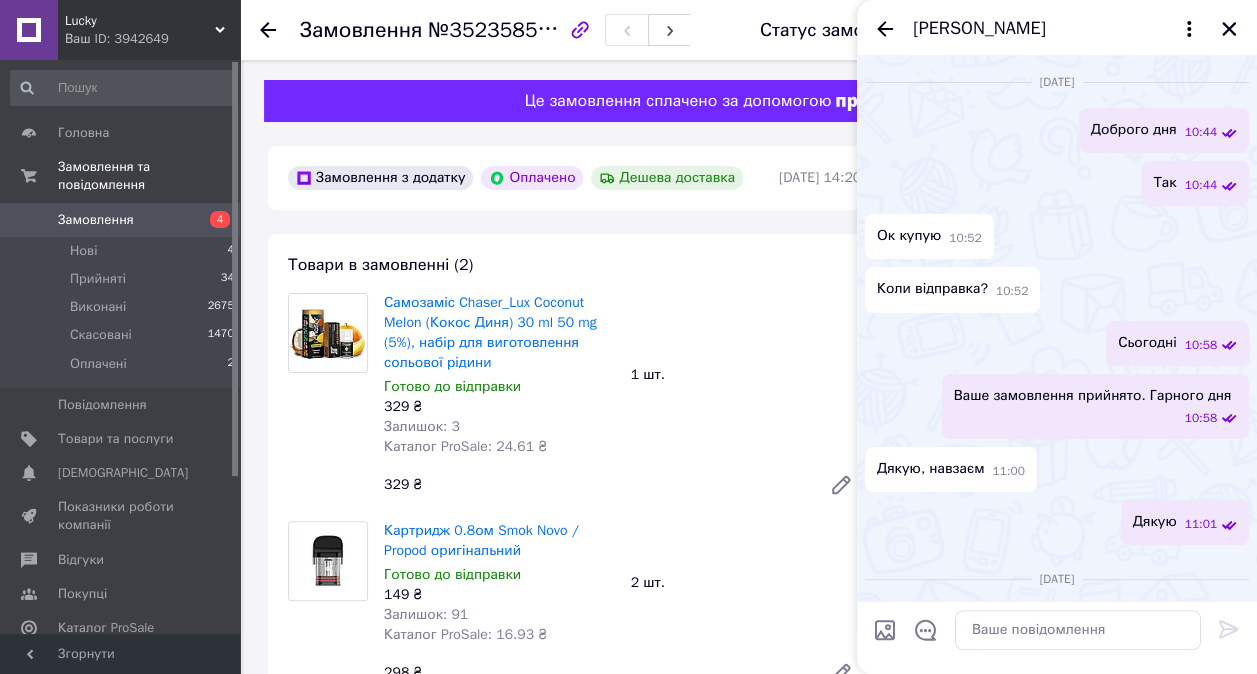 scroll, scrollTop: 2872, scrollLeft: 0, axis: vertical 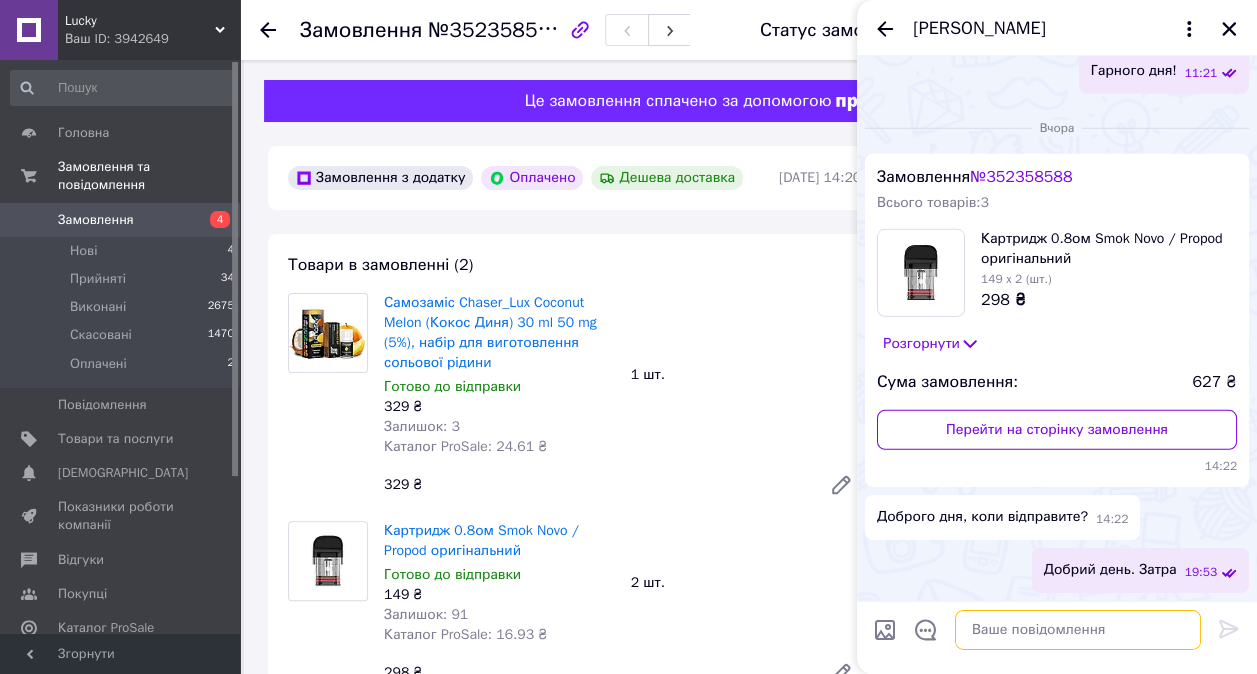 click at bounding box center [1078, 630] 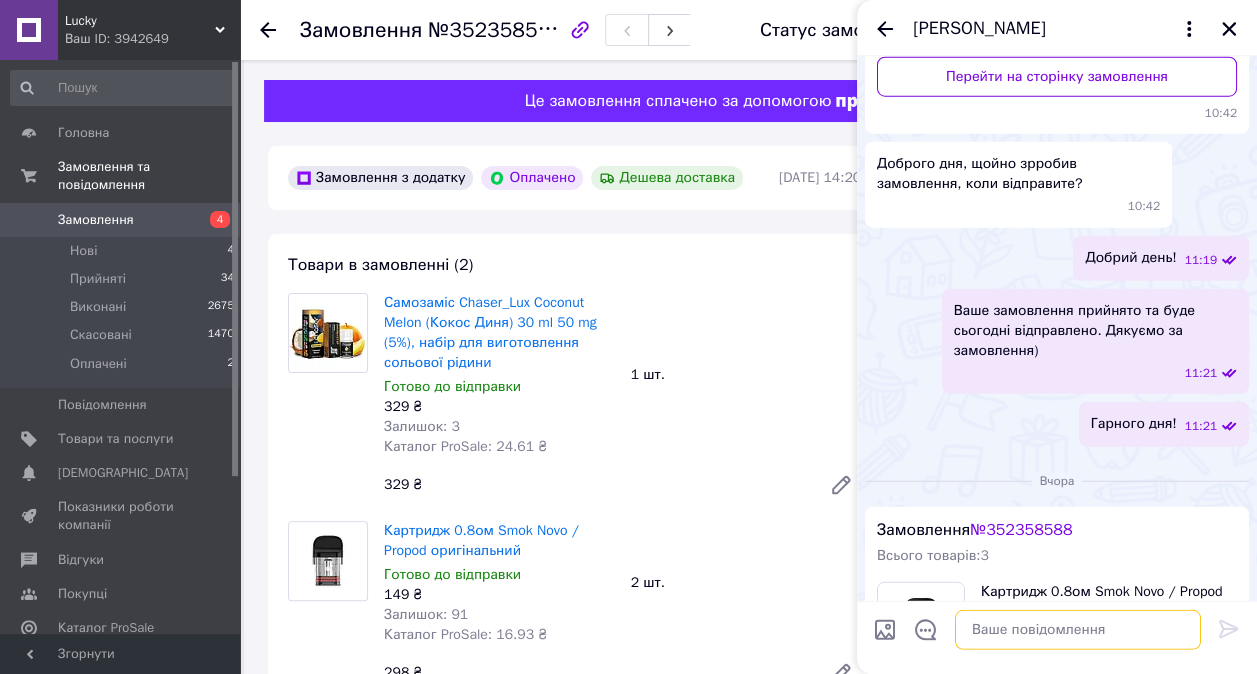 scroll, scrollTop: 2472, scrollLeft: 0, axis: vertical 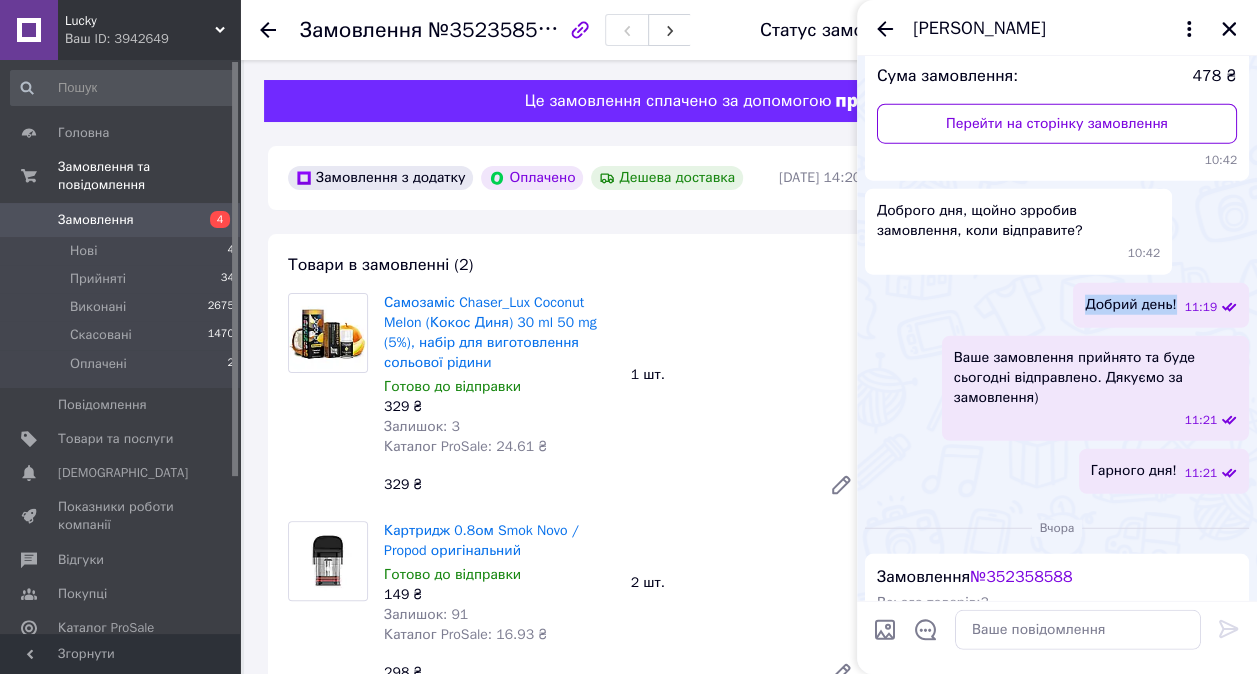 drag, startPoint x: 1084, startPoint y: 301, endPoint x: 1180, endPoint y: 301, distance: 96 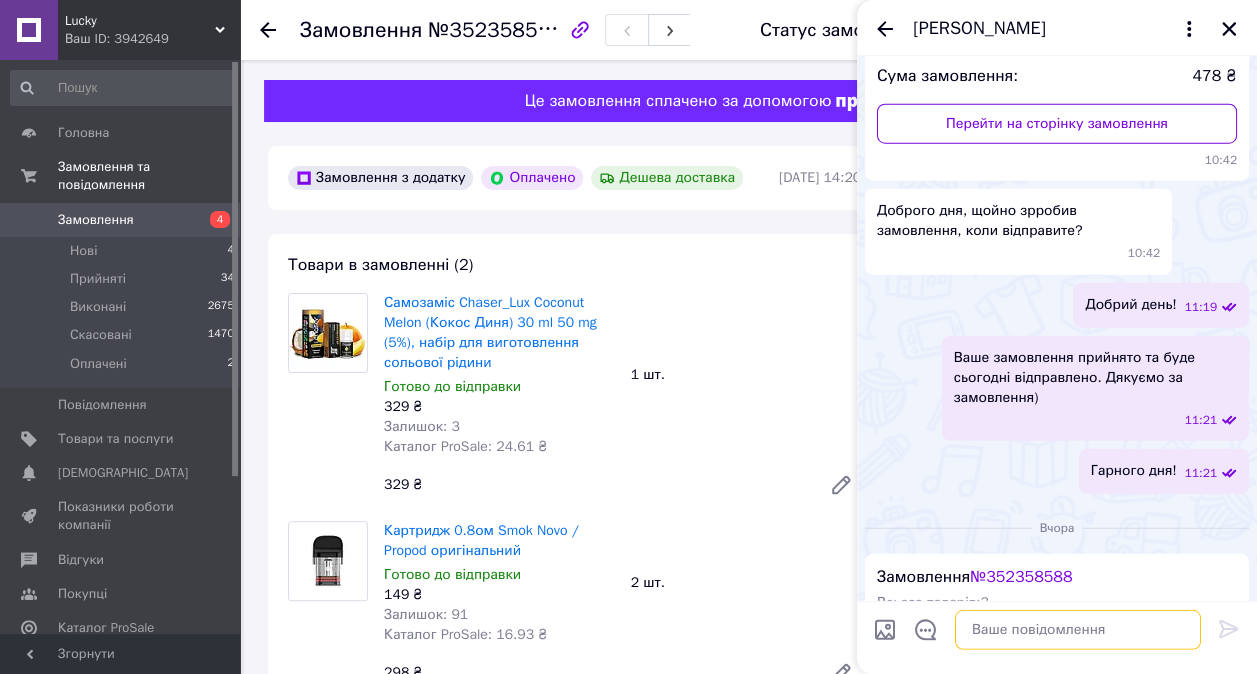 click at bounding box center (1078, 630) 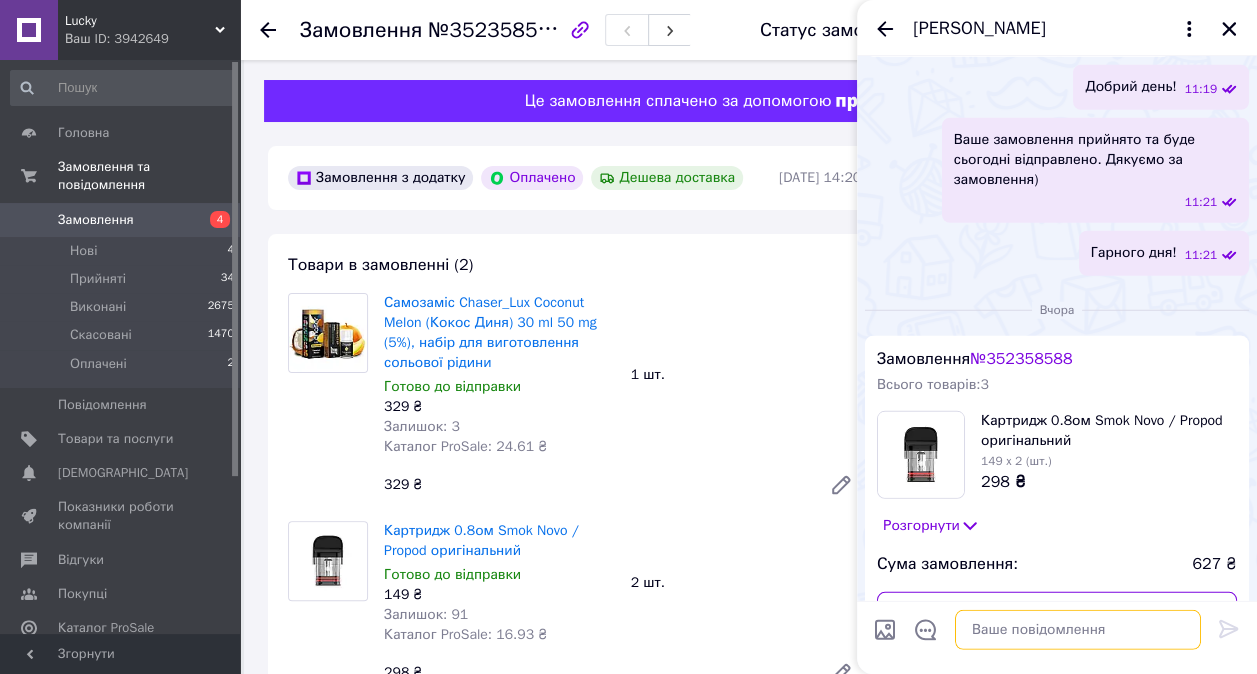 scroll, scrollTop: 2678, scrollLeft: 0, axis: vertical 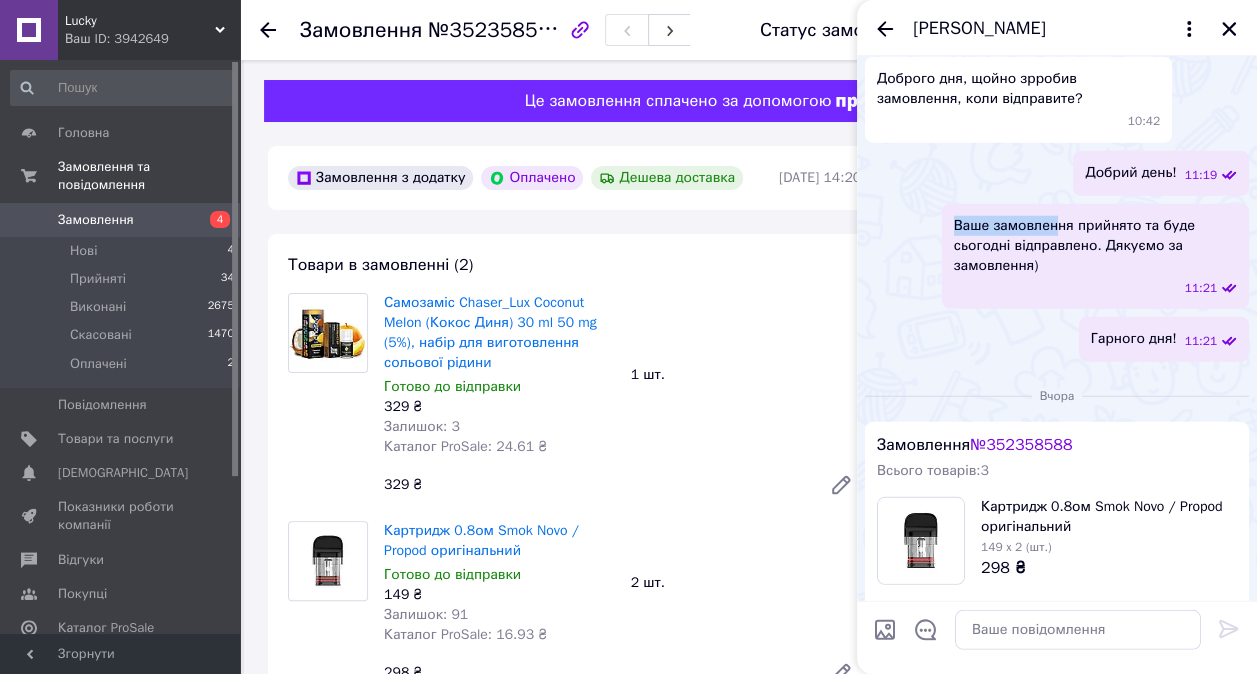 drag, startPoint x: 952, startPoint y: 153, endPoint x: 1051, endPoint y: 202, distance: 110.46266 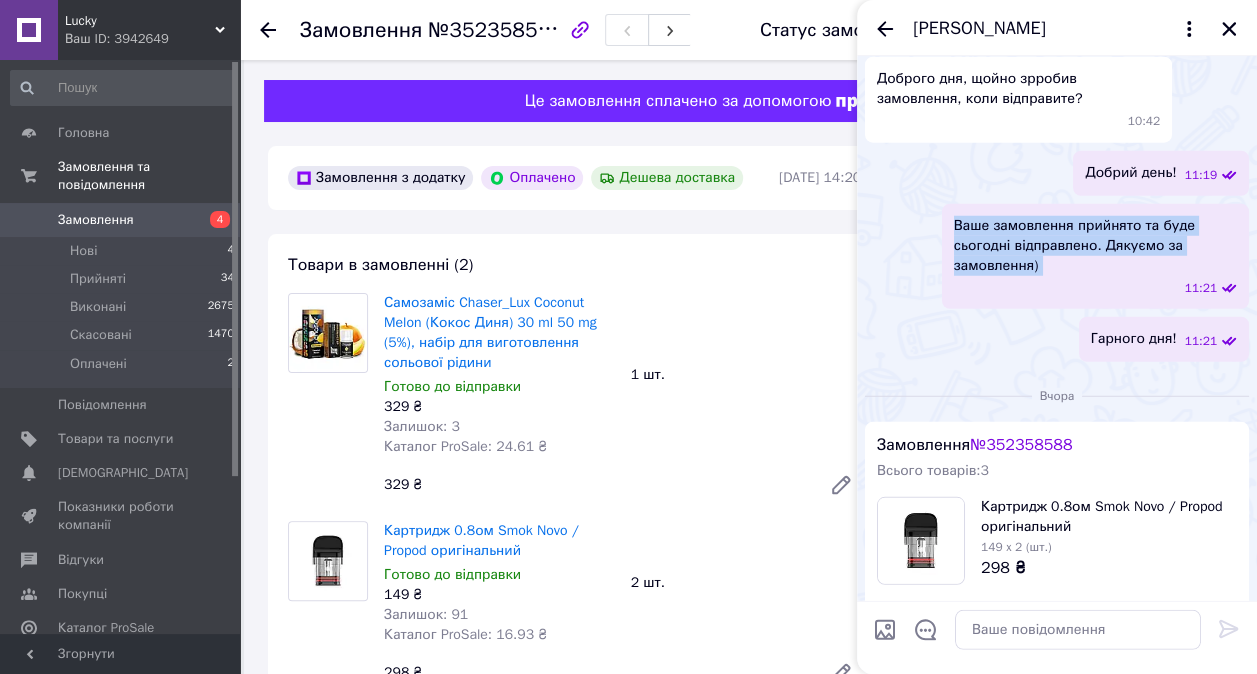 drag, startPoint x: 954, startPoint y: 223, endPoint x: 1056, endPoint y: 283, distance: 118.3385 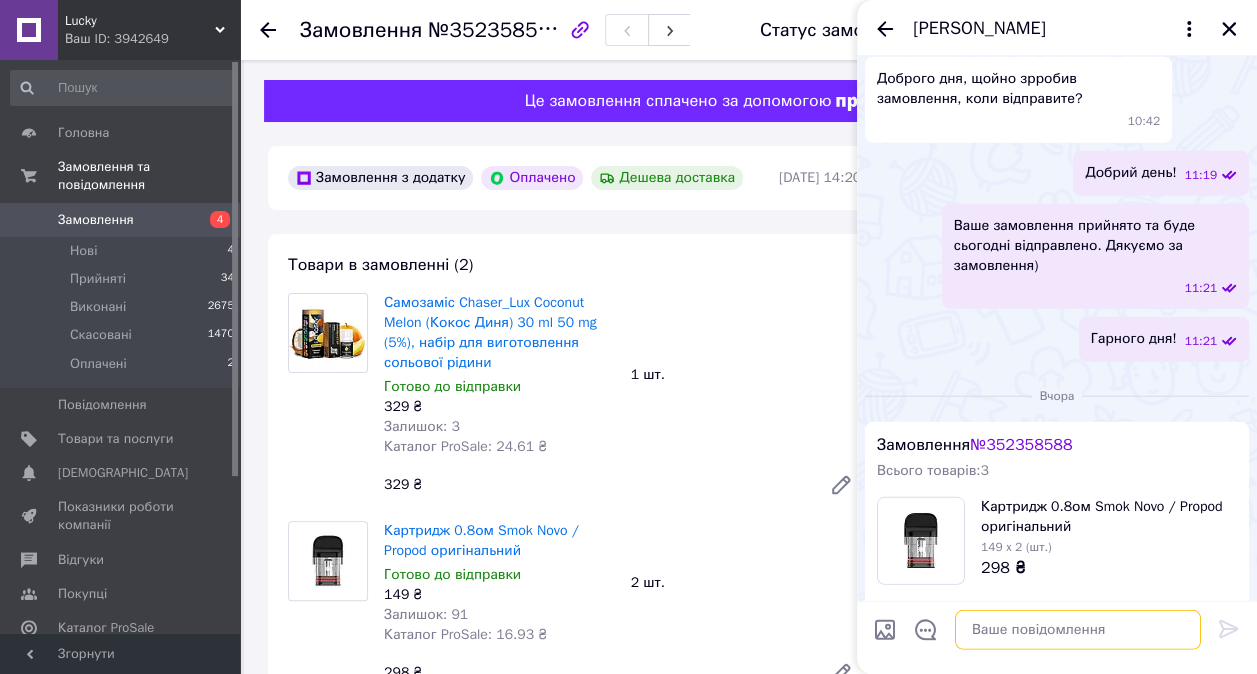 click at bounding box center [1078, 630] 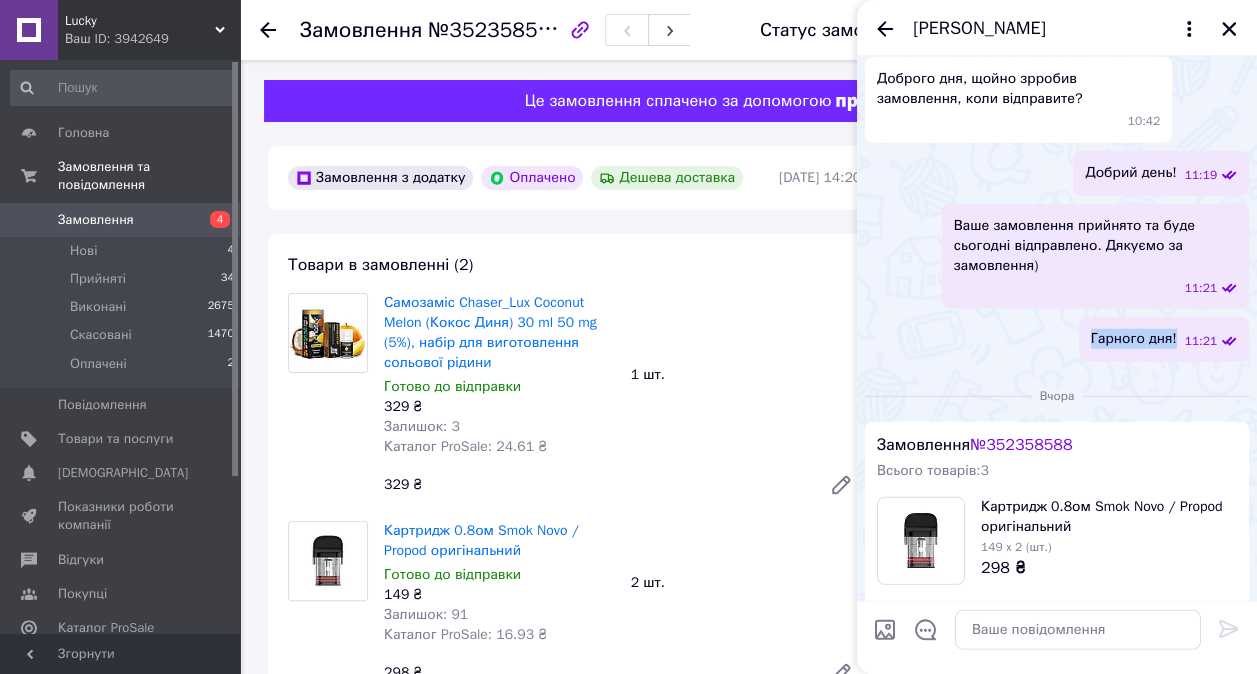 drag, startPoint x: 1096, startPoint y: 339, endPoint x: 1178, endPoint y: 338, distance: 82.006096 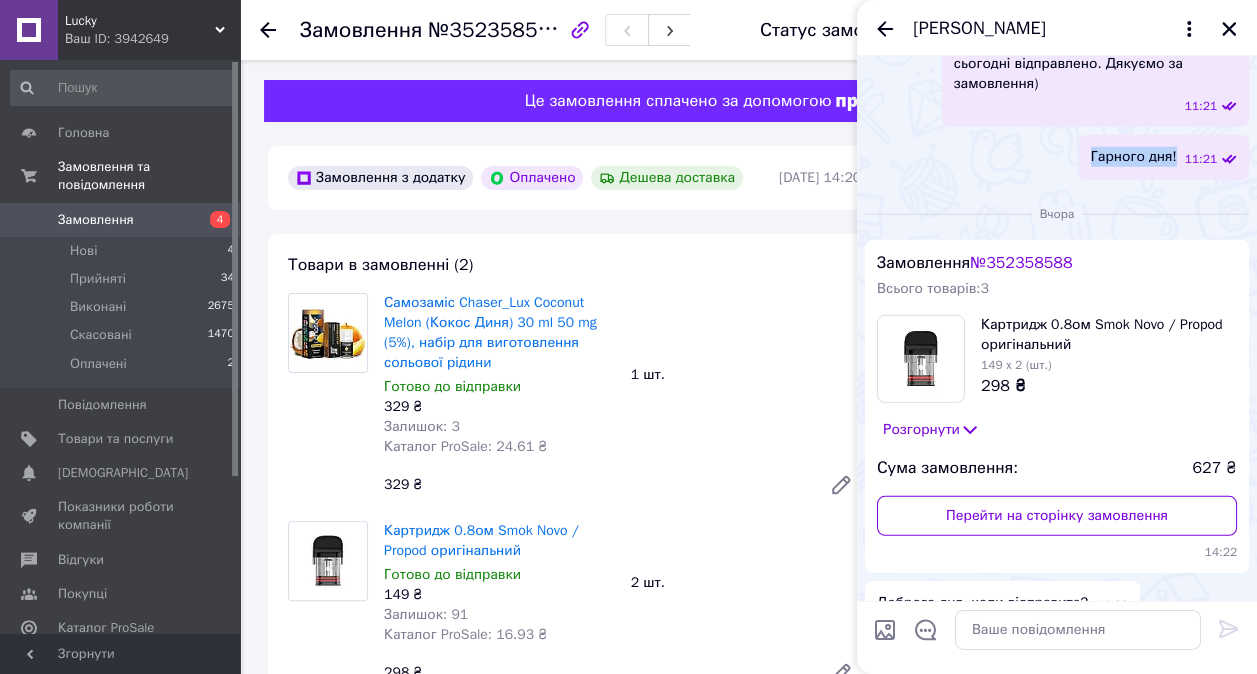 scroll, scrollTop: 2691, scrollLeft: 0, axis: vertical 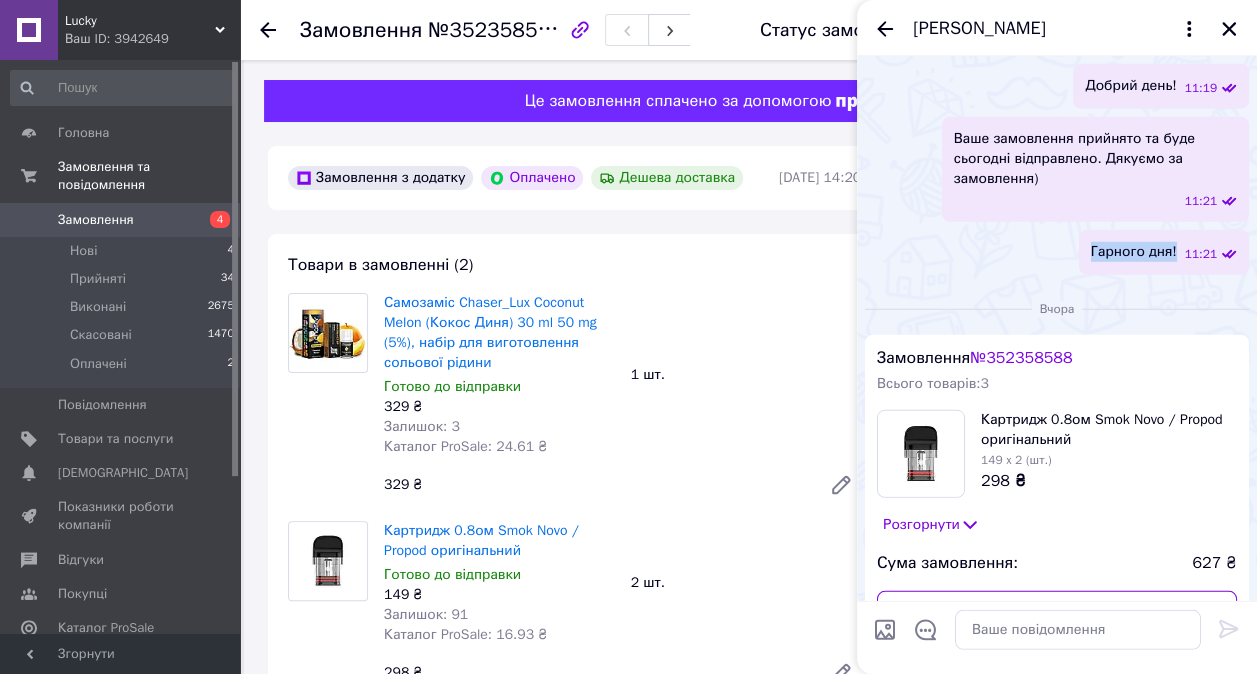 copy on "Гарного дня!" 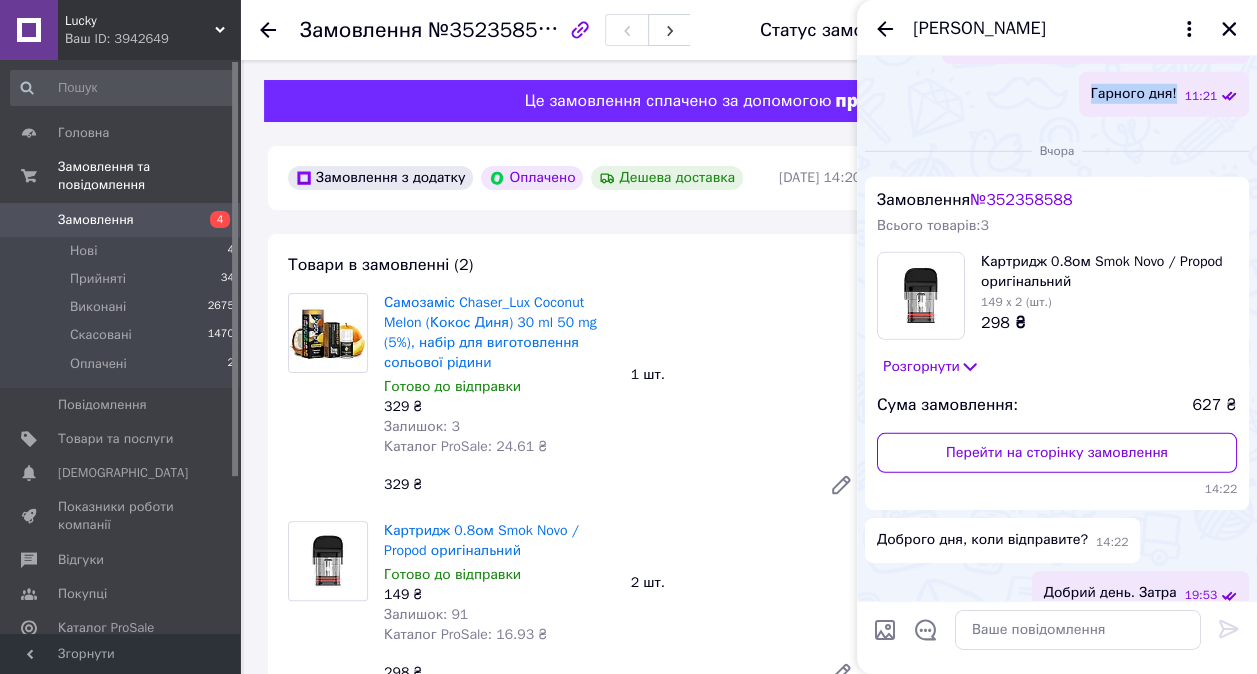 scroll, scrollTop: 3091, scrollLeft: 0, axis: vertical 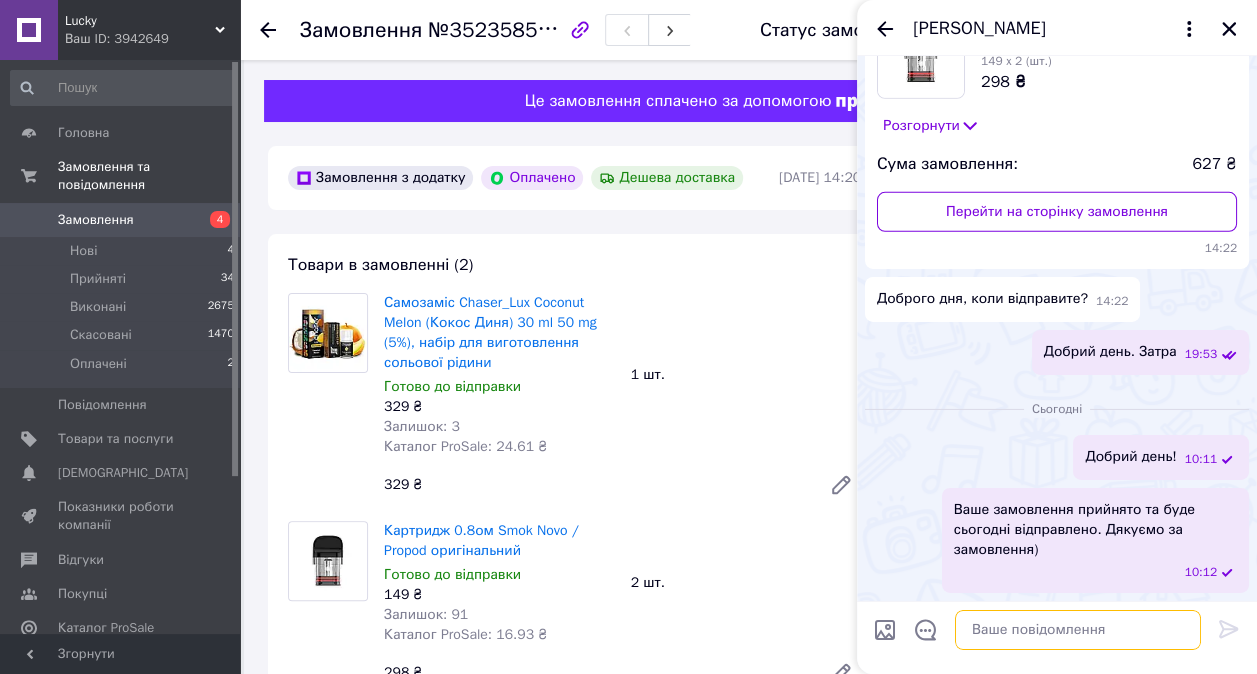 click at bounding box center [1078, 630] 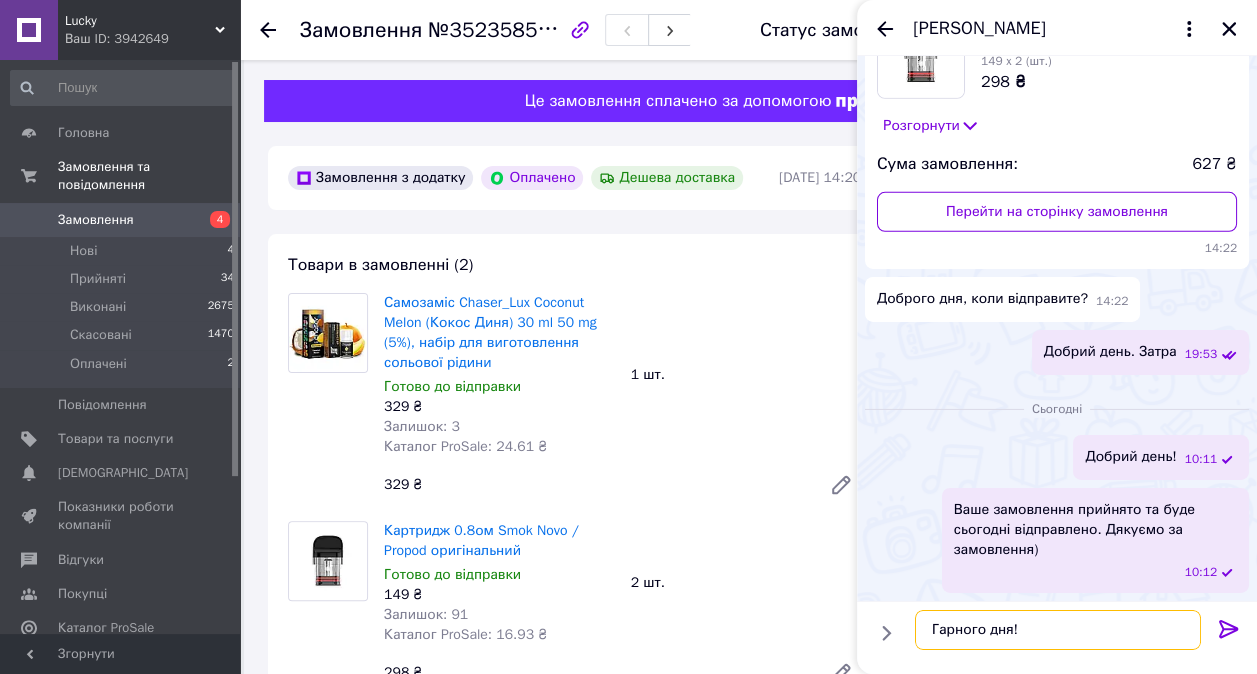 type 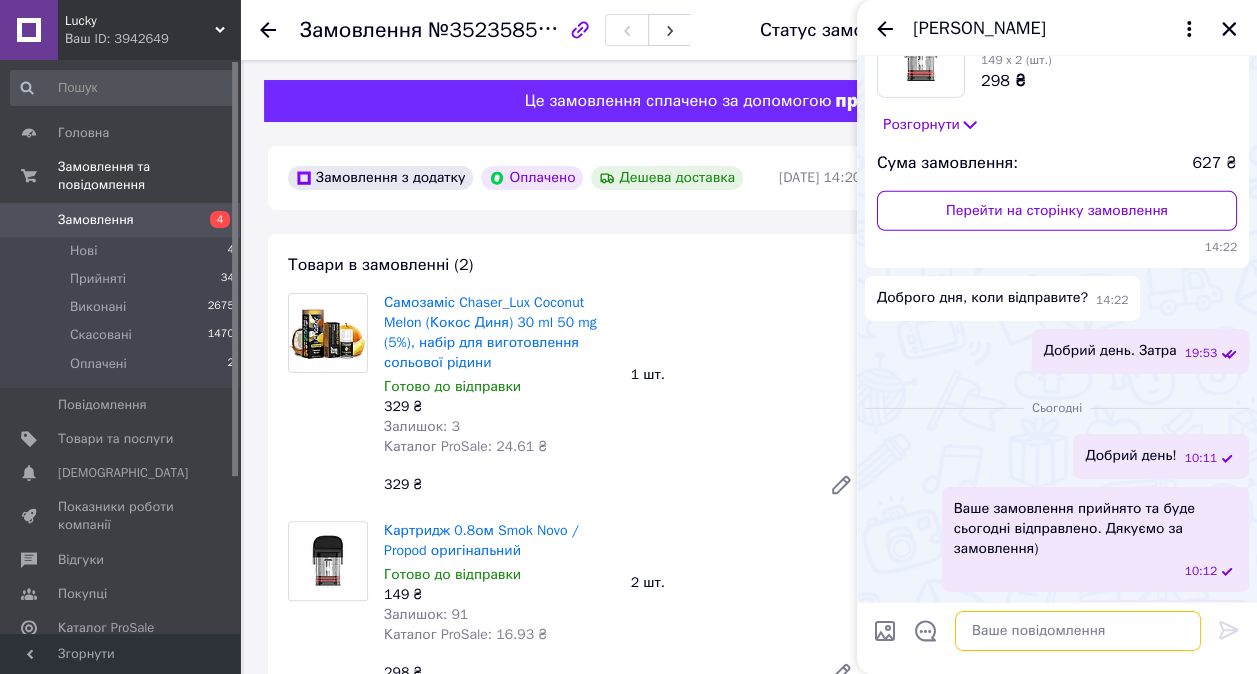 scroll, scrollTop: 3144, scrollLeft: 0, axis: vertical 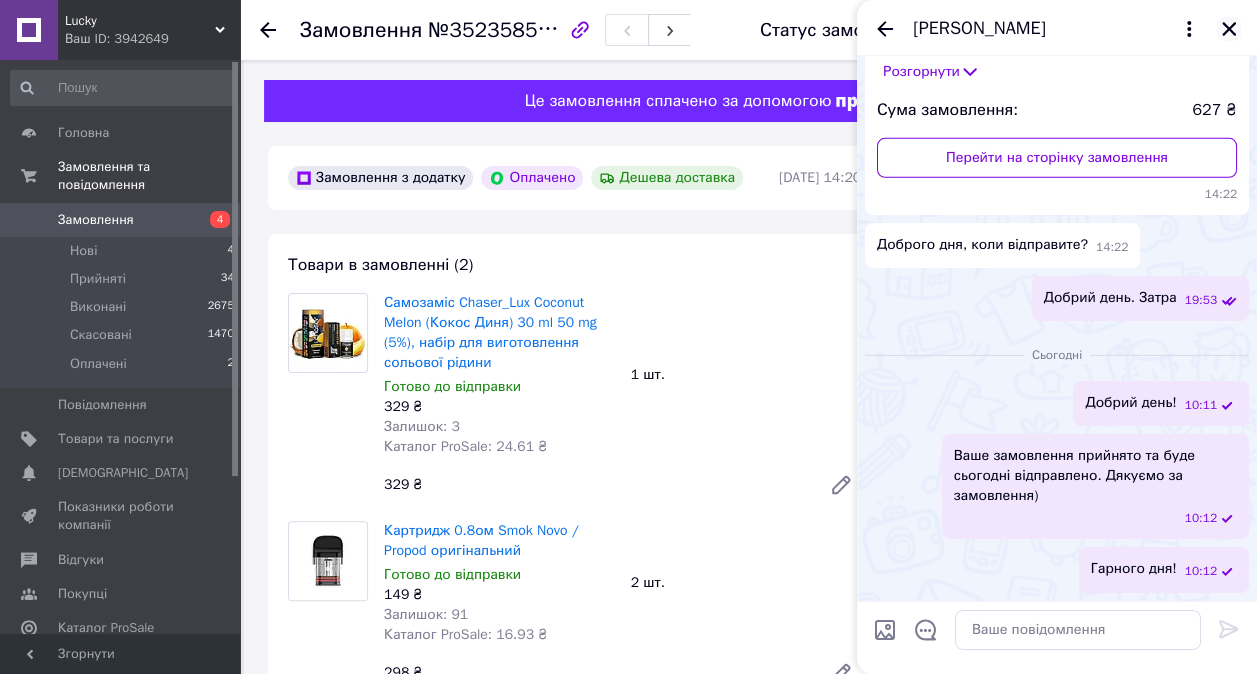 click 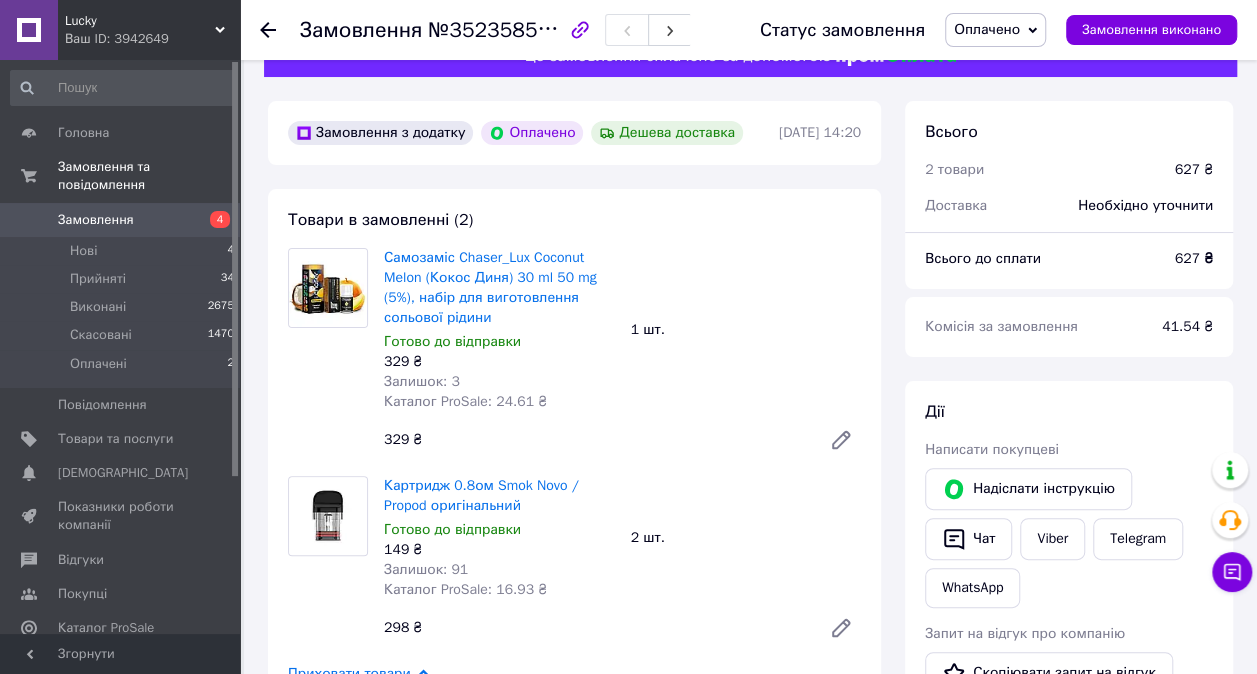 scroll, scrollTop: 0, scrollLeft: 0, axis: both 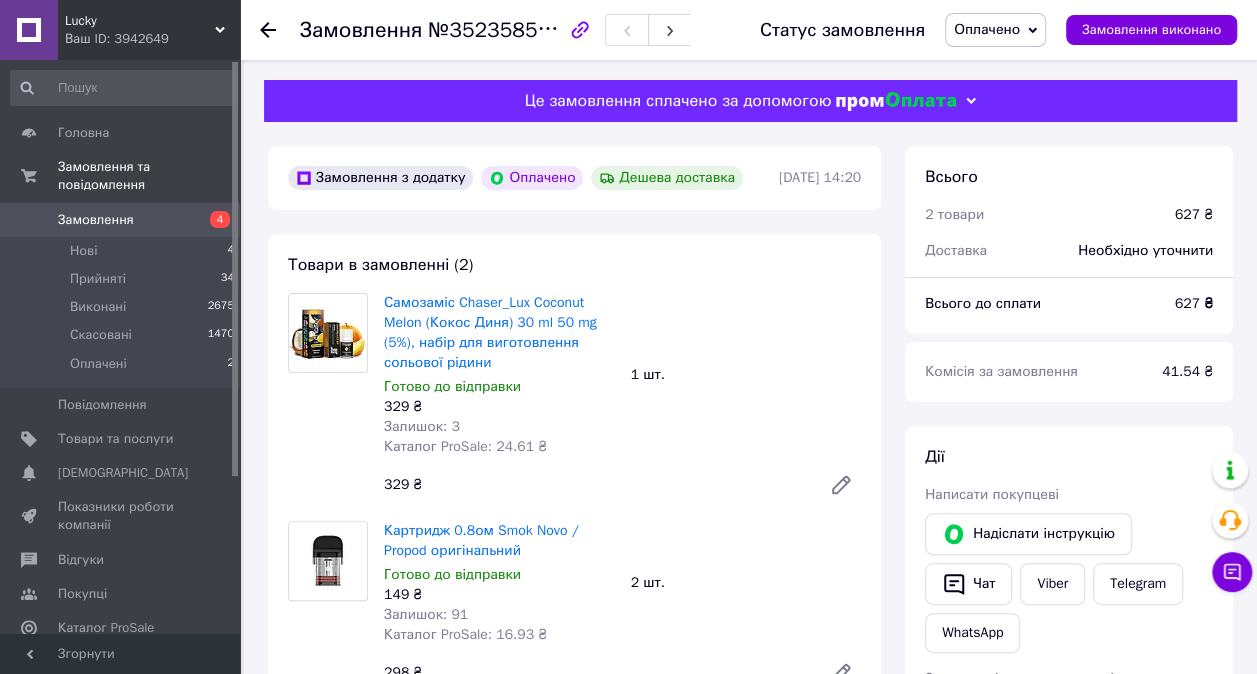 click on "Оплачено" at bounding box center (987, 29) 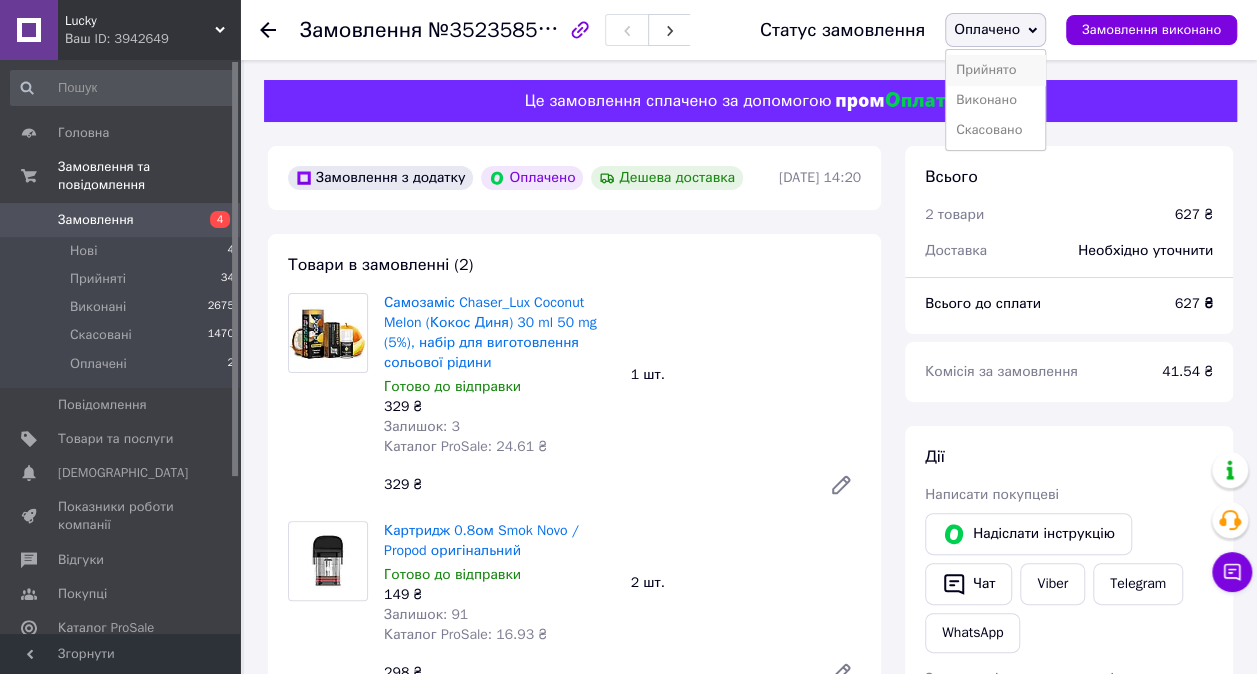 click on "Прийнято" at bounding box center [995, 70] 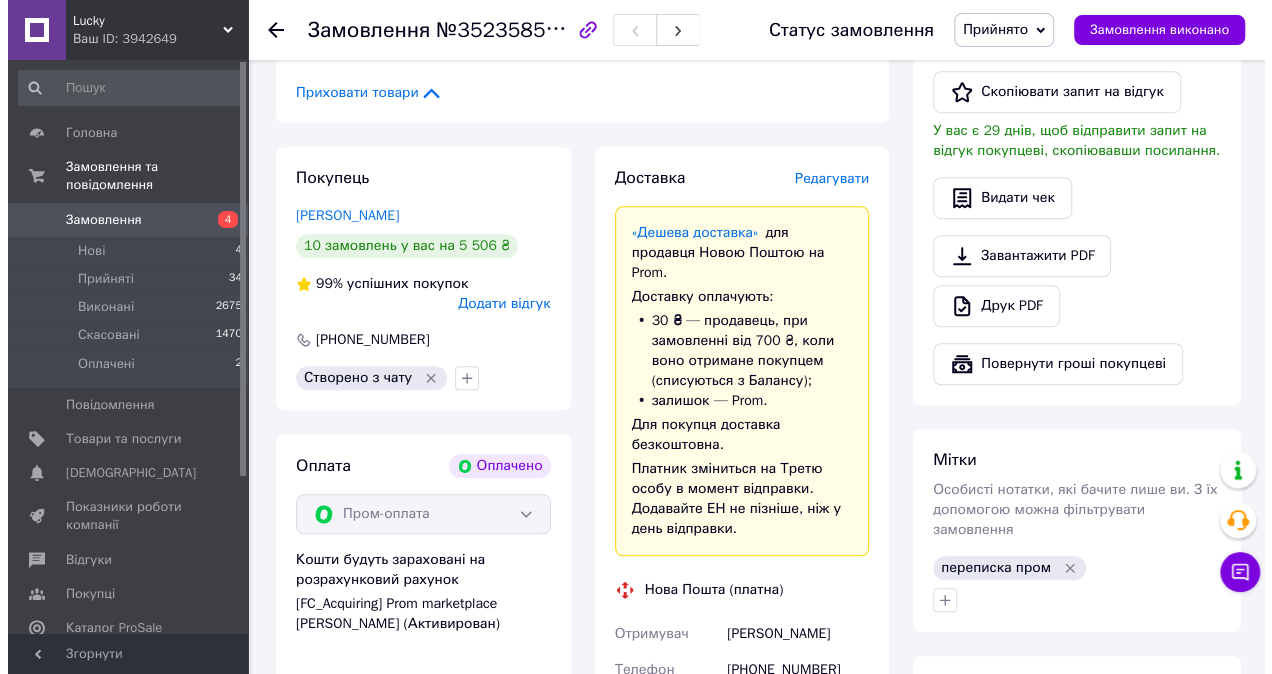 scroll, scrollTop: 600, scrollLeft: 0, axis: vertical 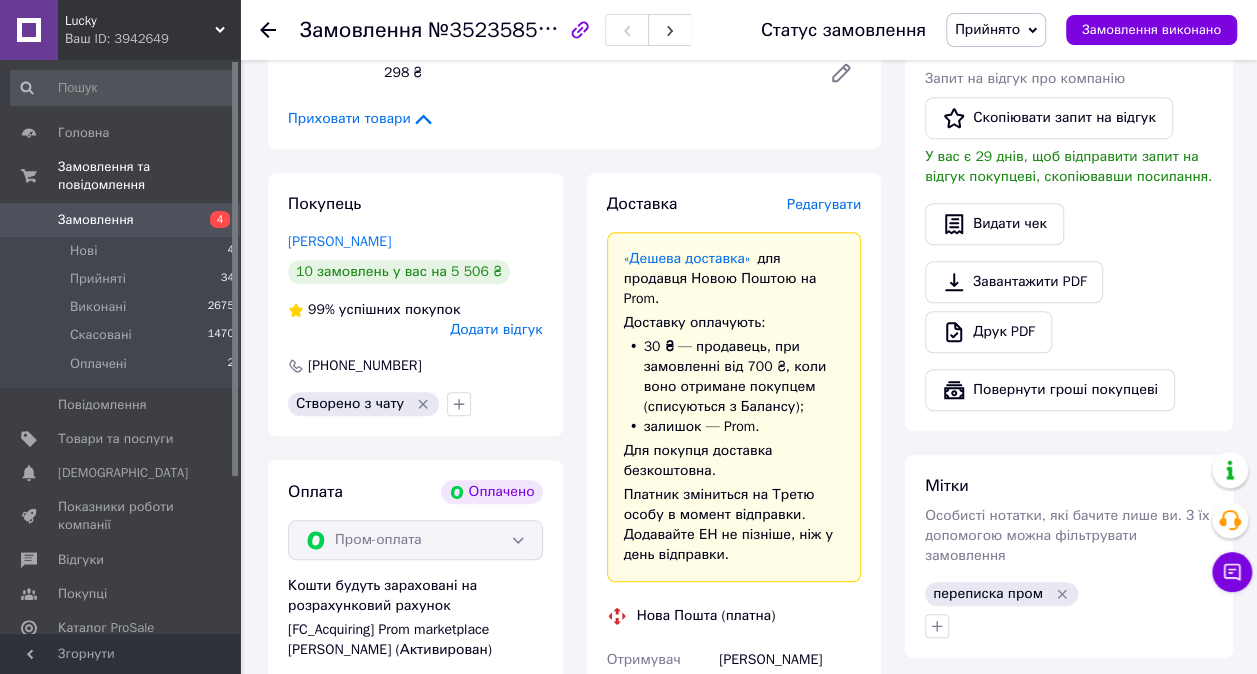 click on "Редагувати" at bounding box center (824, 204) 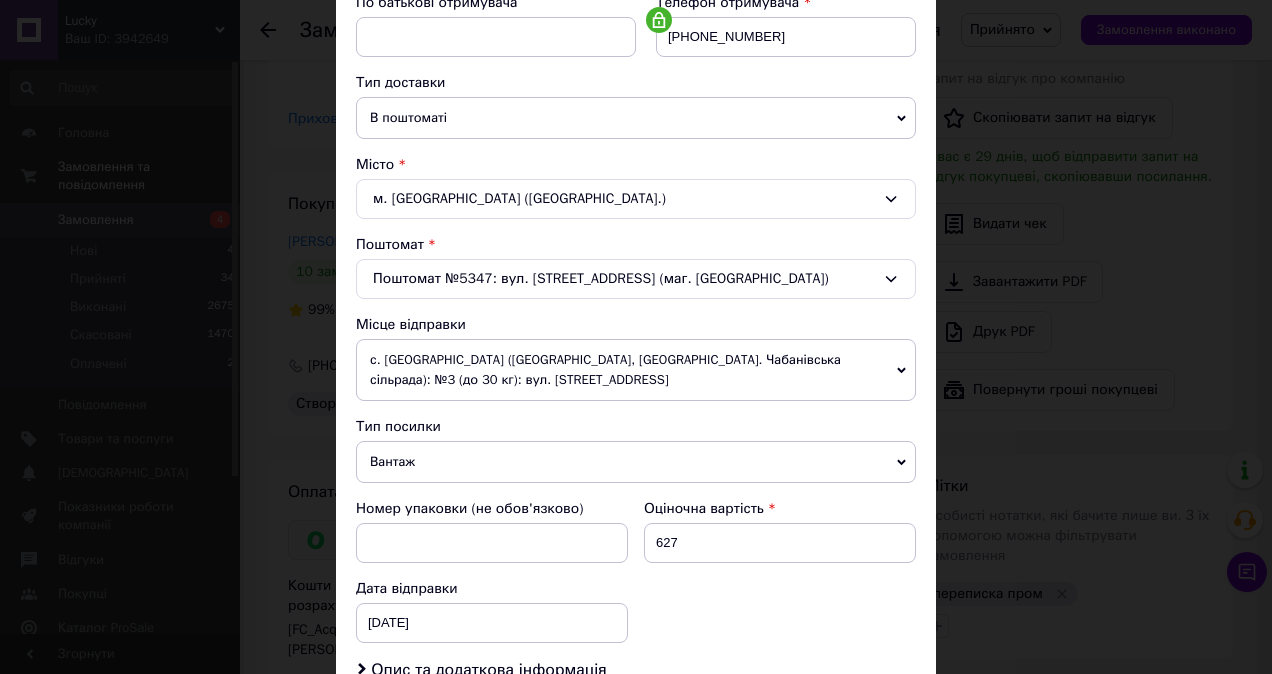 scroll, scrollTop: 600, scrollLeft: 0, axis: vertical 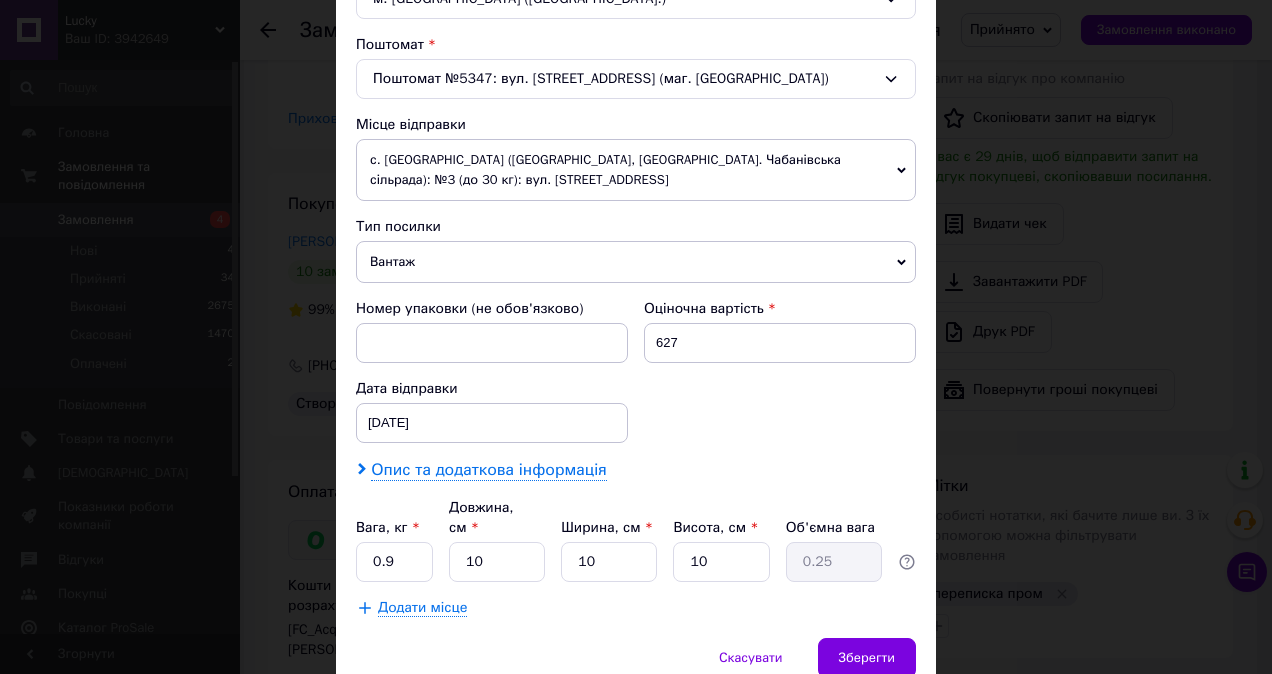 click on "Опис та додаткова інформація" at bounding box center [488, 470] 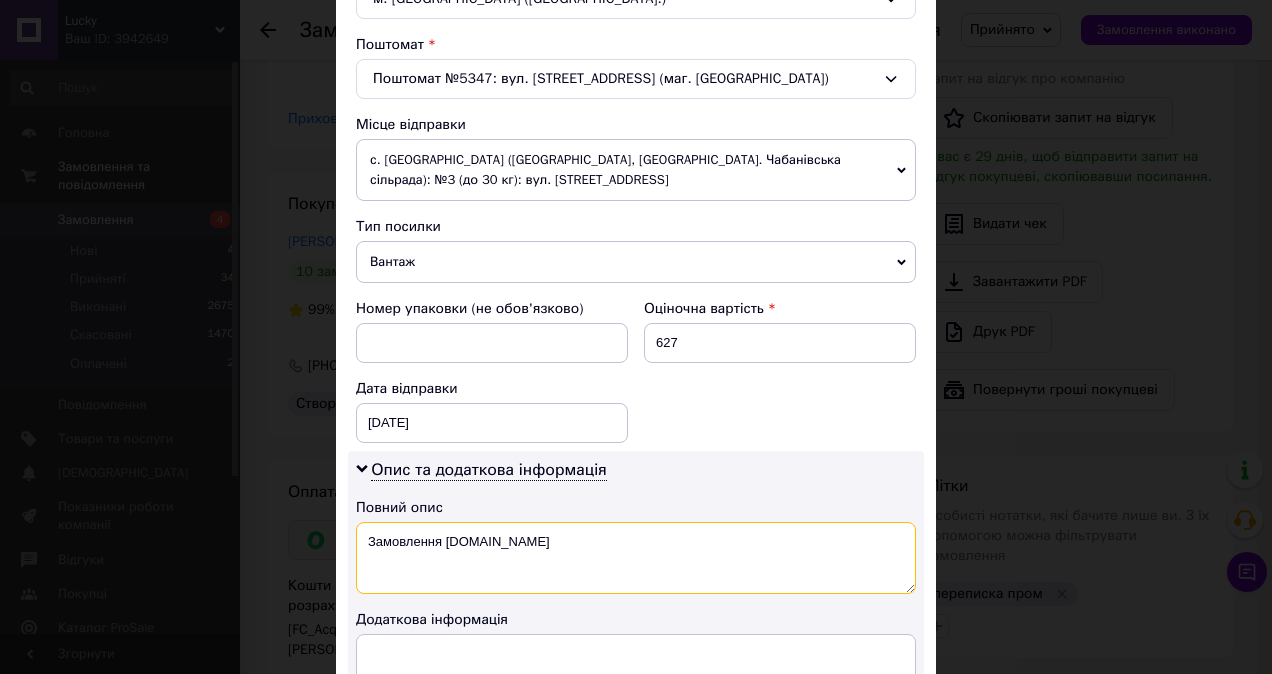 drag, startPoint x: 516, startPoint y: 533, endPoint x: 369, endPoint y: 541, distance: 147.21753 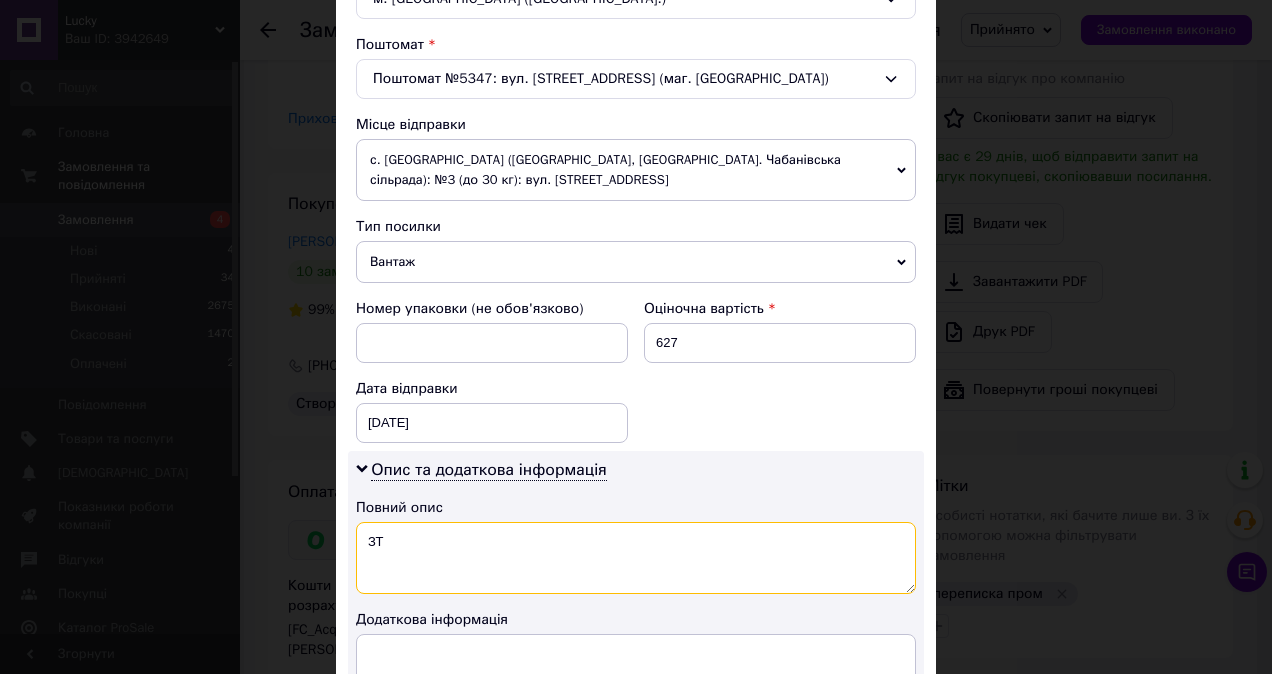 type on "З" 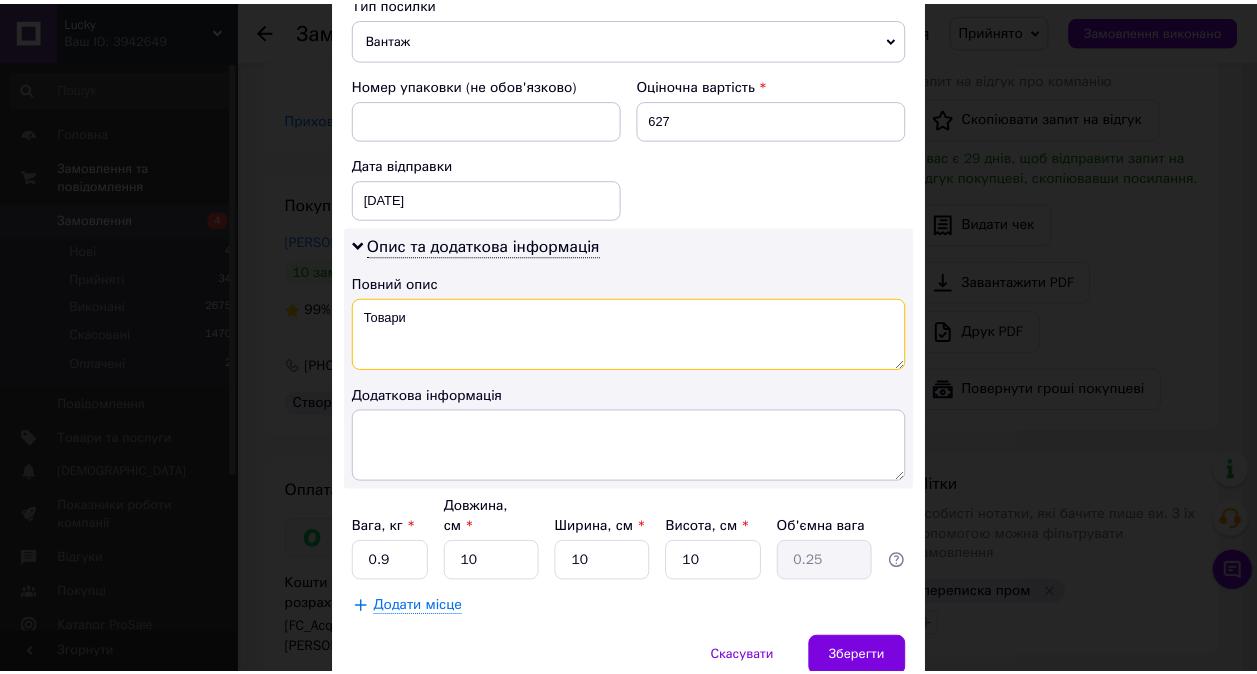 scroll, scrollTop: 888, scrollLeft: 0, axis: vertical 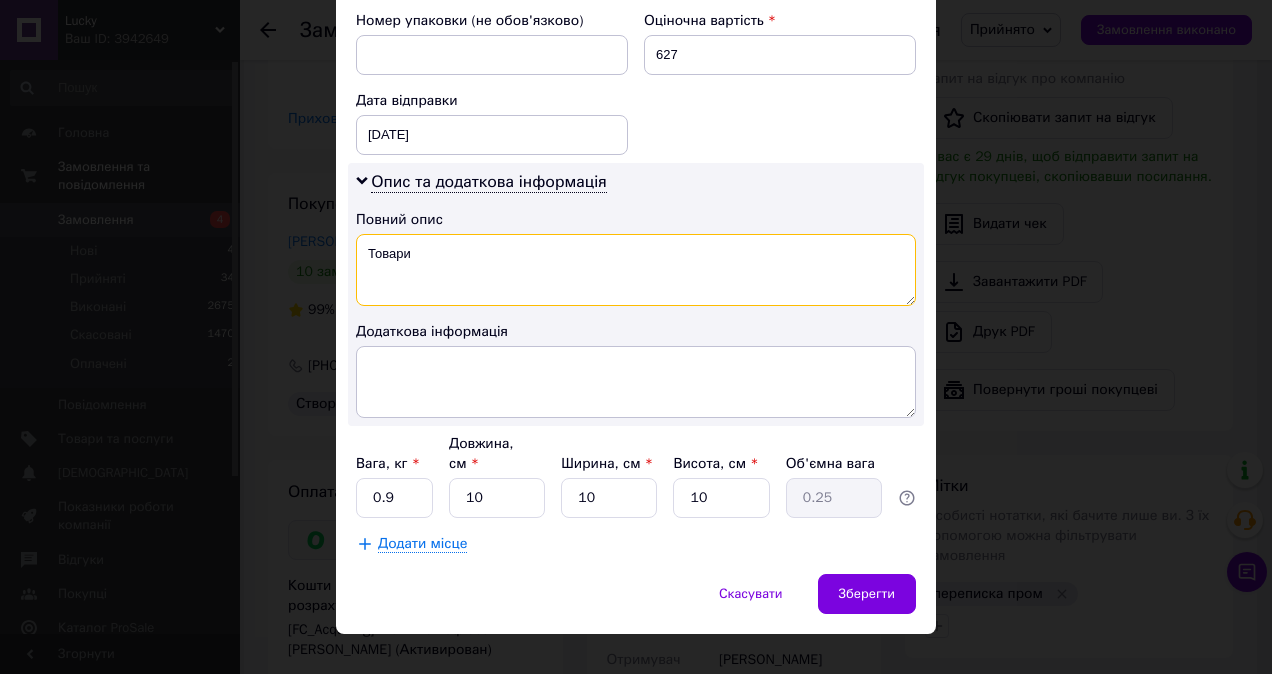 type on "Товари" 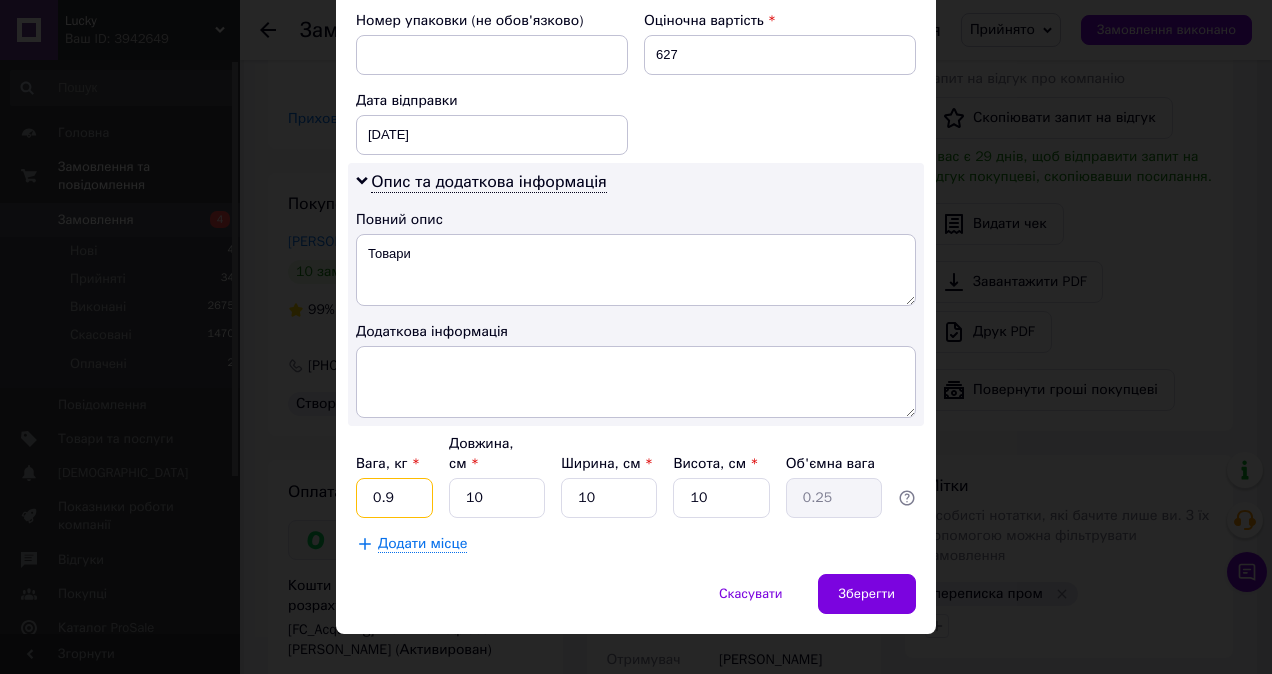 click on "0.9" at bounding box center [394, 498] 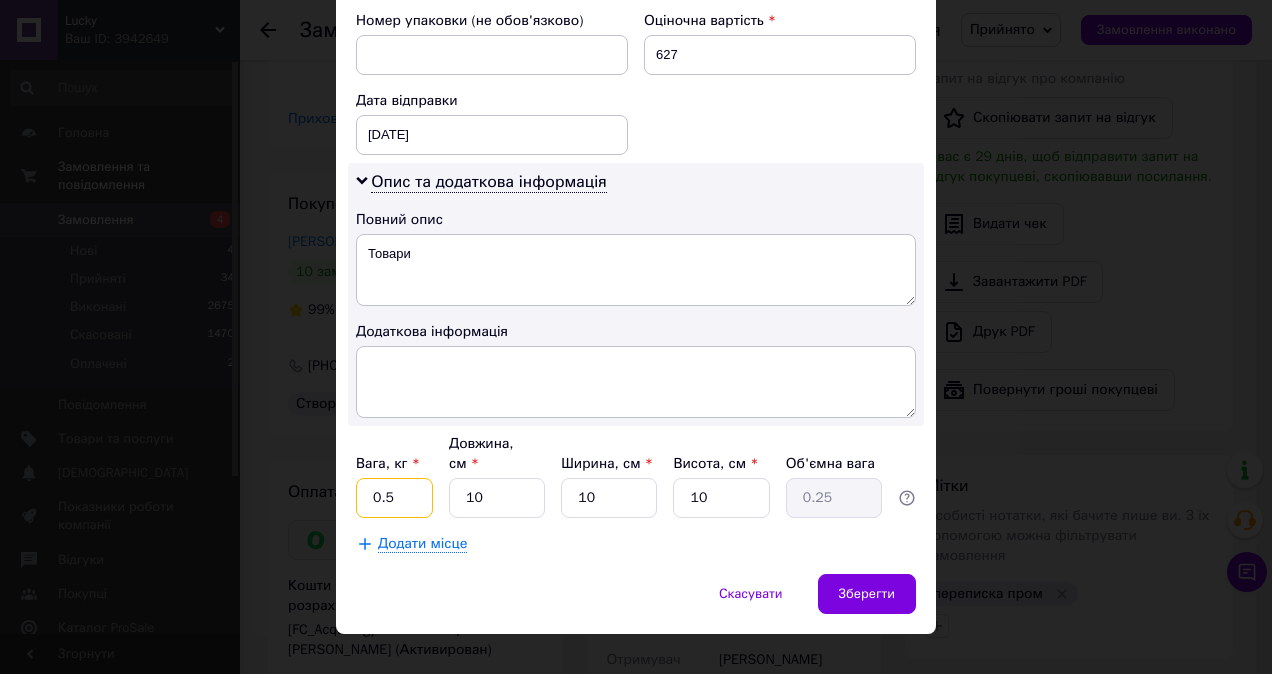type on "0.5" 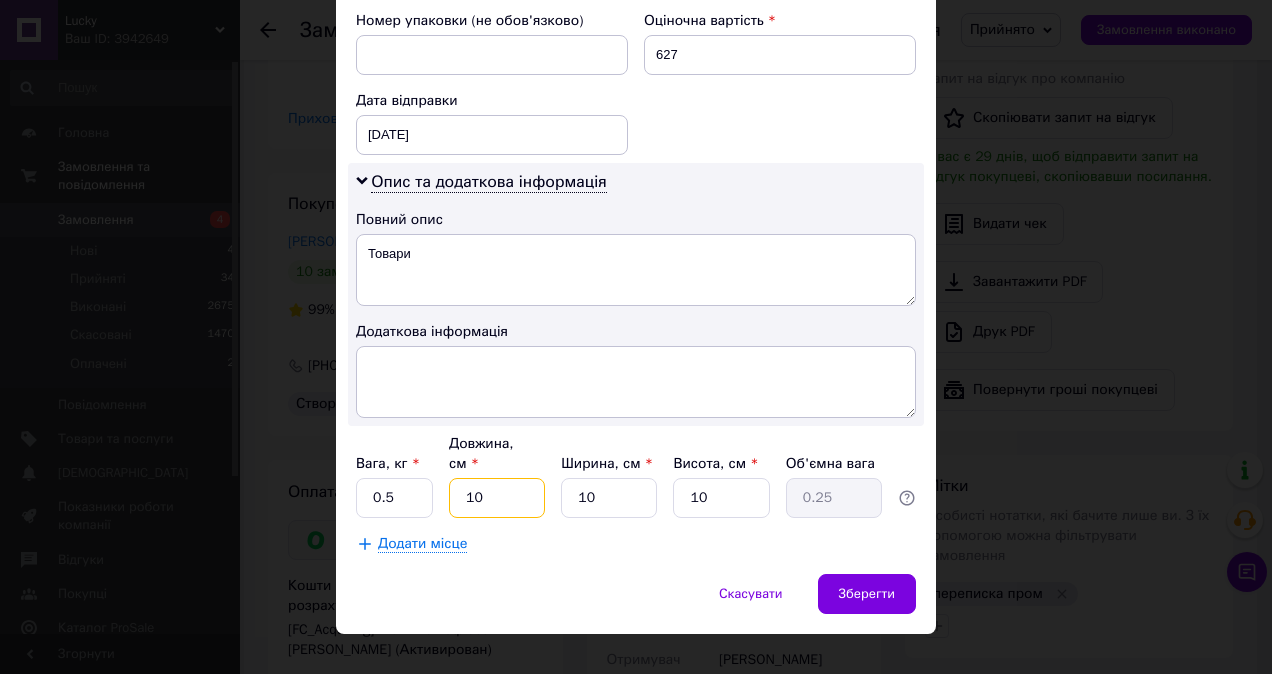 drag, startPoint x: 463, startPoint y: 470, endPoint x: 500, endPoint y: 466, distance: 37.215588 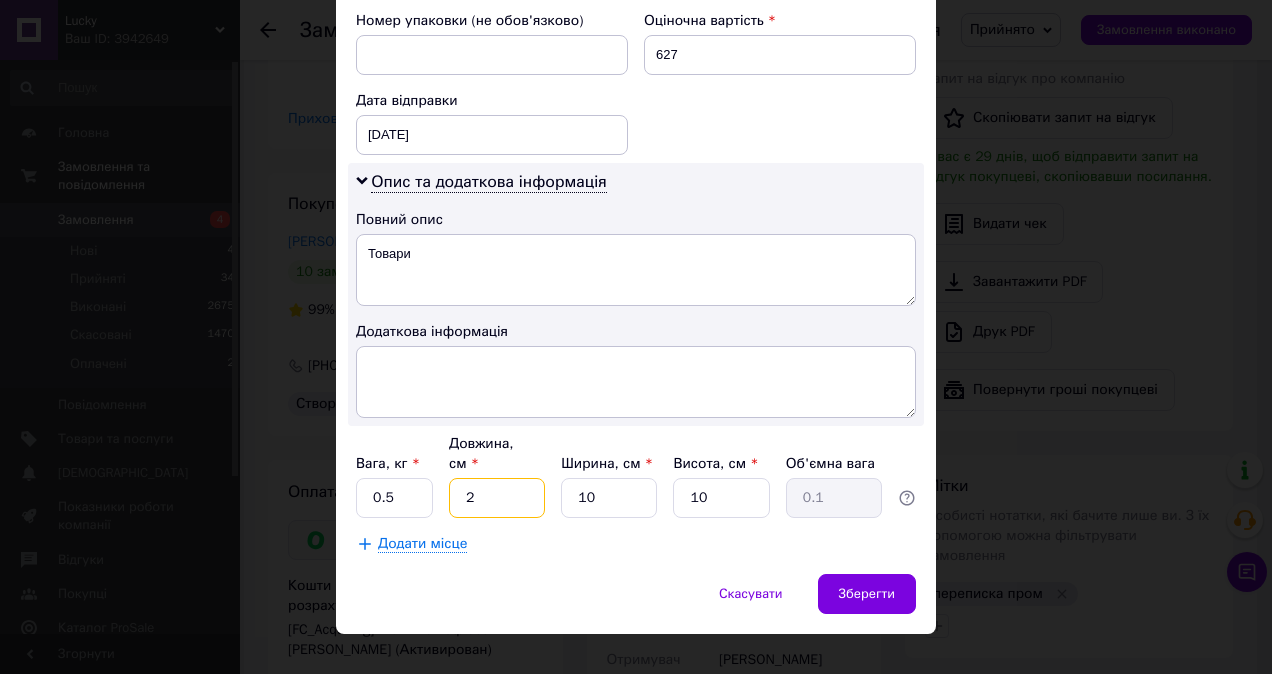type on "20" 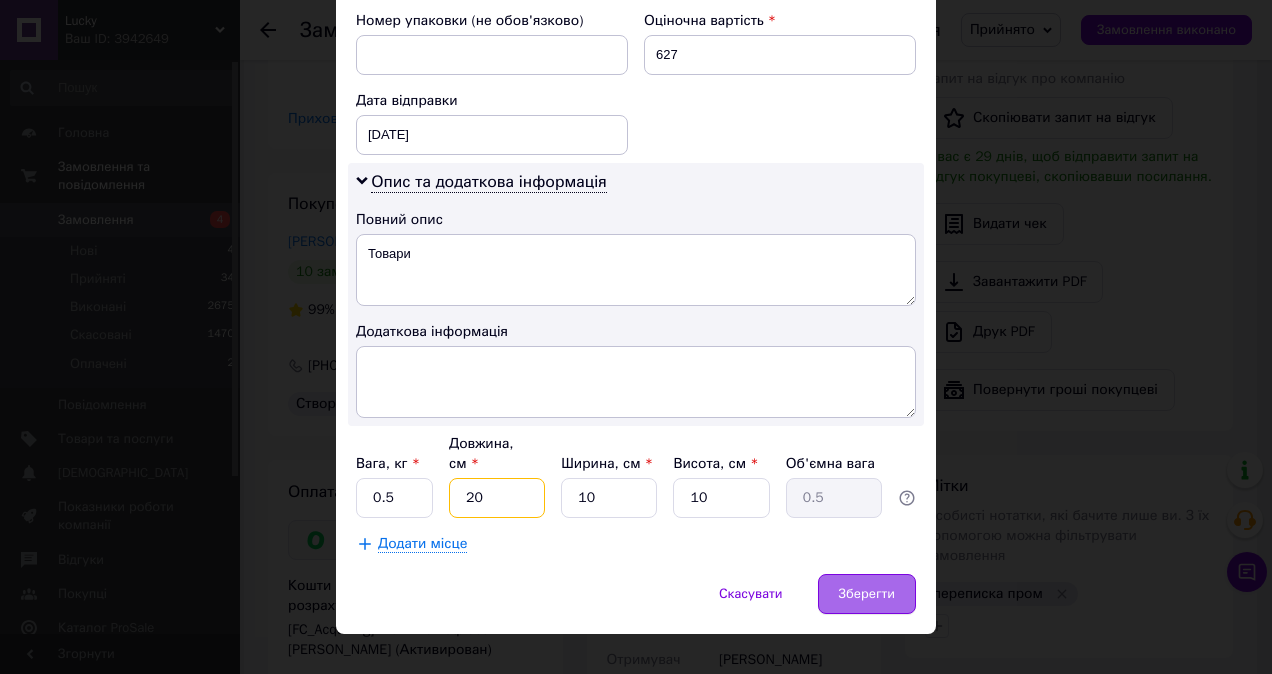 type on "20" 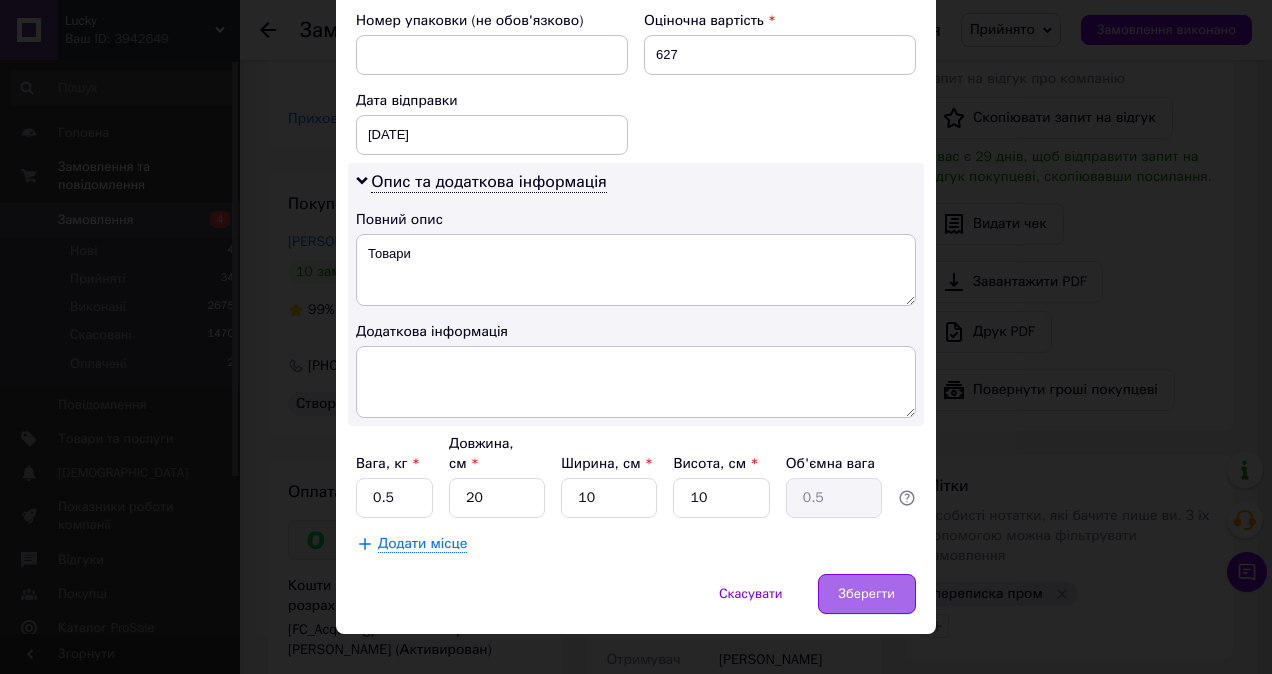 click on "Зберегти" at bounding box center (867, 594) 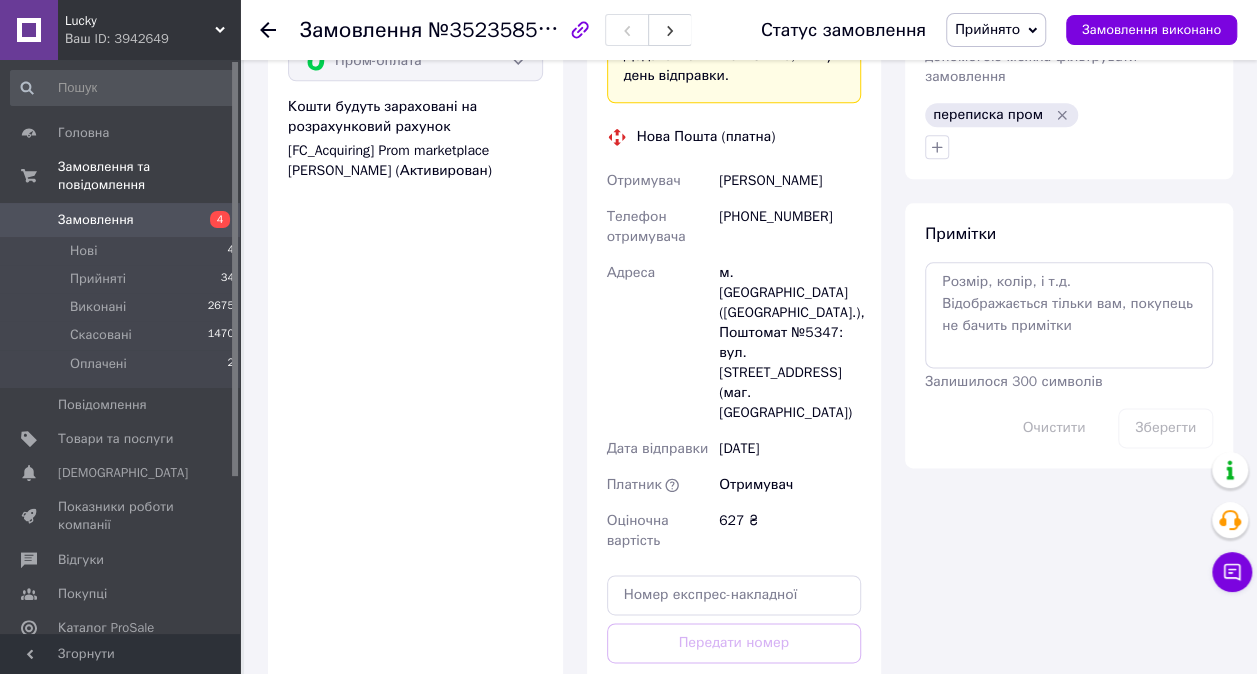 scroll, scrollTop: 1200, scrollLeft: 0, axis: vertical 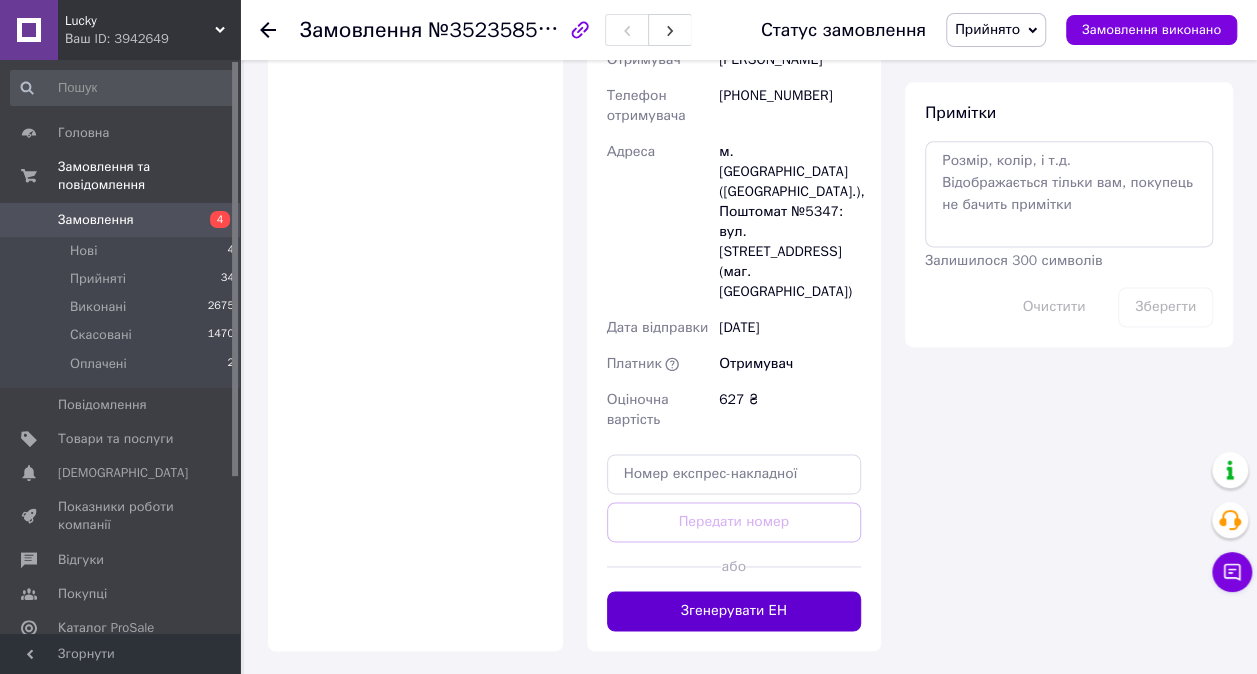 click on "Згенерувати ЕН" at bounding box center [734, 611] 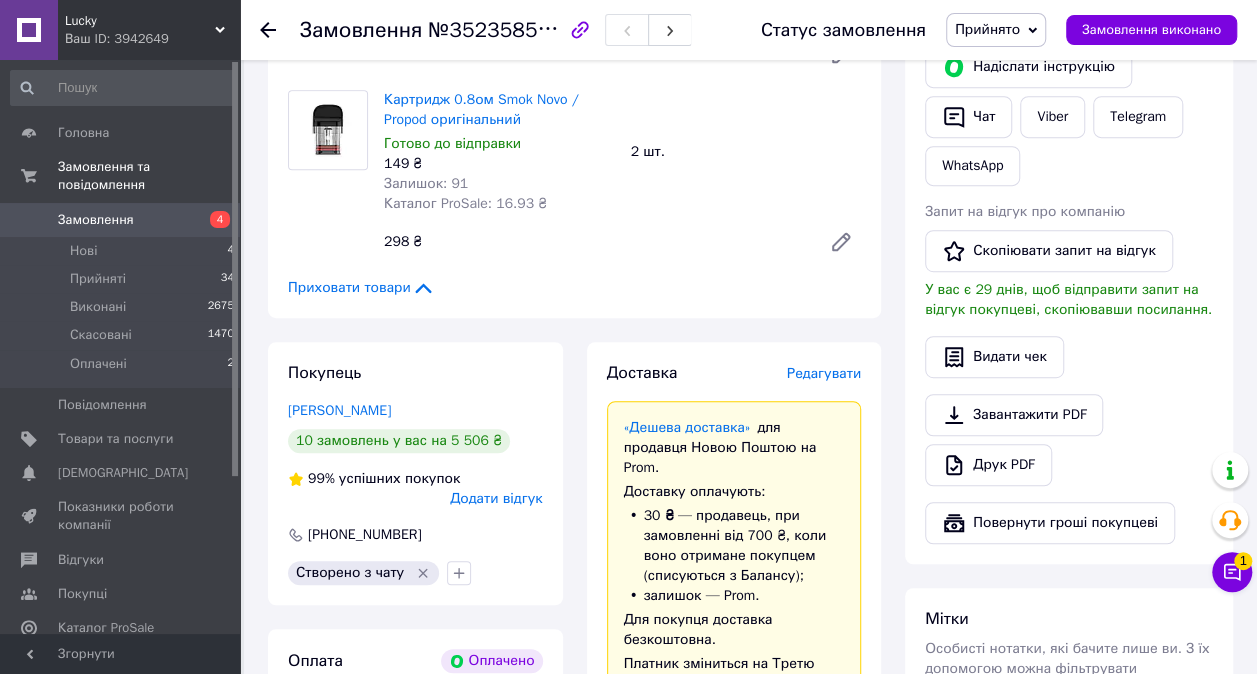 scroll, scrollTop: 400, scrollLeft: 0, axis: vertical 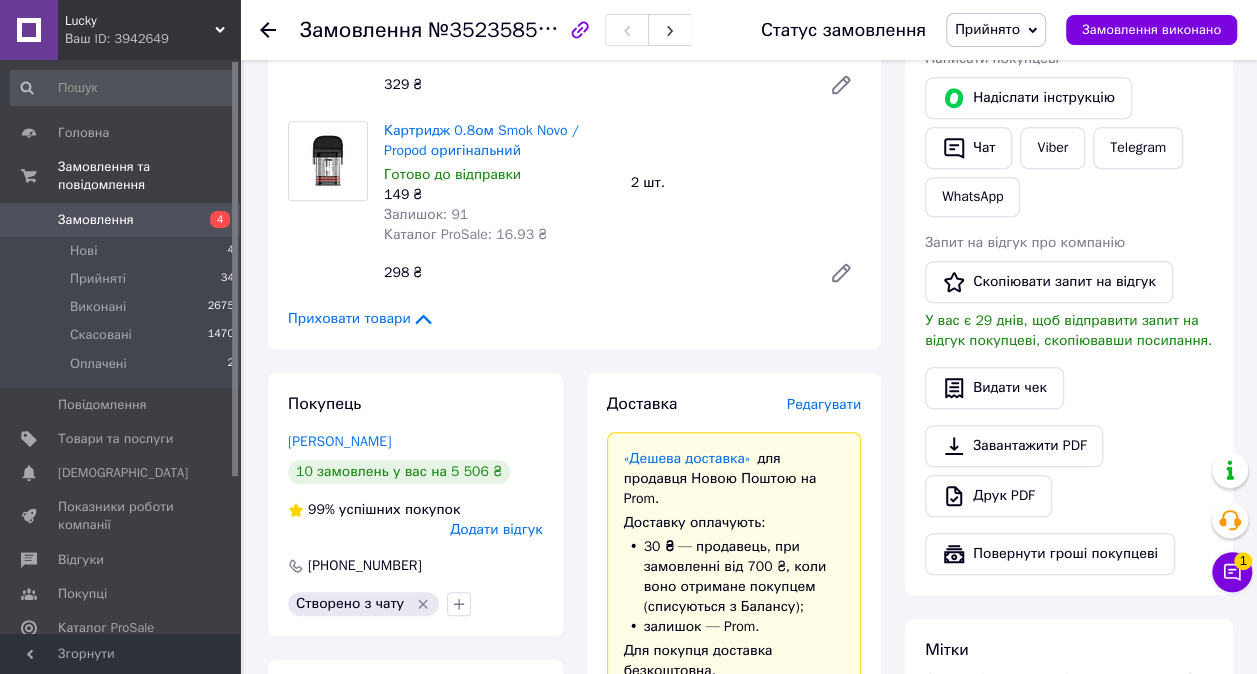 click on "Чат з покупцем 1" at bounding box center (1232, 572) 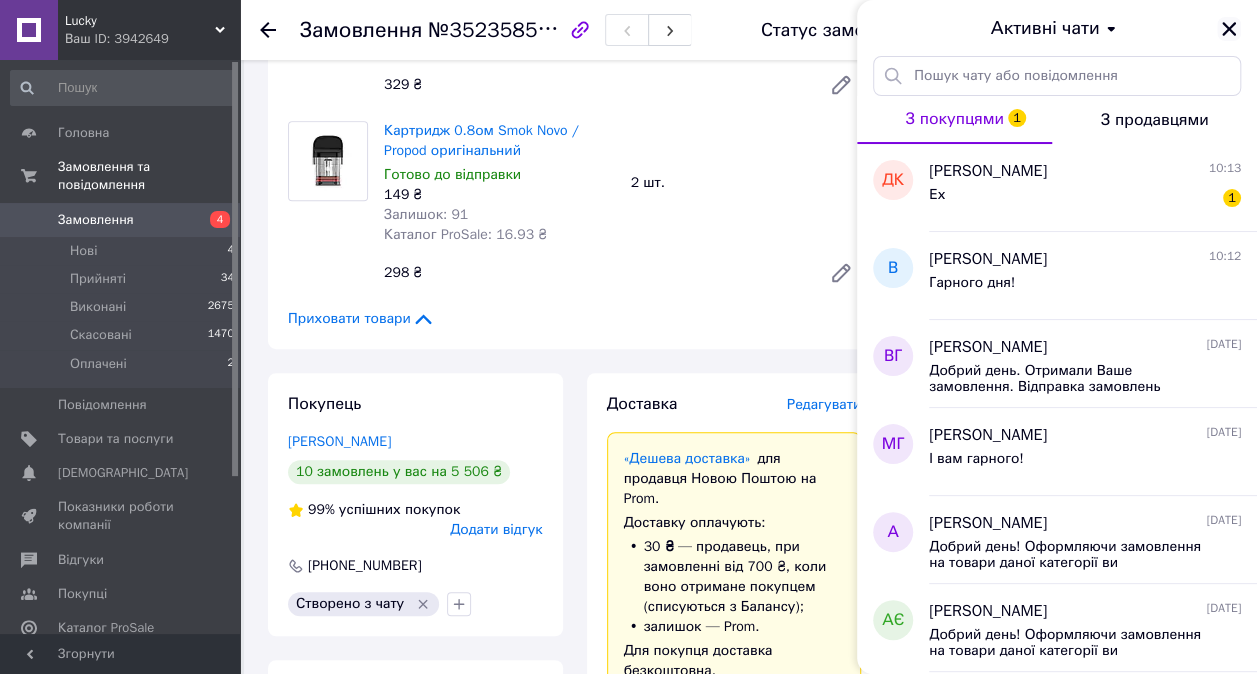 click 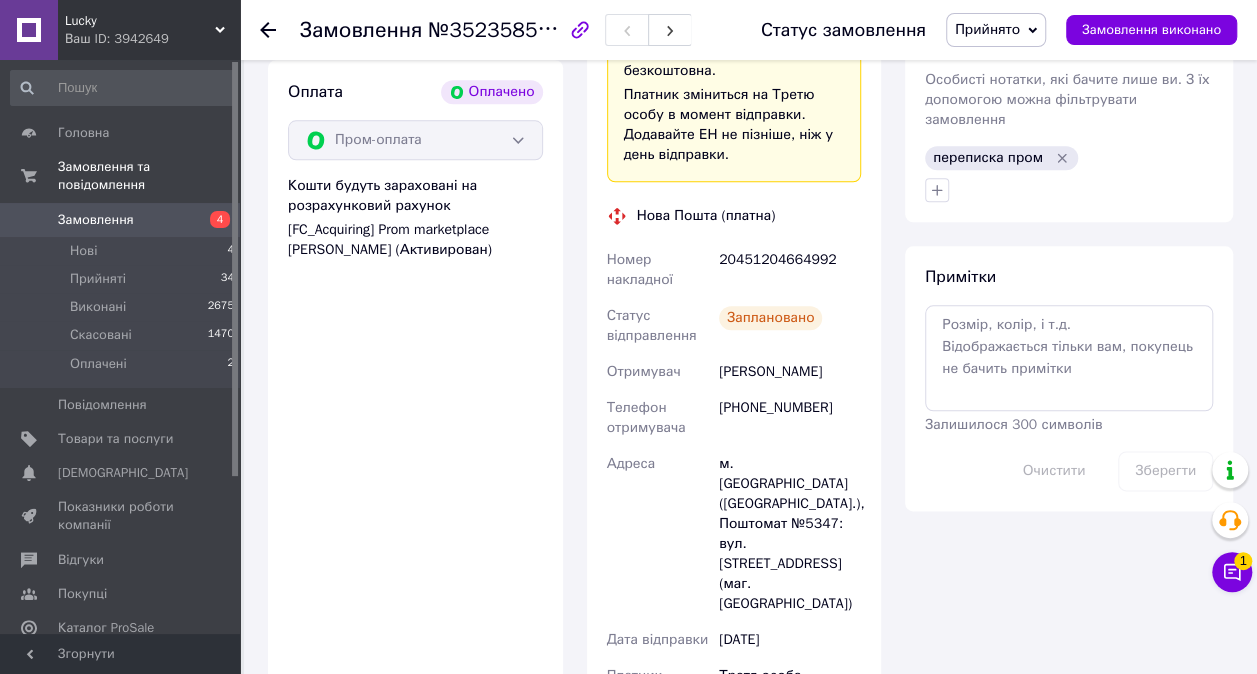 scroll, scrollTop: 1300, scrollLeft: 0, axis: vertical 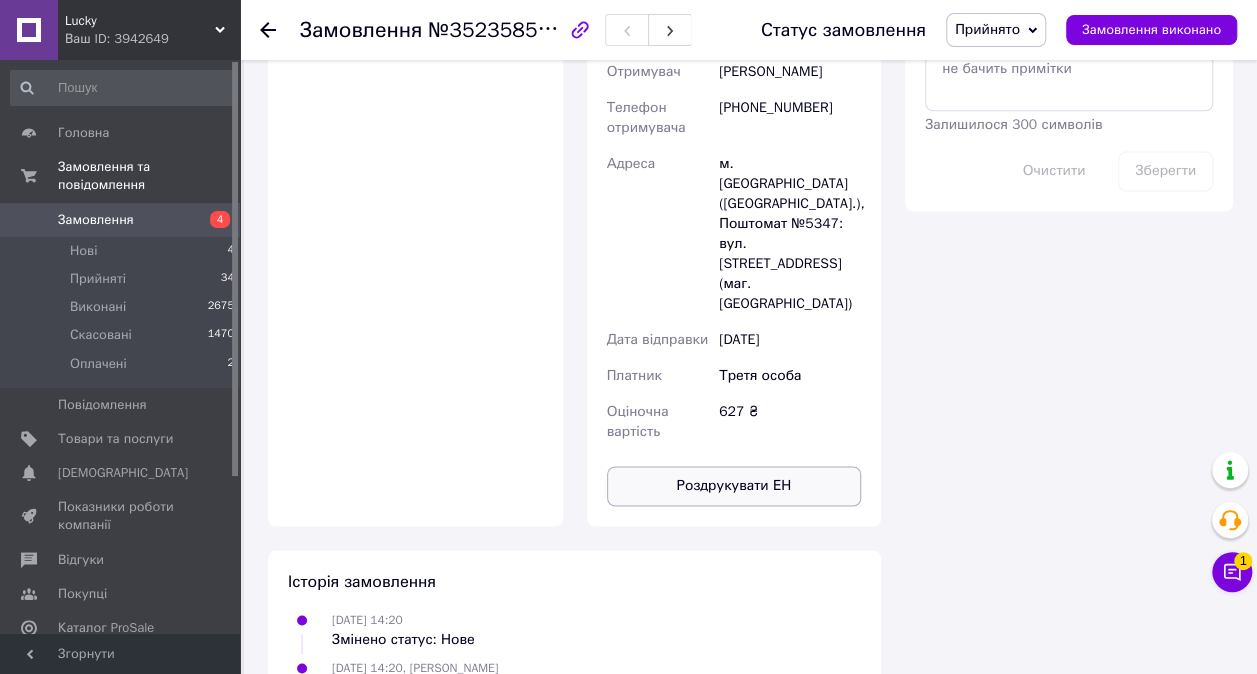 click on "Роздрукувати ЕН" at bounding box center (734, 486) 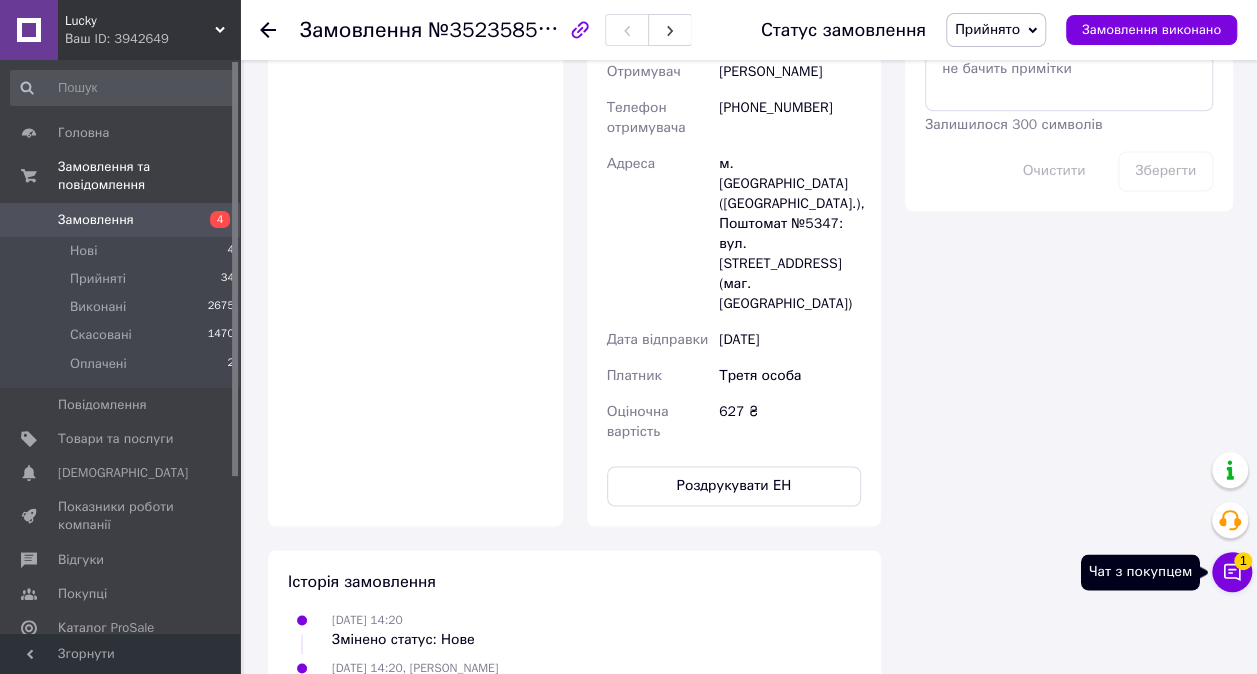 click on "Чат з покупцем 1" at bounding box center (1232, 572) 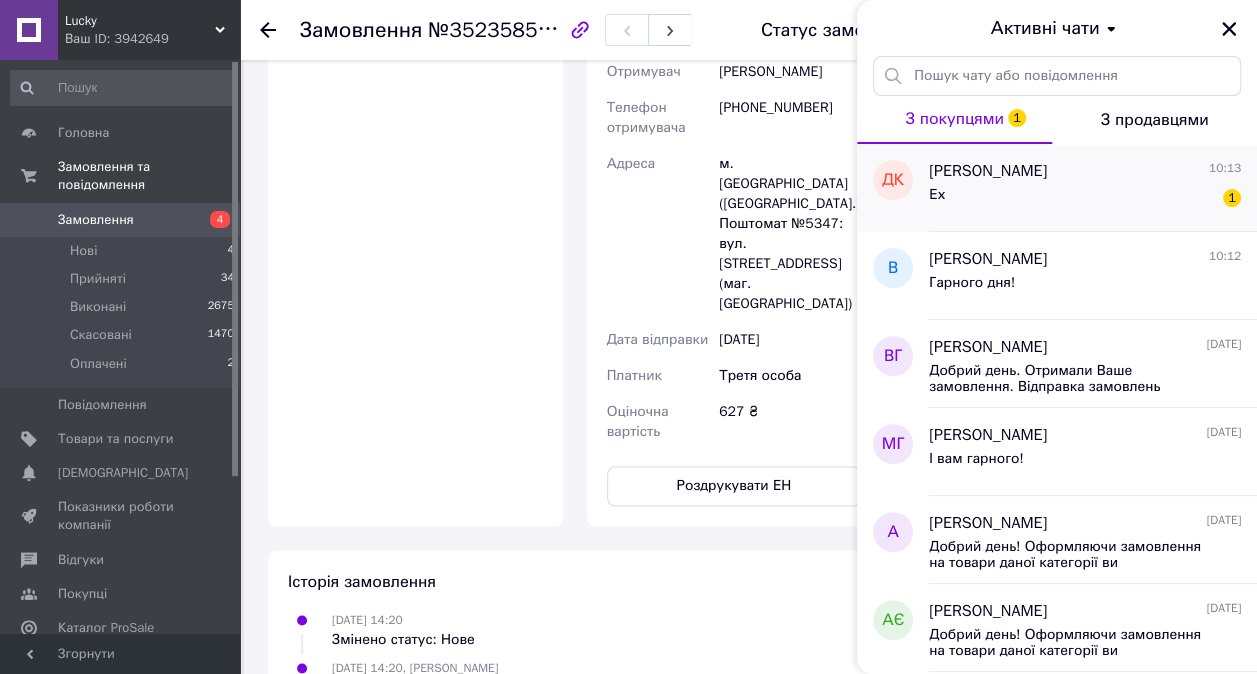 click on "Ех 1" at bounding box center [1085, 199] 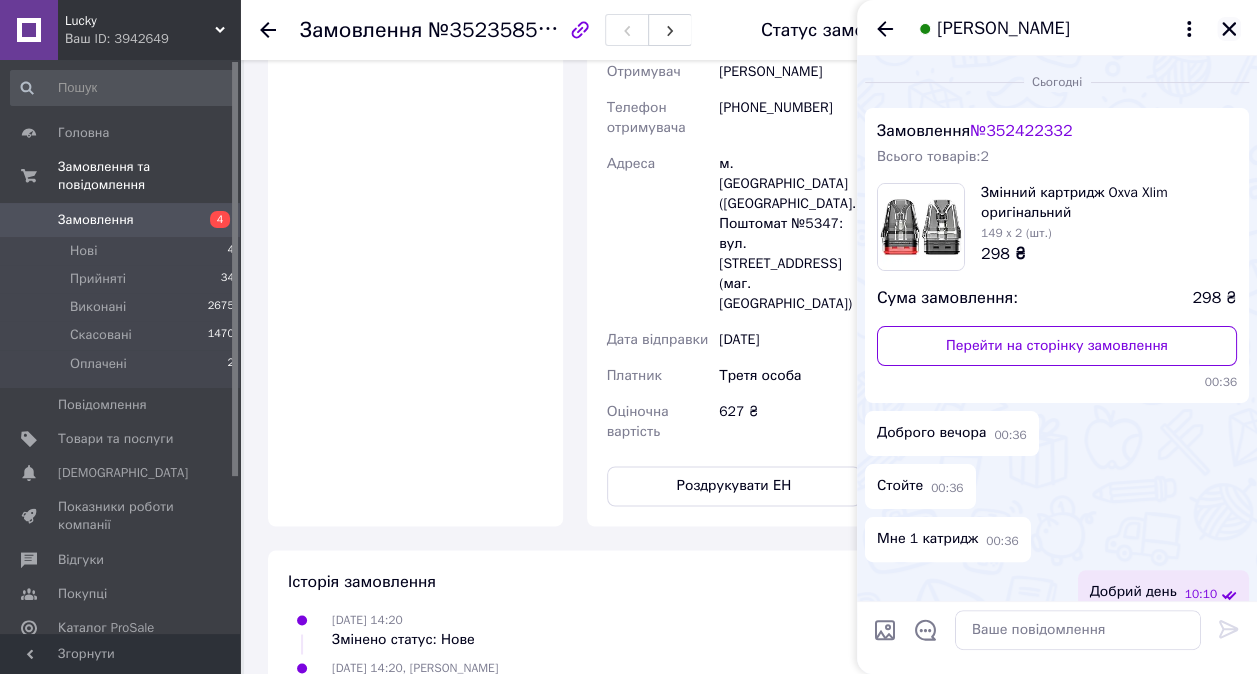 scroll, scrollTop: 164, scrollLeft: 0, axis: vertical 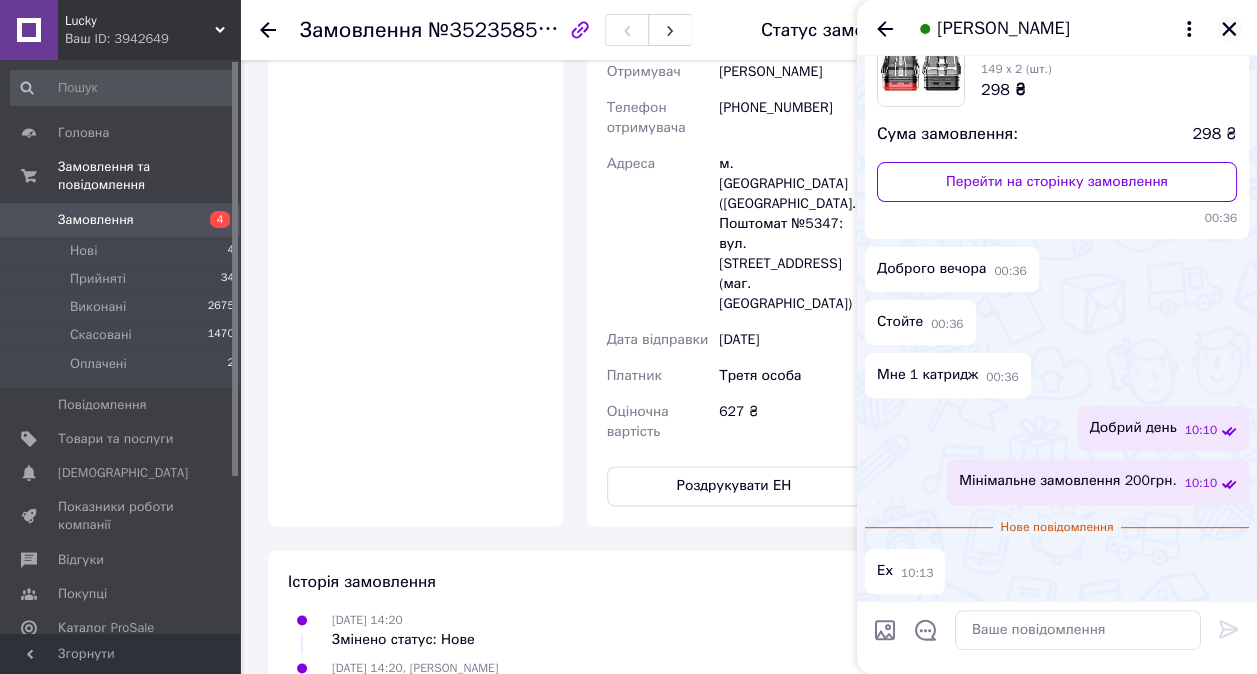 click 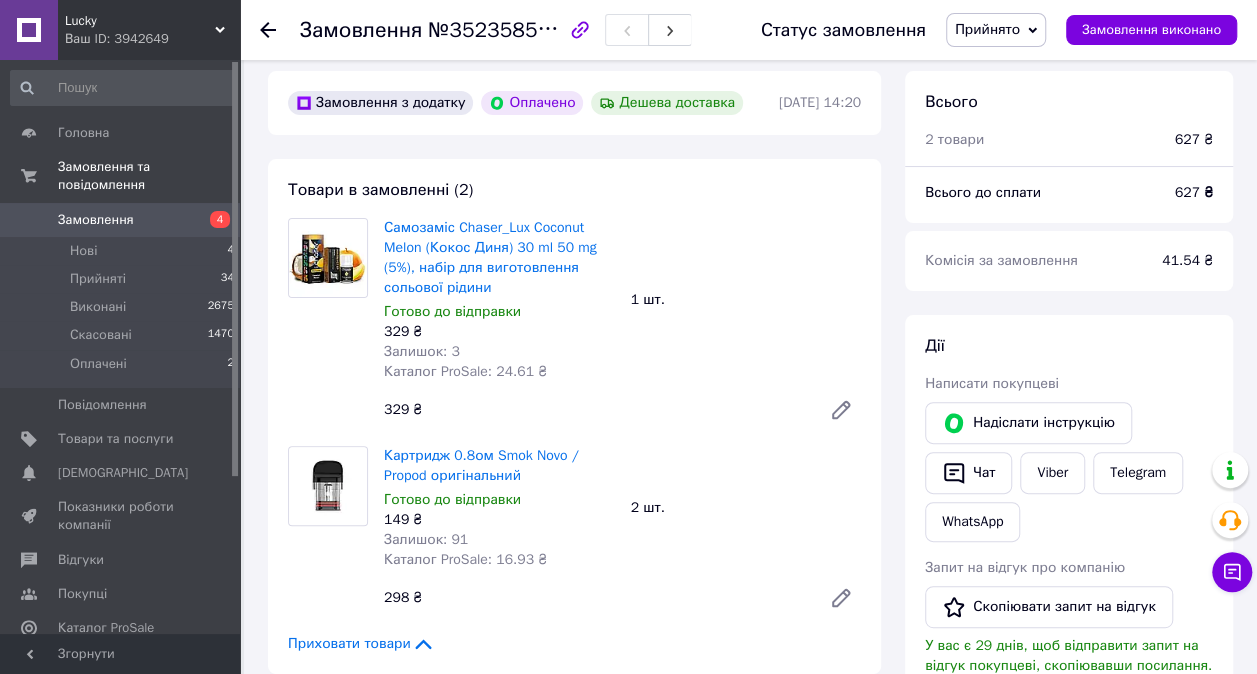 scroll, scrollTop: 200, scrollLeft: 0, axis: vertical 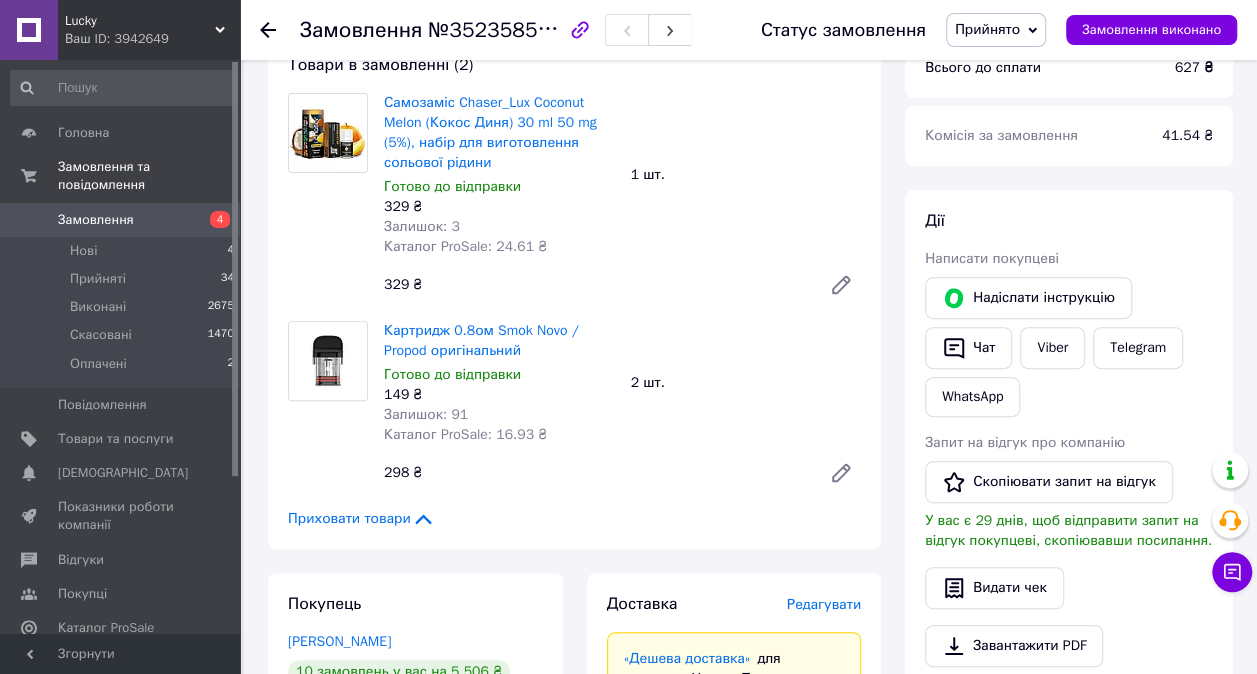 click on "Замовлення" at bounding box center (96, 220) 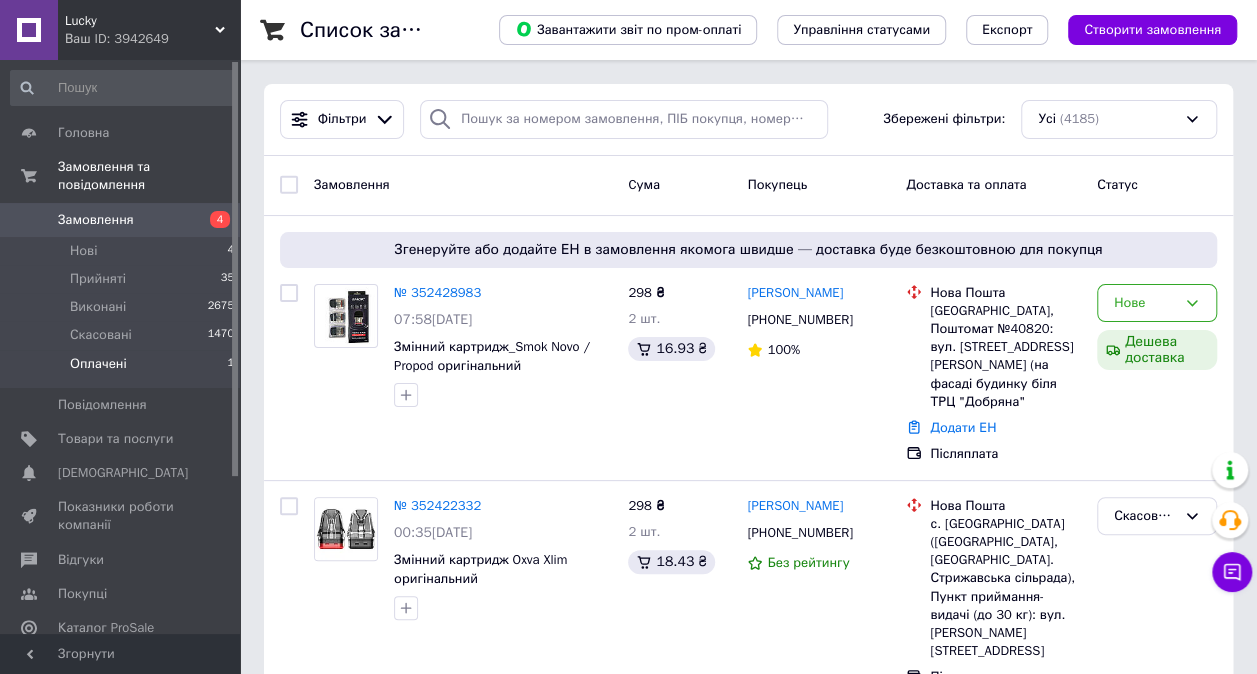 click on "Оплачені 1" at bounding box center [123, 369] 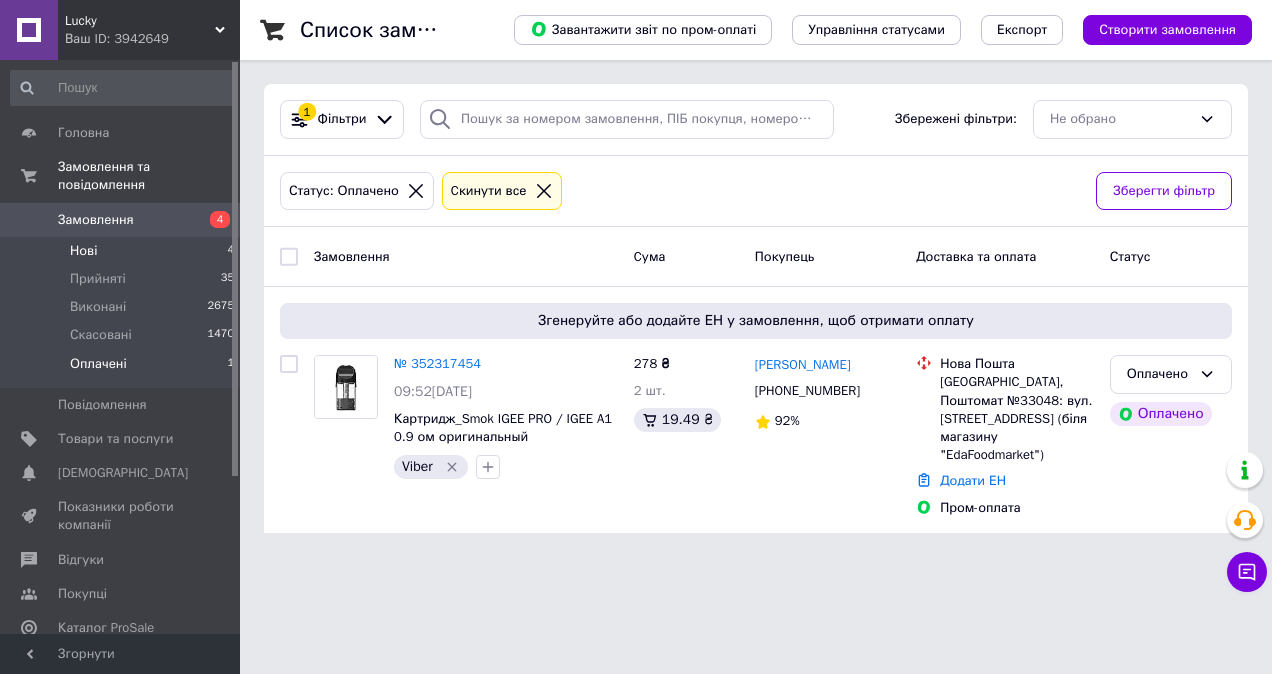 click on "Нові 4" at bounding box center [123, 251] 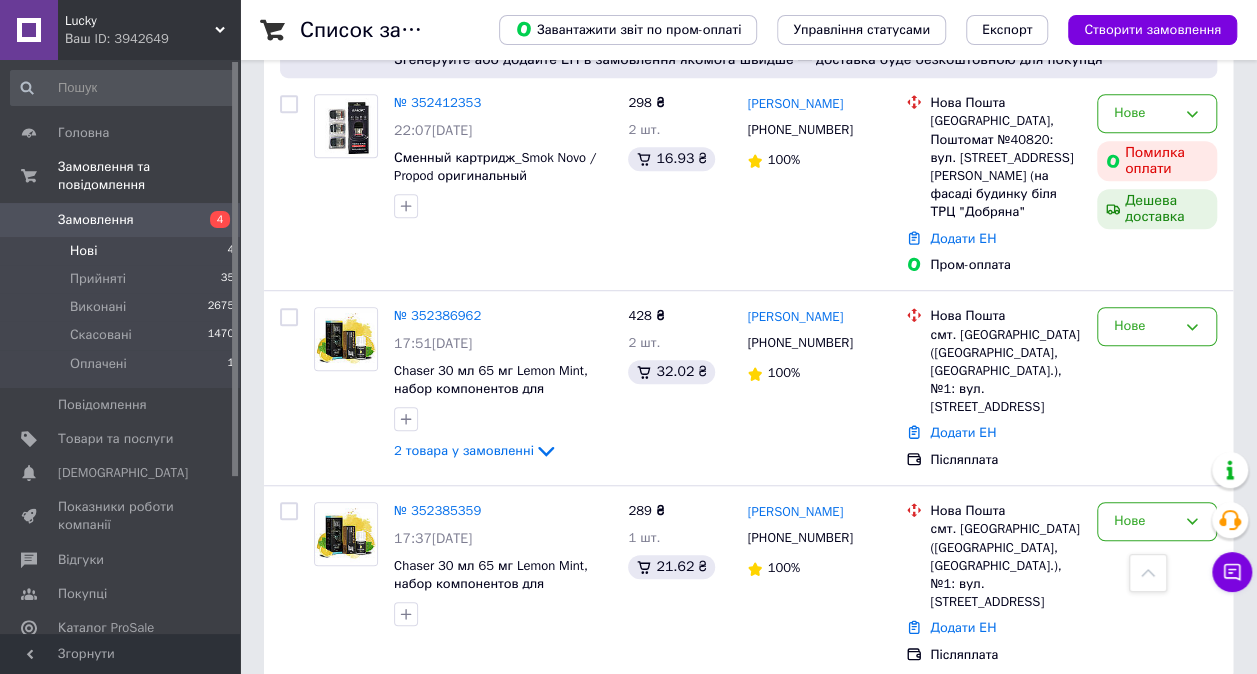 scroll, scrollTop: 529, scrollLeft: 0, axis: vertical 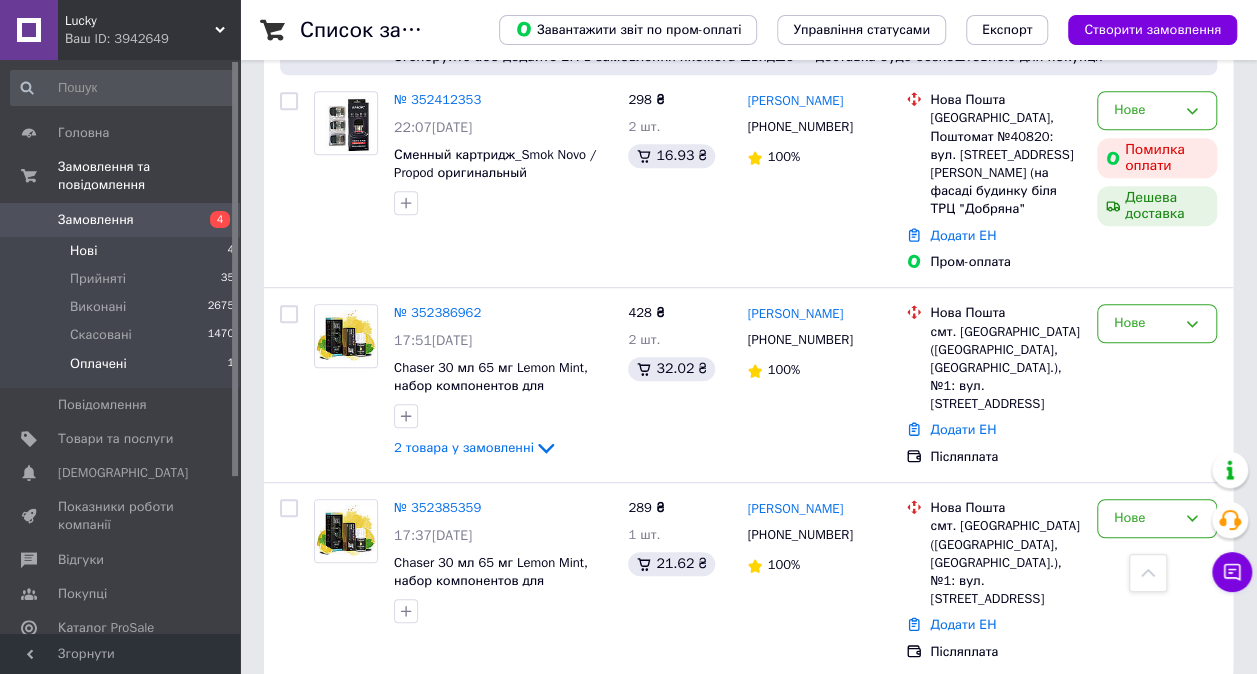click on "Оплачені" at bounding box center (98, 364) 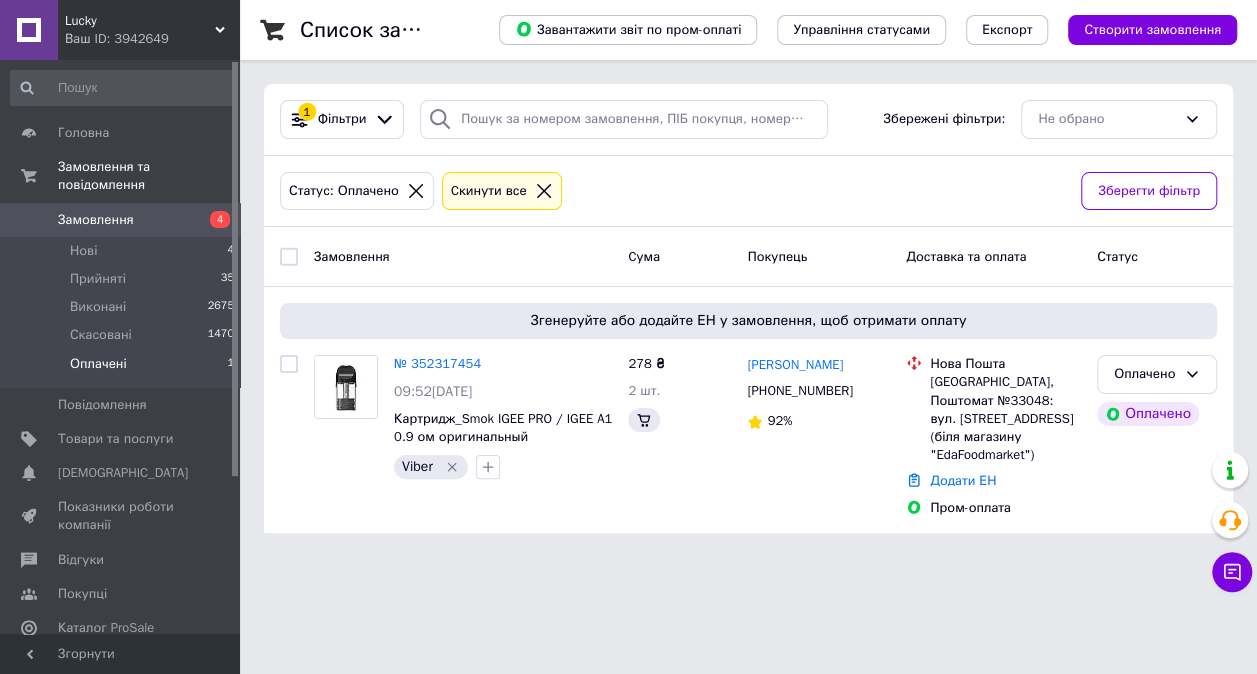 scroll, scrollTop: 0, scrollLeft: 0, axis: both 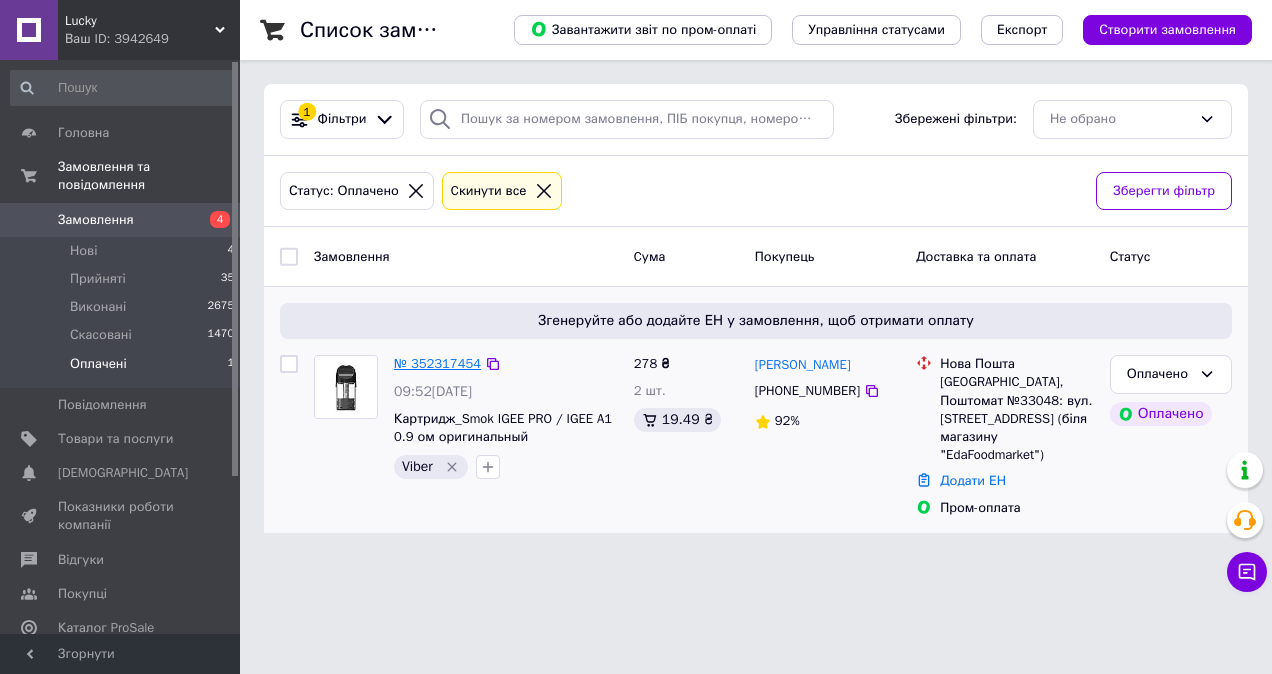 click on "№ 352317454" at bounding box center [437, 363] 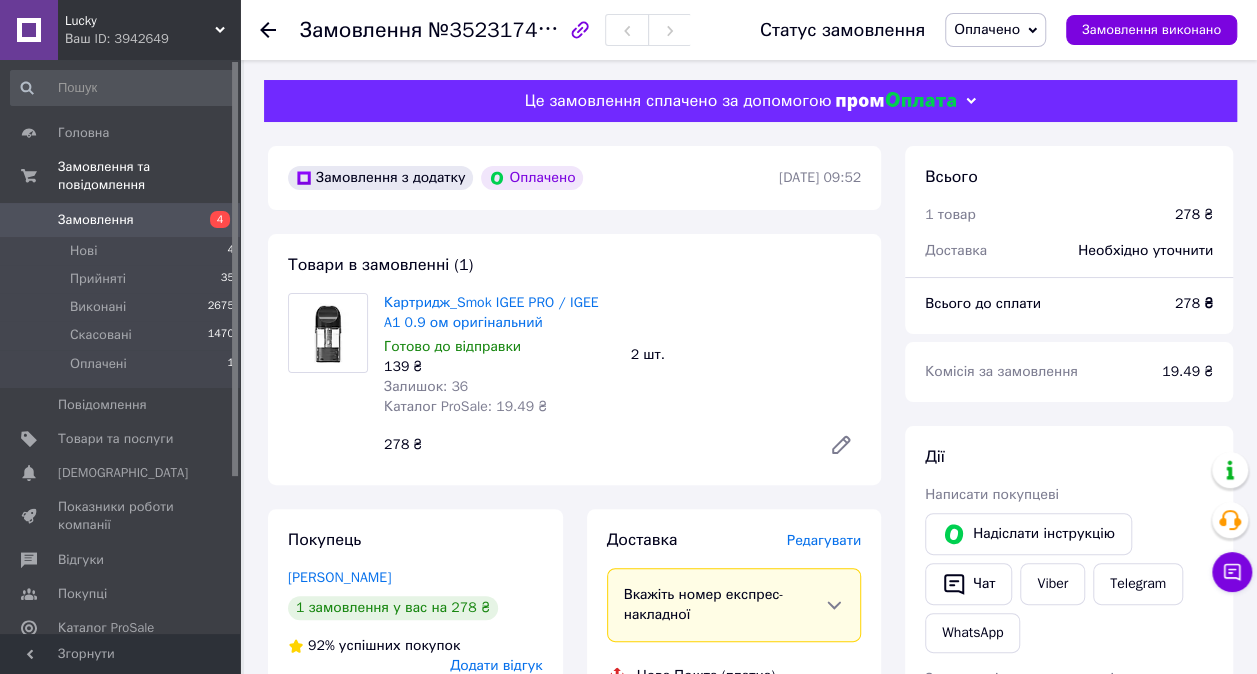 click on "Оплачено" at bounding box center (987, 29) 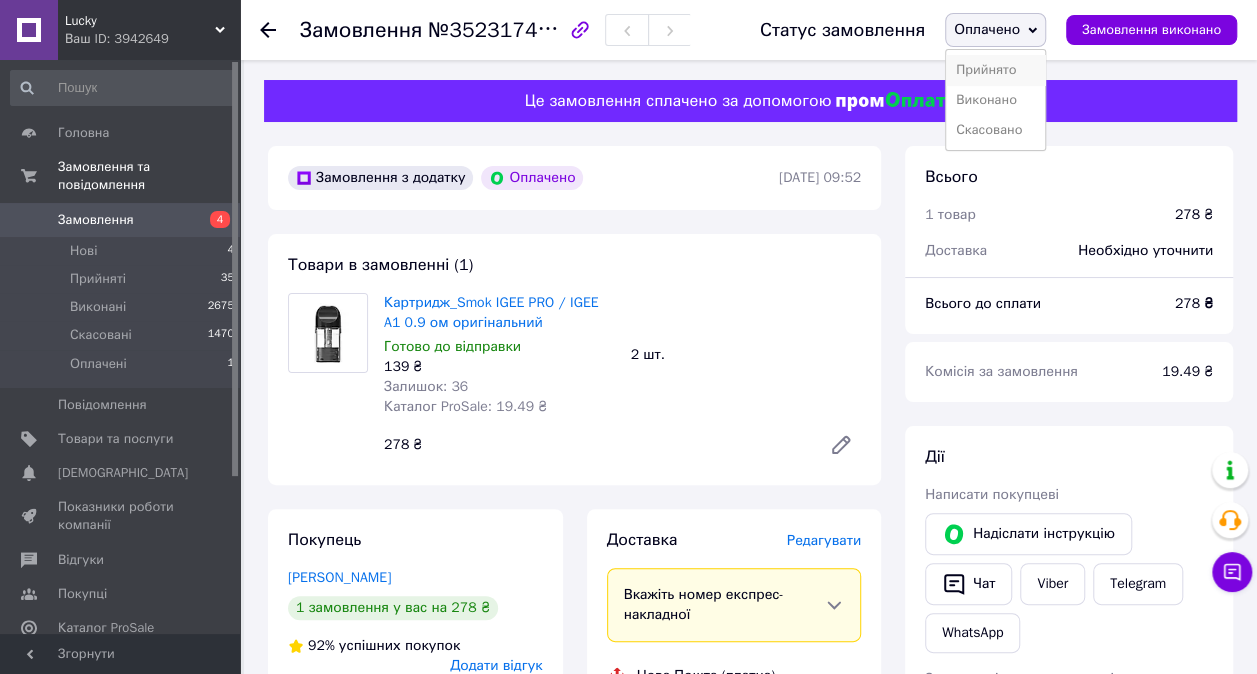 click on "Прийнято" at bounding box center [995, 70] 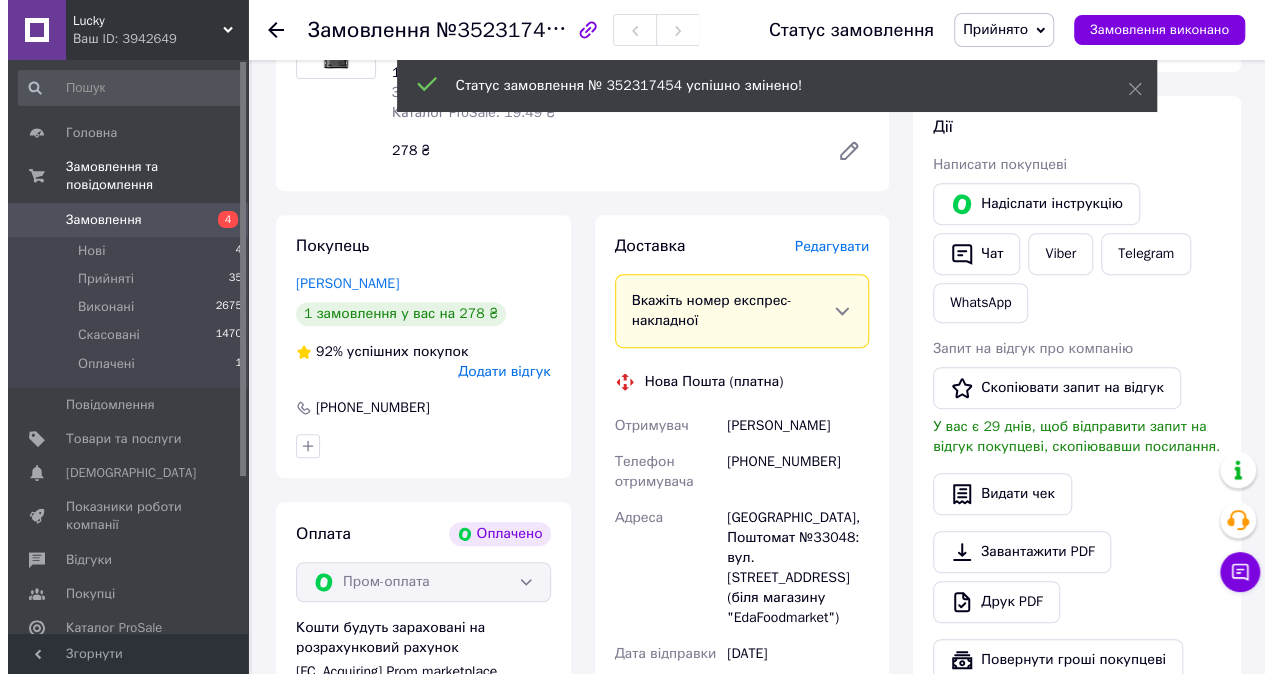 scroll, scrollTop: 300, scrollLeft: 0, axis: vertical 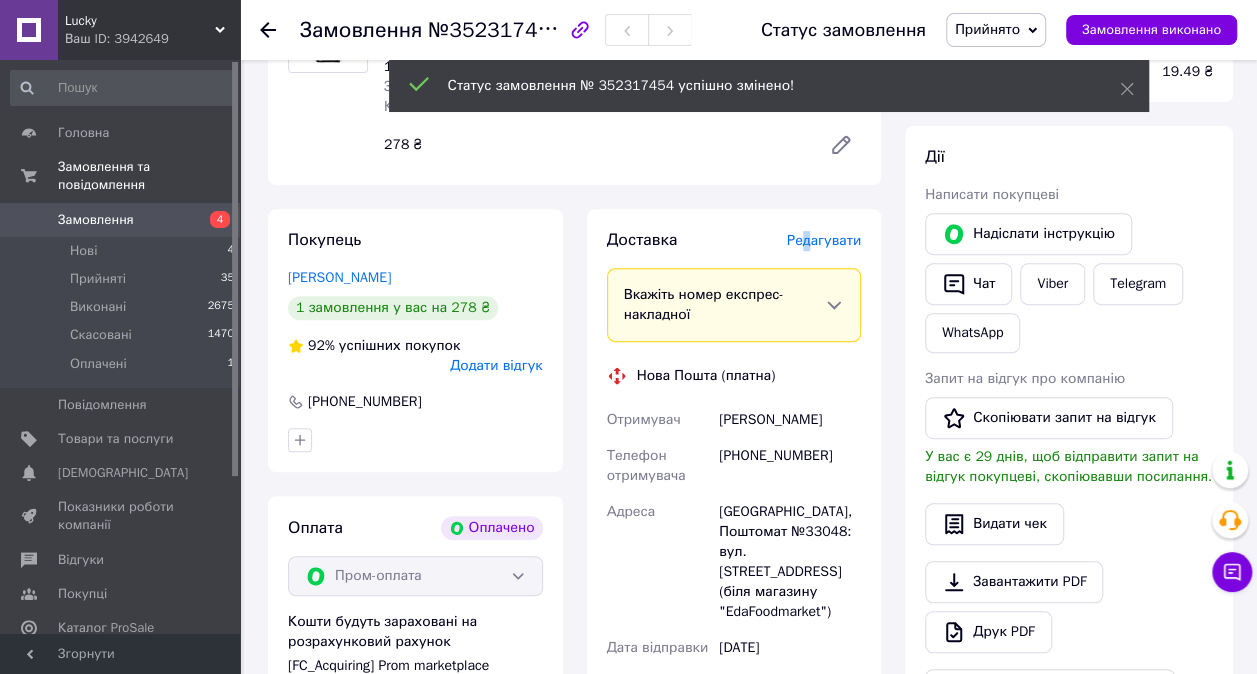 click on "Редагувати" at bounding box center (824, 240) 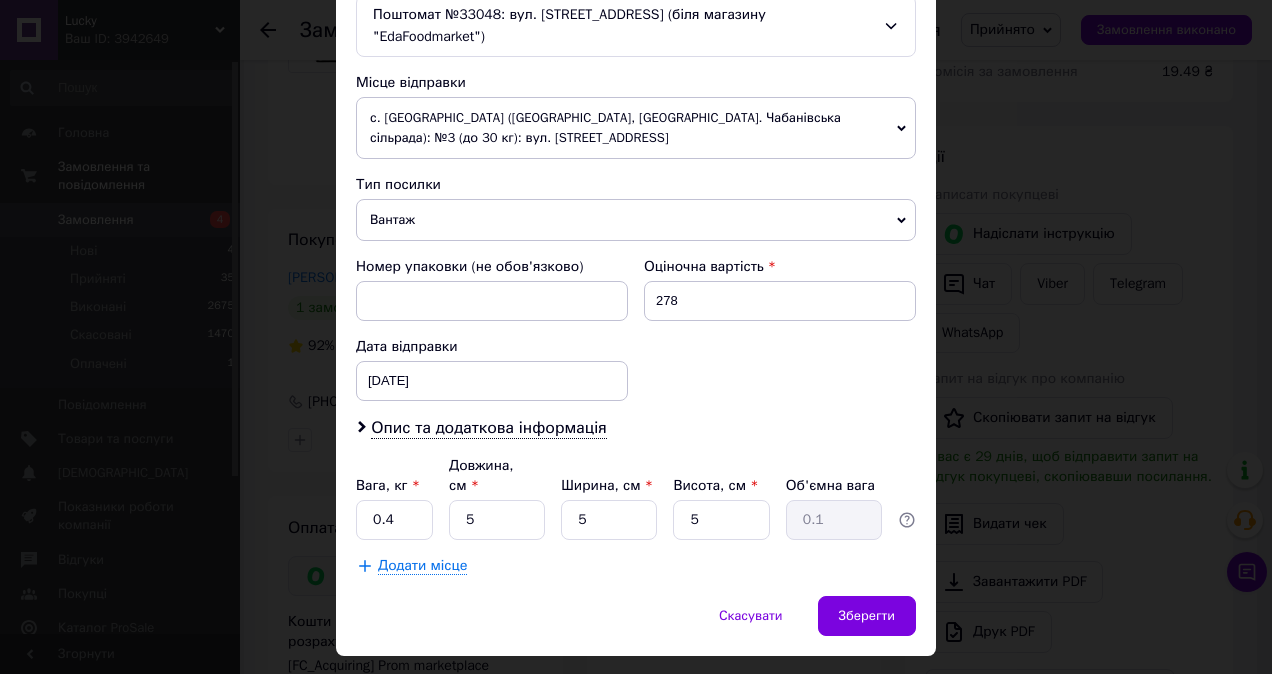 scroll, scrollTop: 665, scrollLeft: 0, axis: vertical 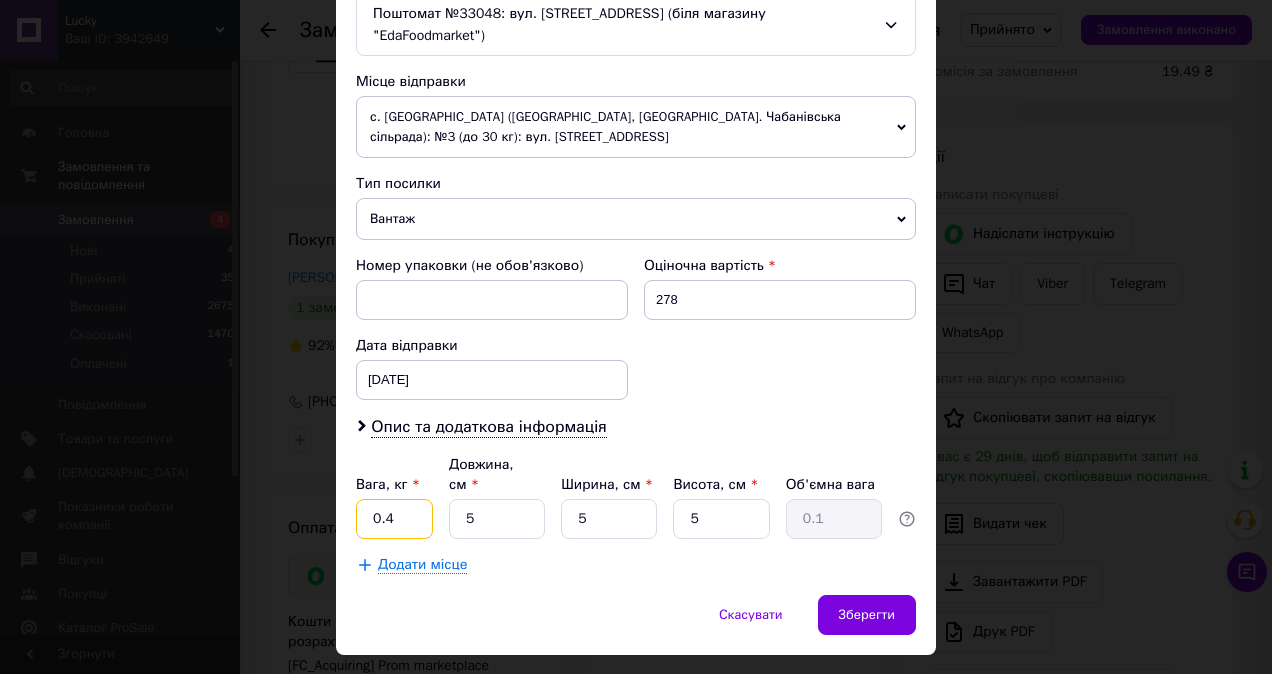 click on "0.4" at bounding box center (394, 519) 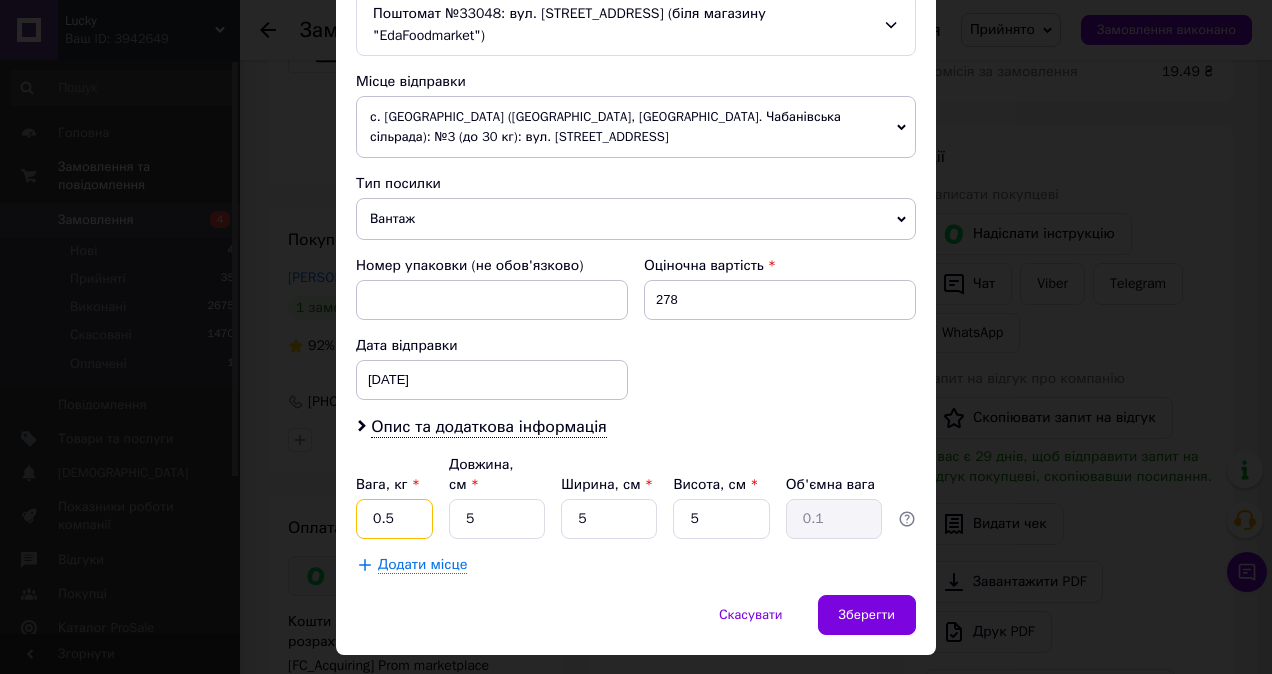 type on "0.5" 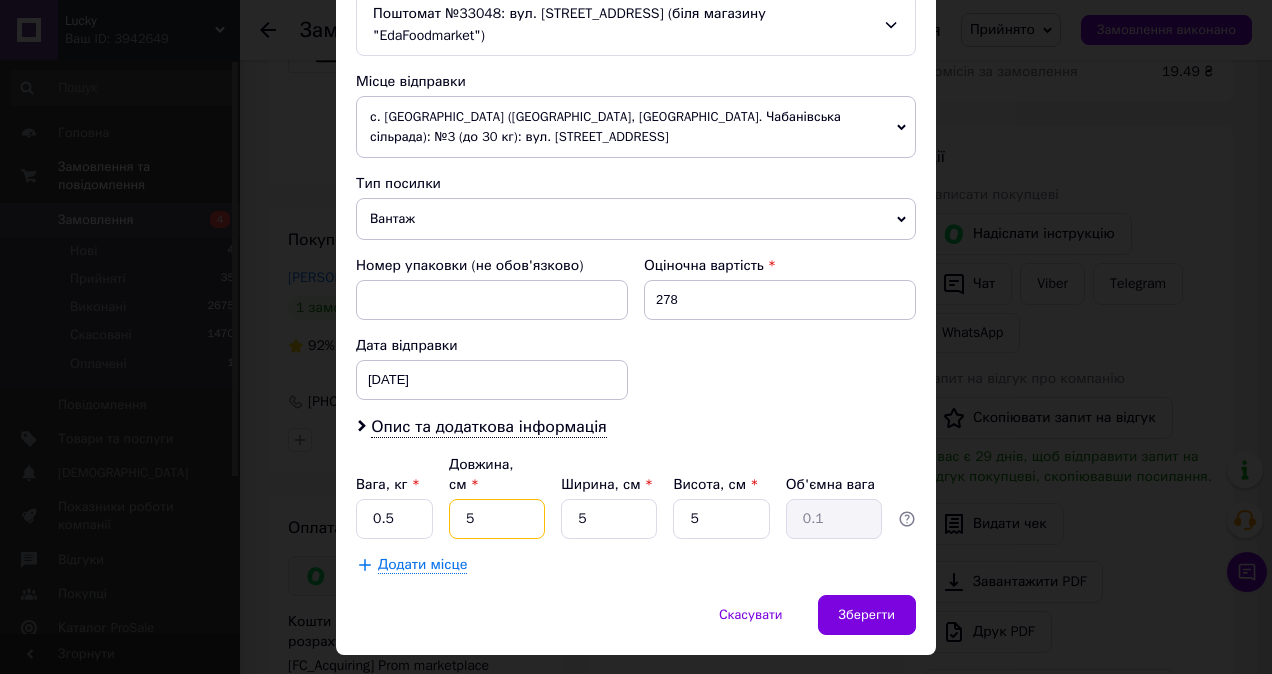 drag, startPoint x: 460, startPoint y: 475, endPoint x: 472, endPoint y: 475, distance: 12 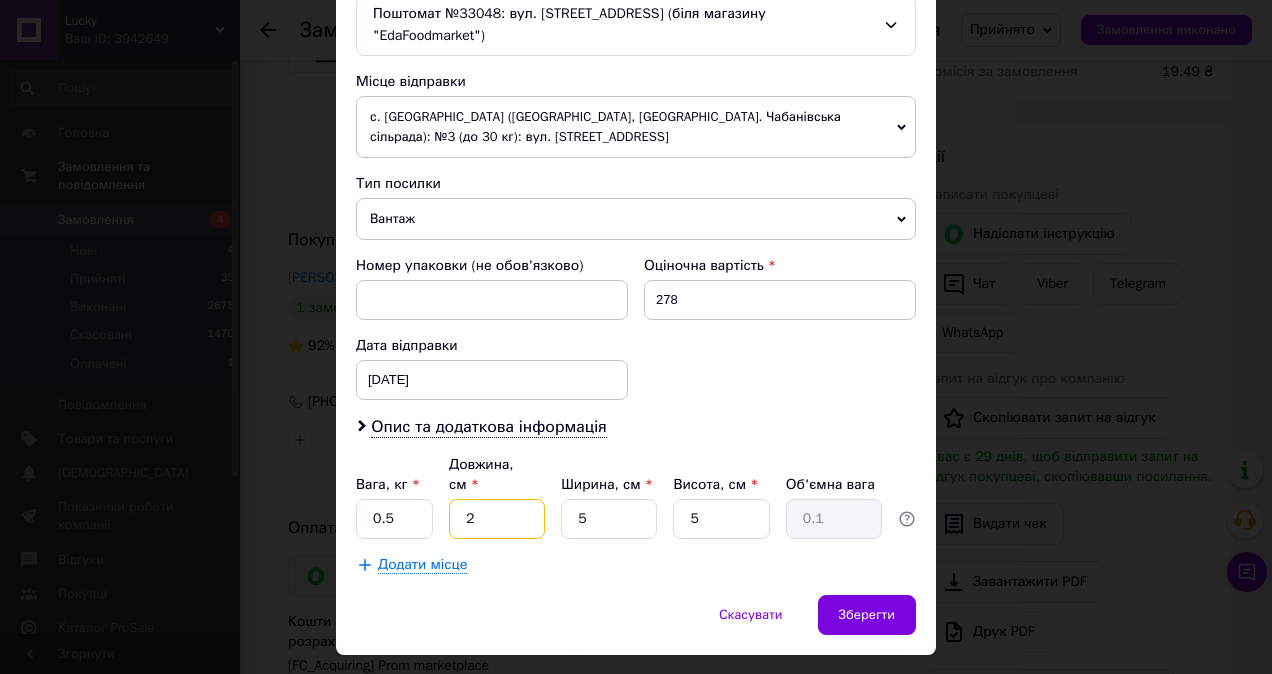 type on "20" 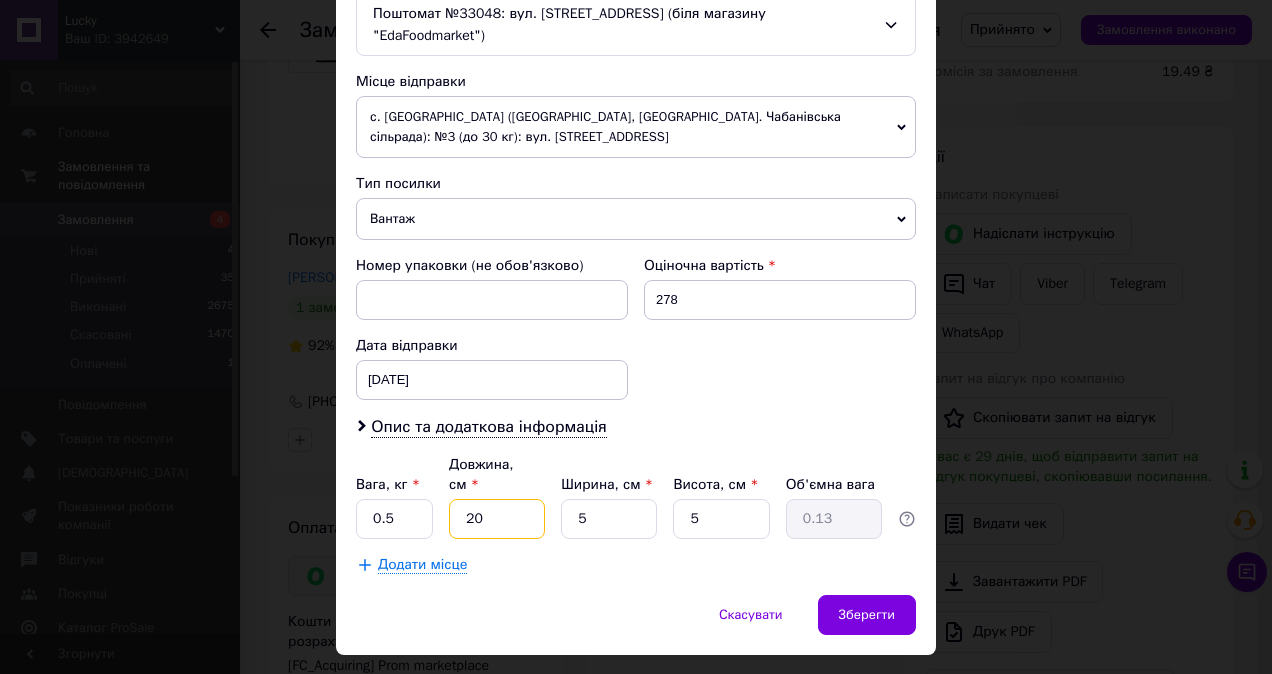 type on "20" 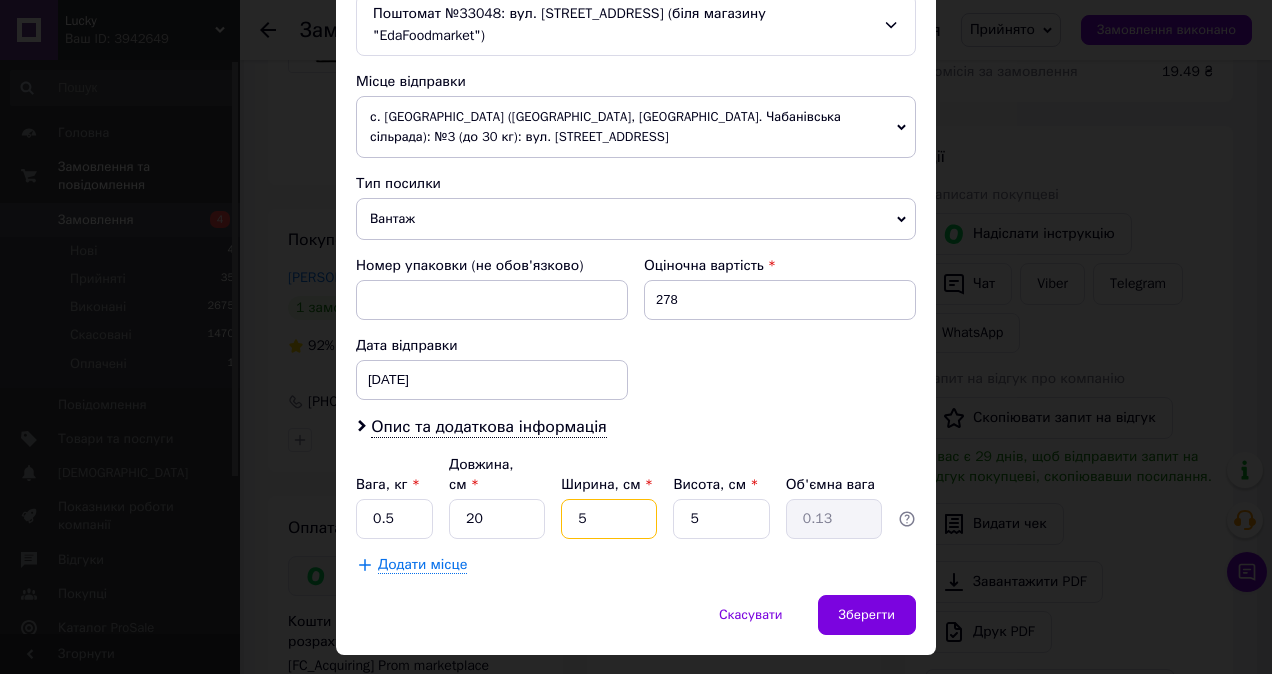 click on "5" at bounding box center (609, 519) 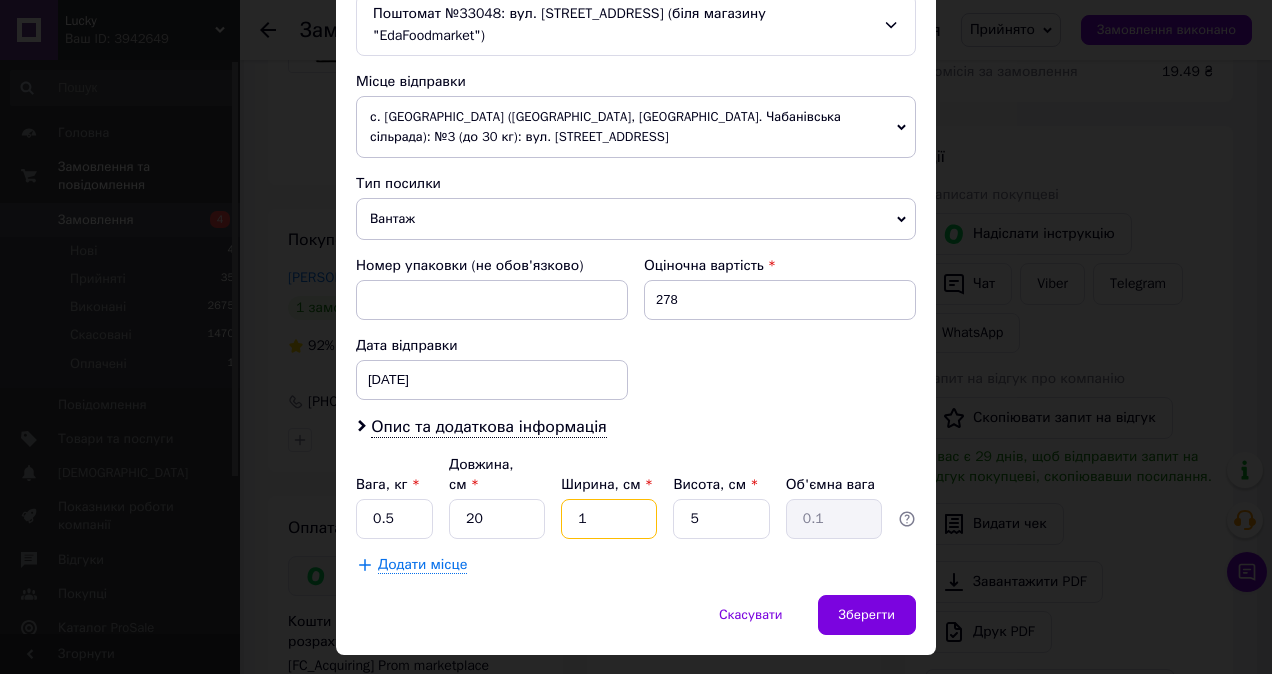 type on "10" 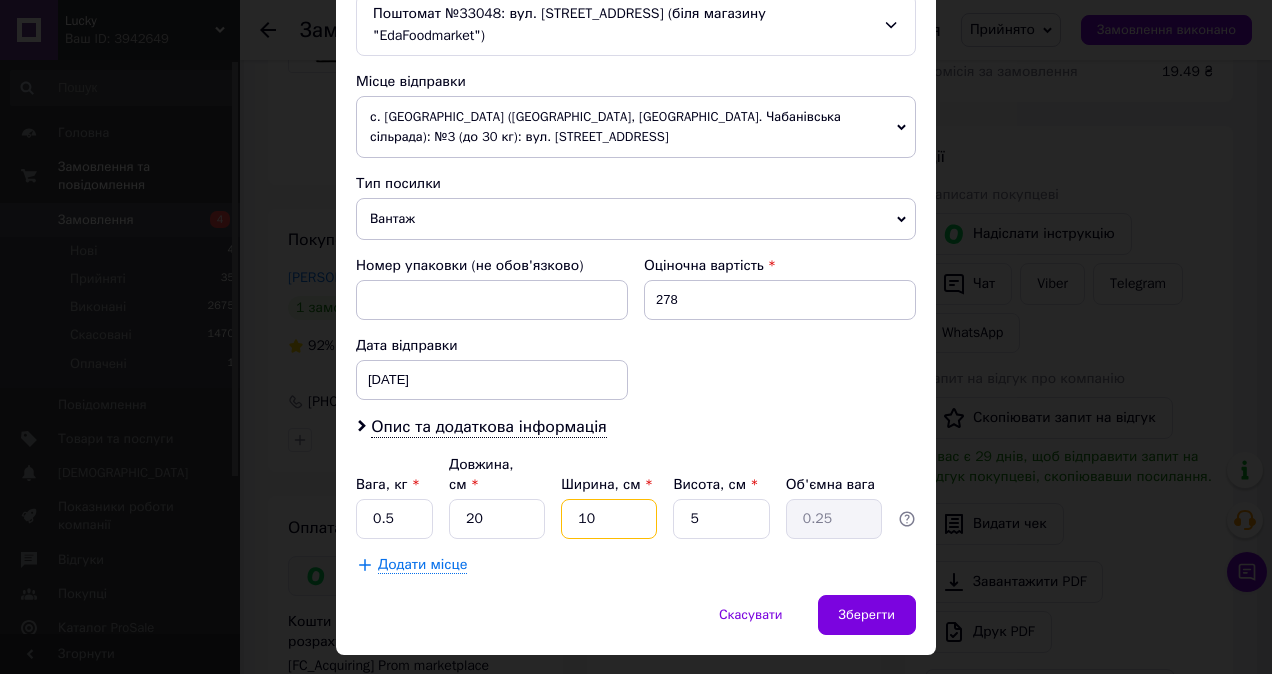 type on "10" 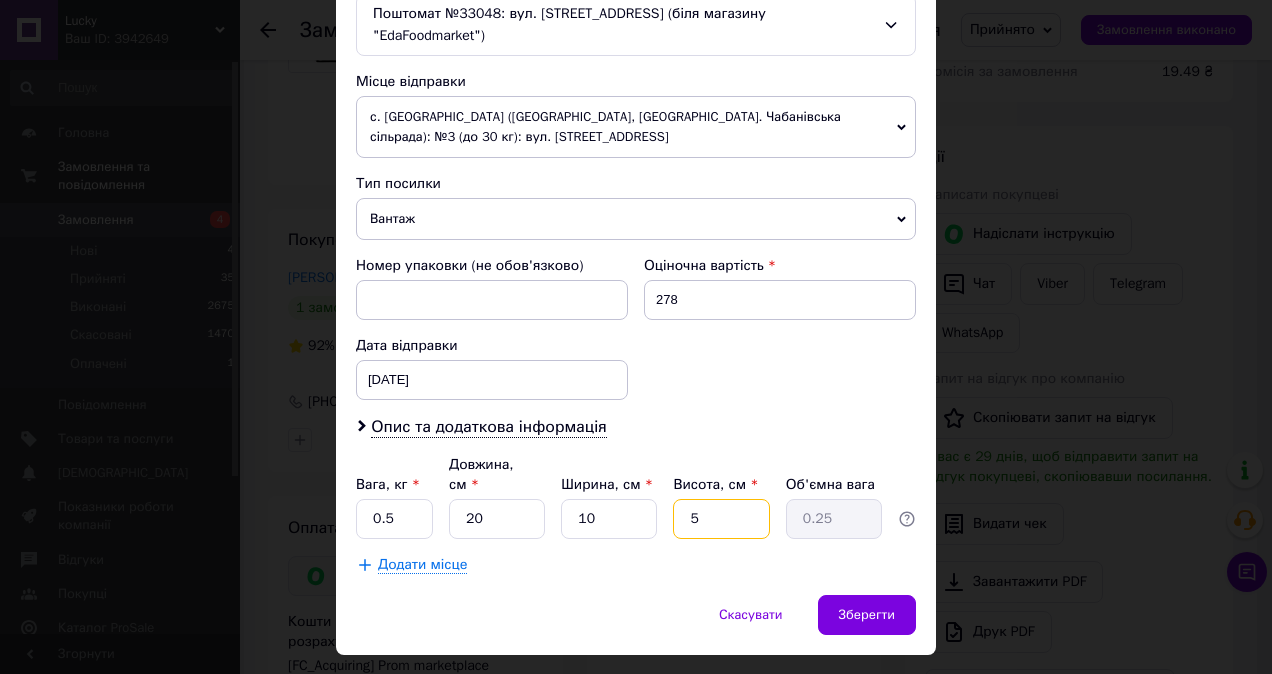 drag, startPoint x: 680, startPoint y: 468, endPoint x: 702, endPoint y: 470, distance: 22.090721 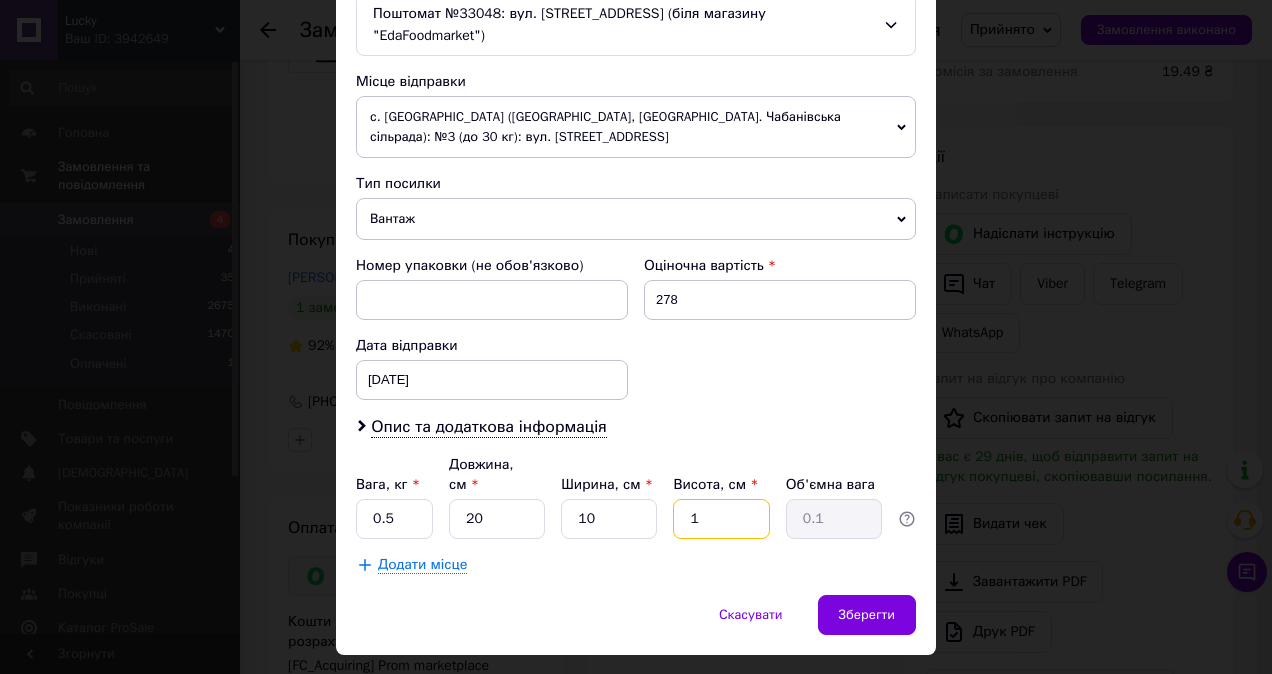 type on "10" 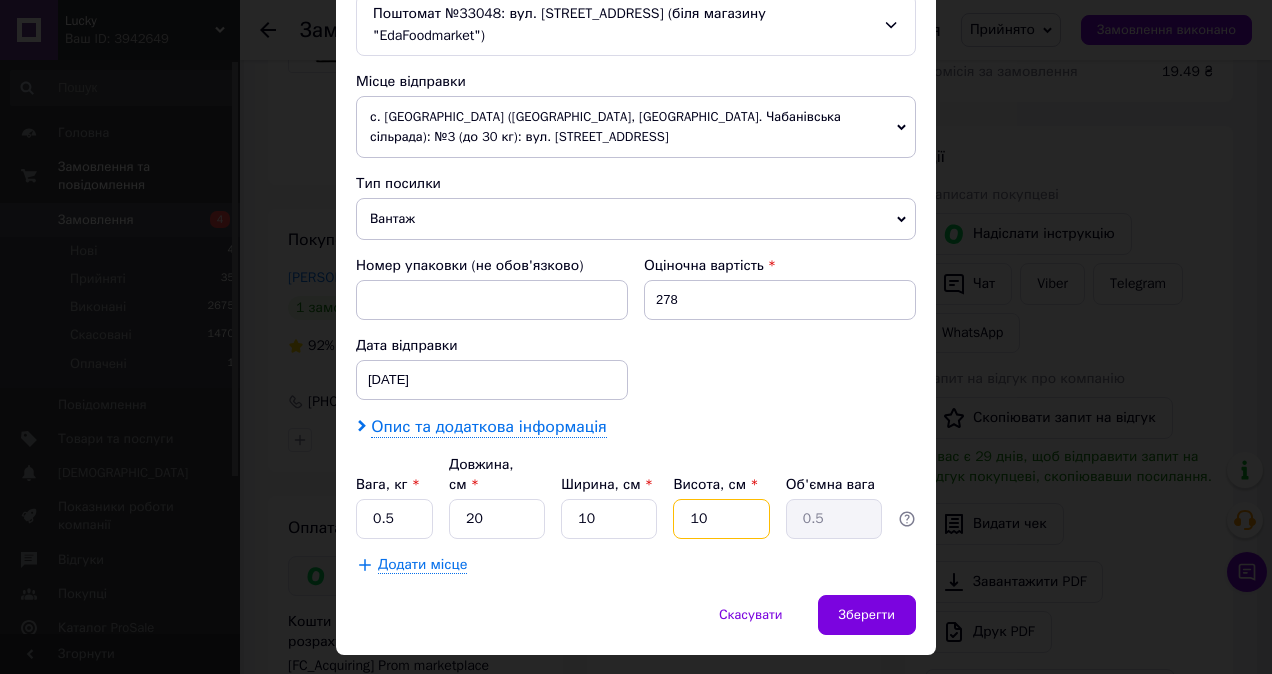 type on "10" 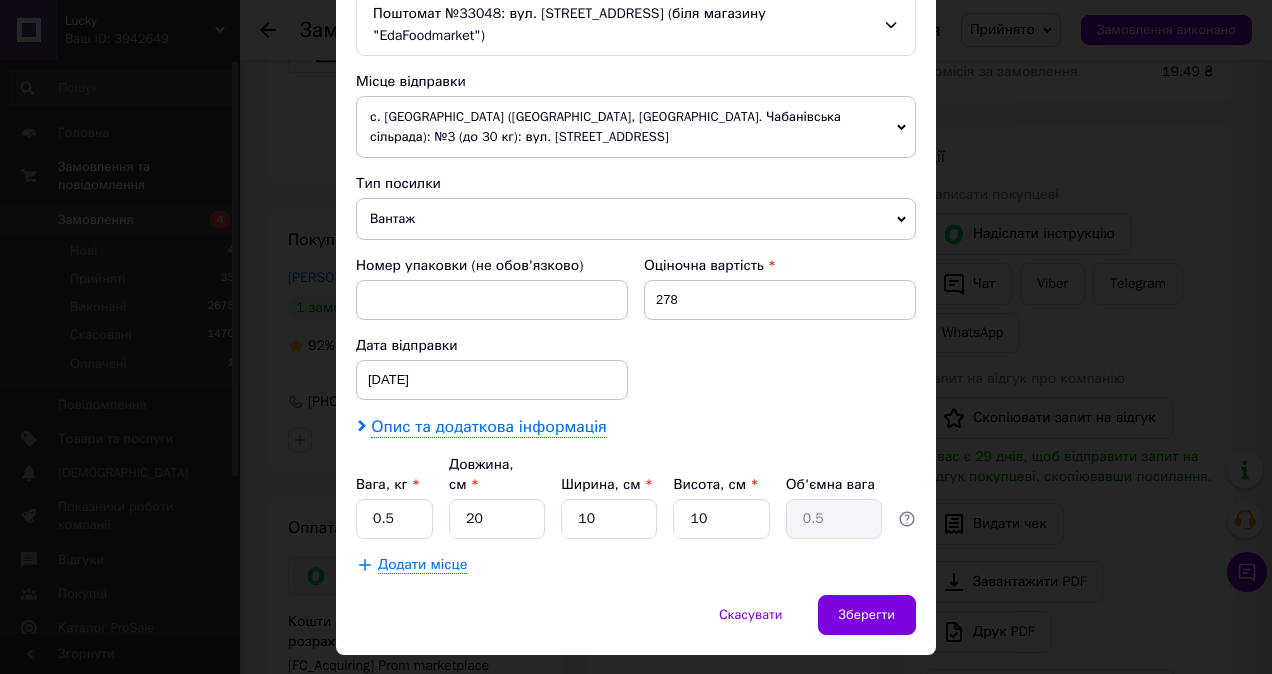 click on "Опис та додаткова інформація" at bounding box center (488, 427) 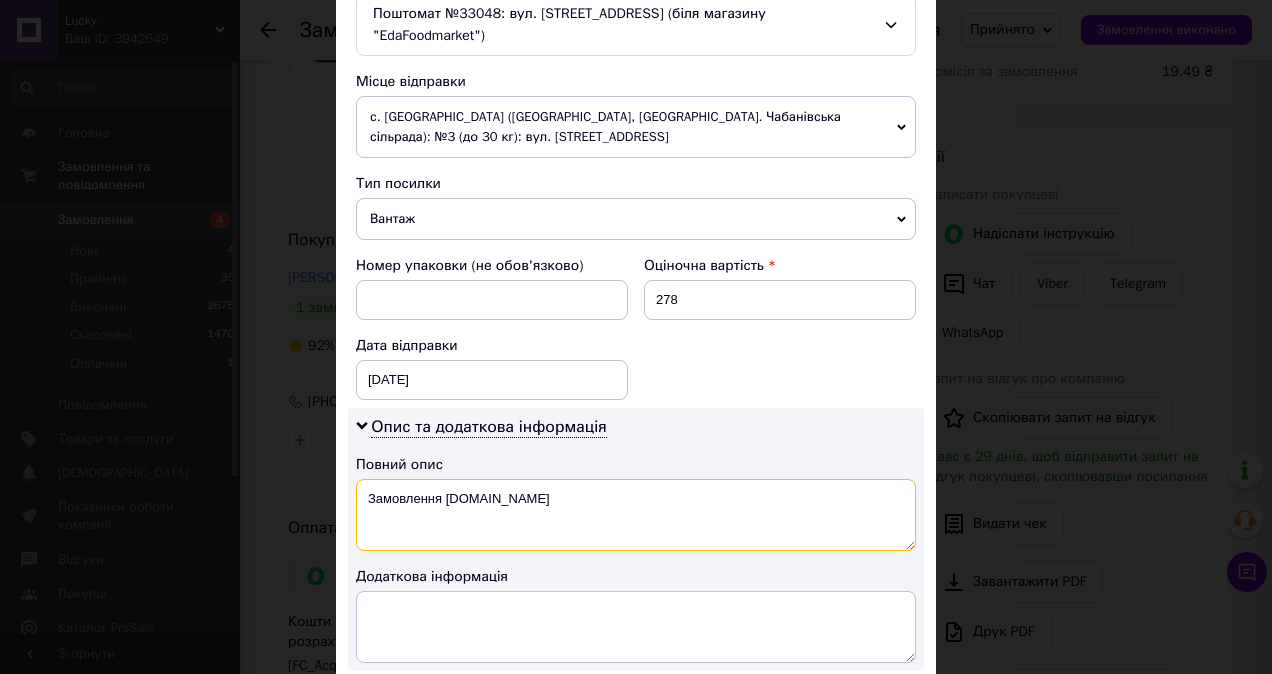 drag, startPoint x: 501, startPoint y: 462, endPoint x: 349, endPoint y: 472, distance: 152.3286 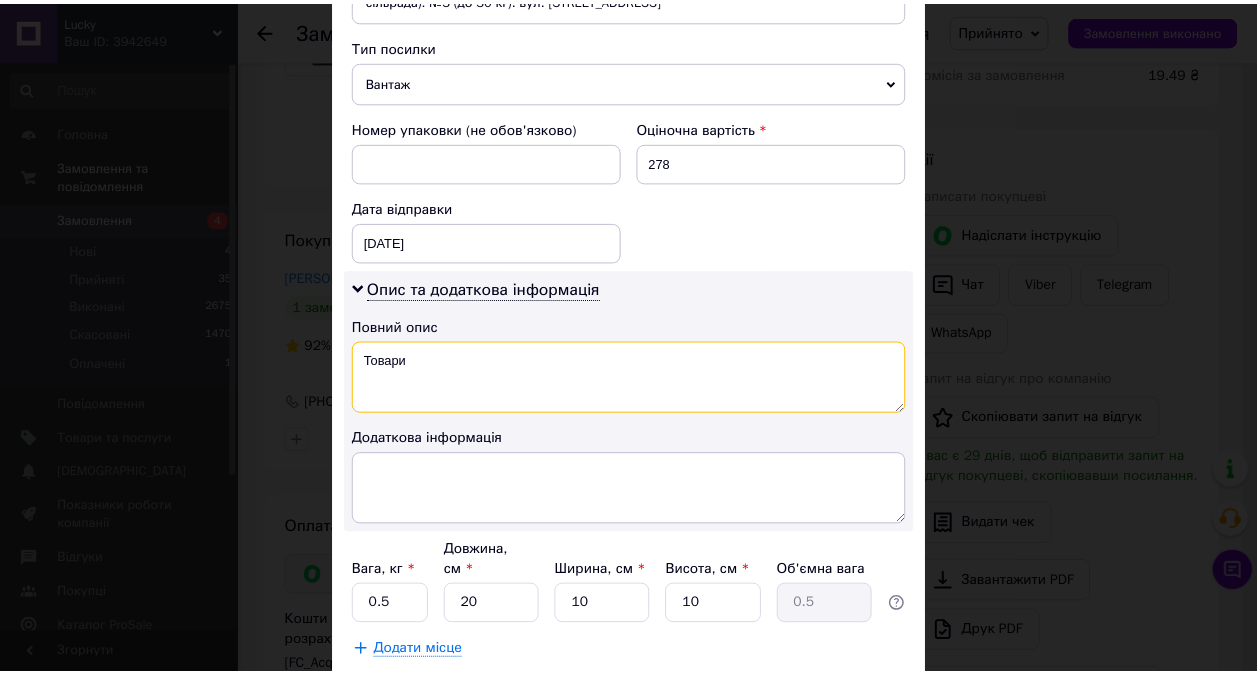 scroll, scrollTop: 888, scrollLeft: 0, axis: vertical 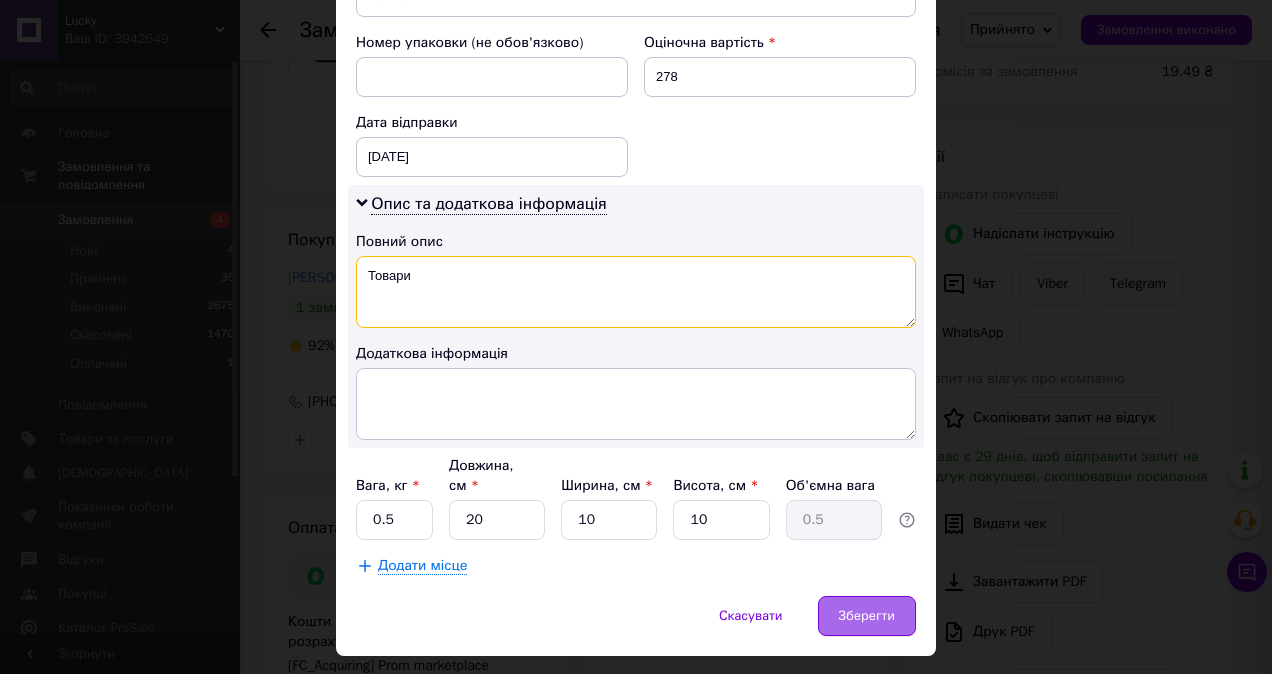 type on "Товари" 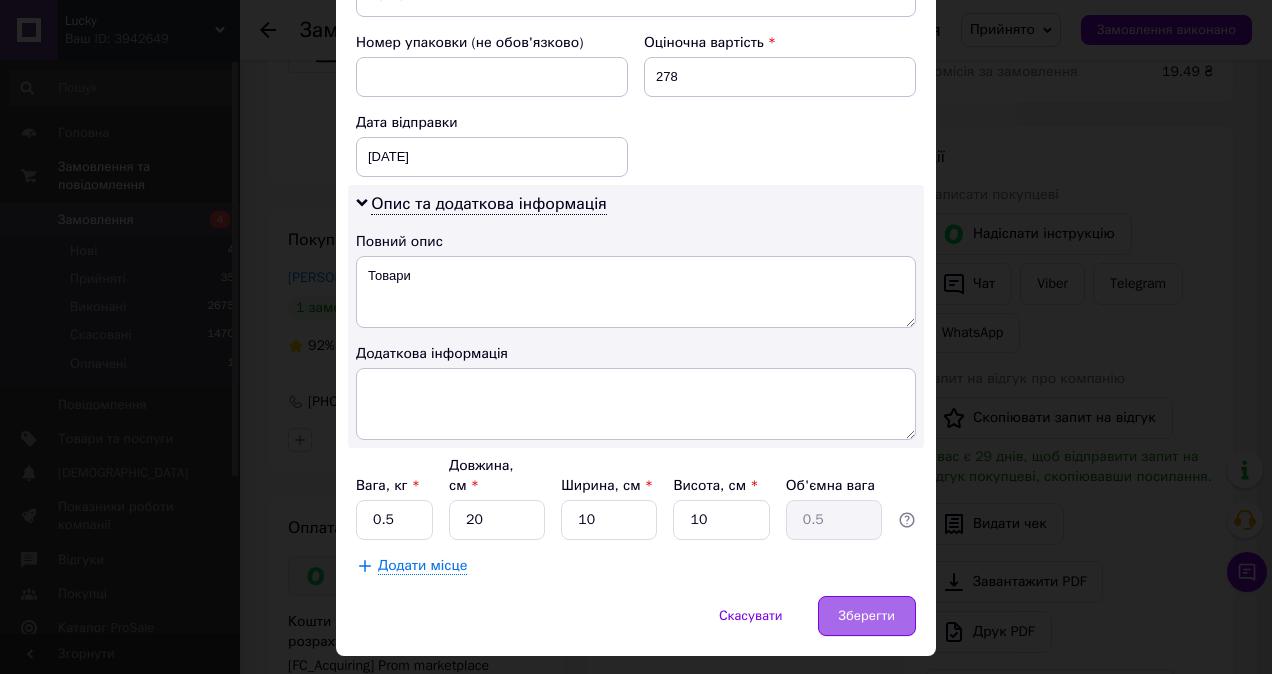 click on "Зберегти" at bounding box center (867, 616) 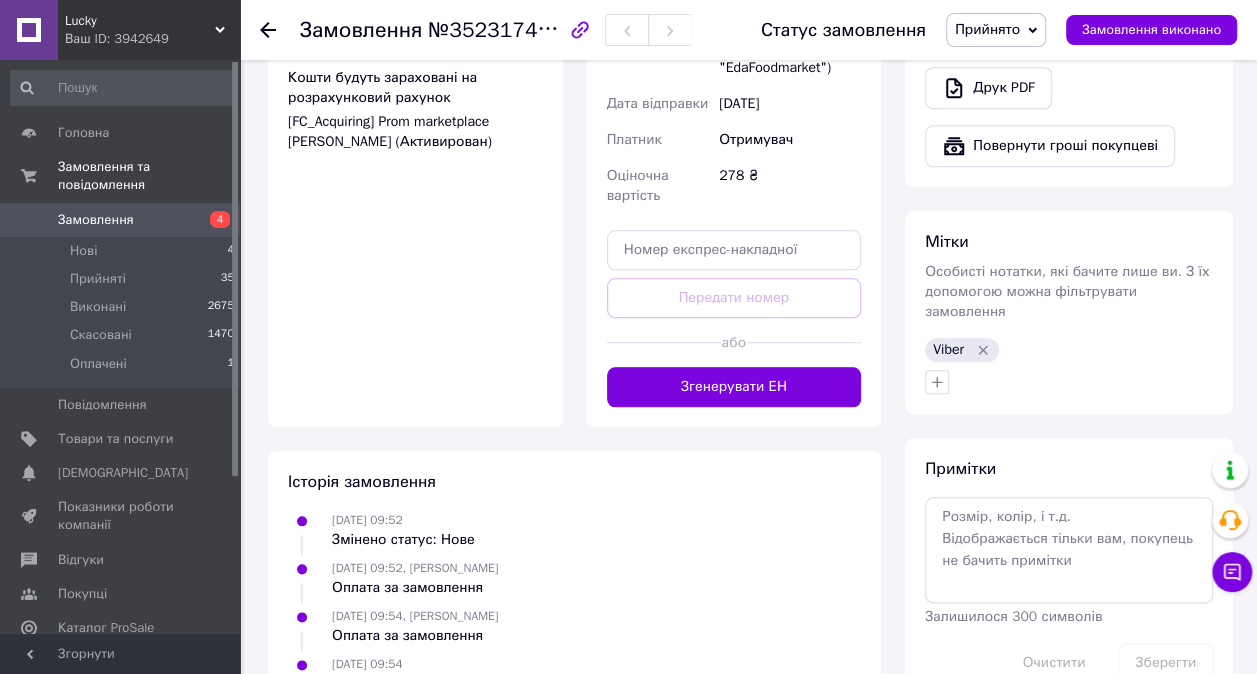 scroll, scrollTop: 900, scrollLeft: 0, axis: vertical 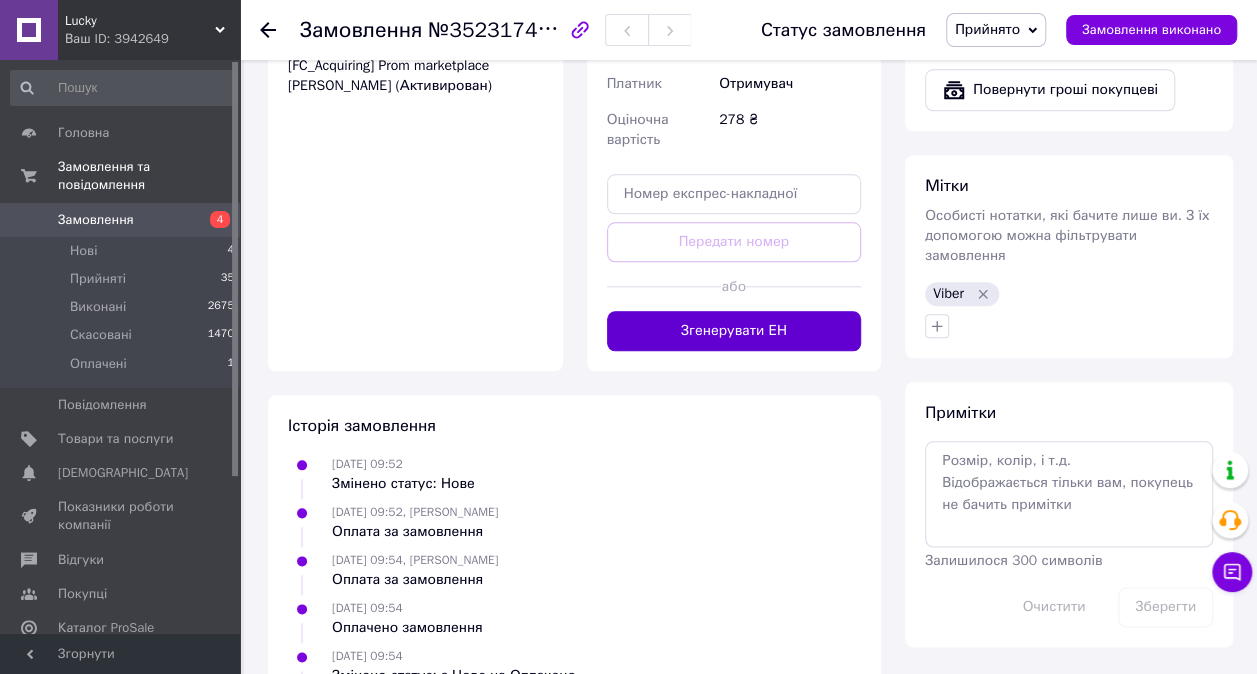 click on "Згенерувати ЕН" at bounding box center (734, 331) 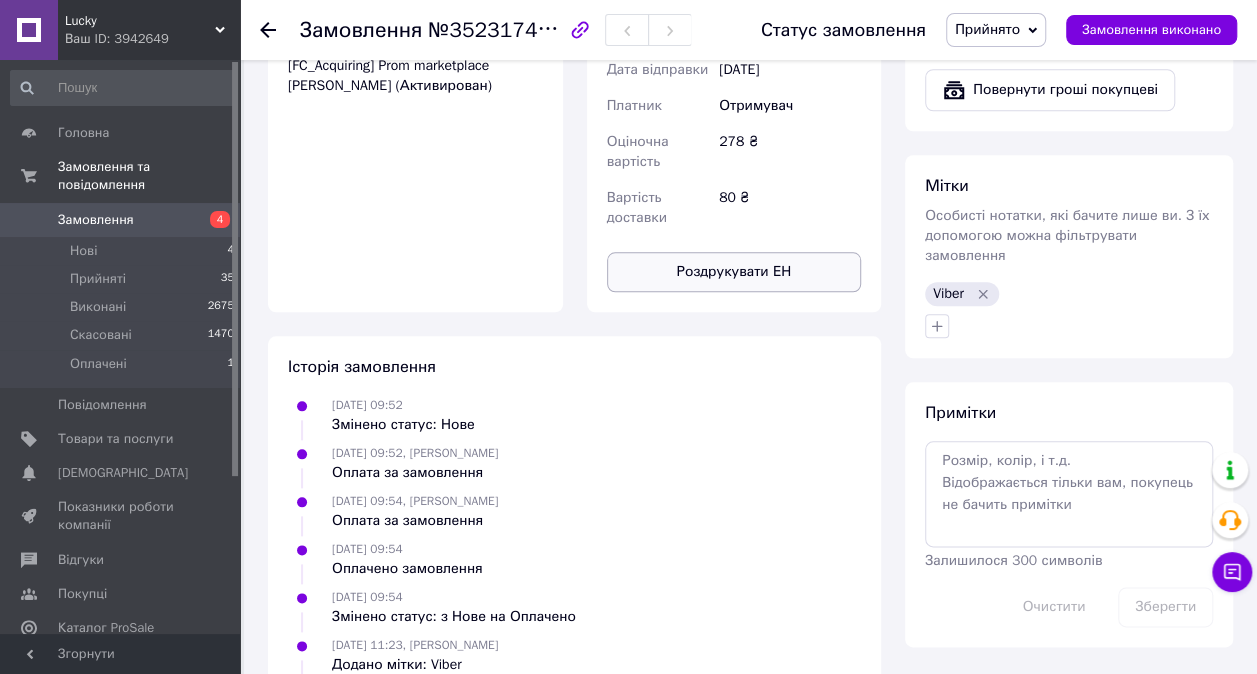 click on "Роздрукувати ЕН" at bounding box center [734, 272] 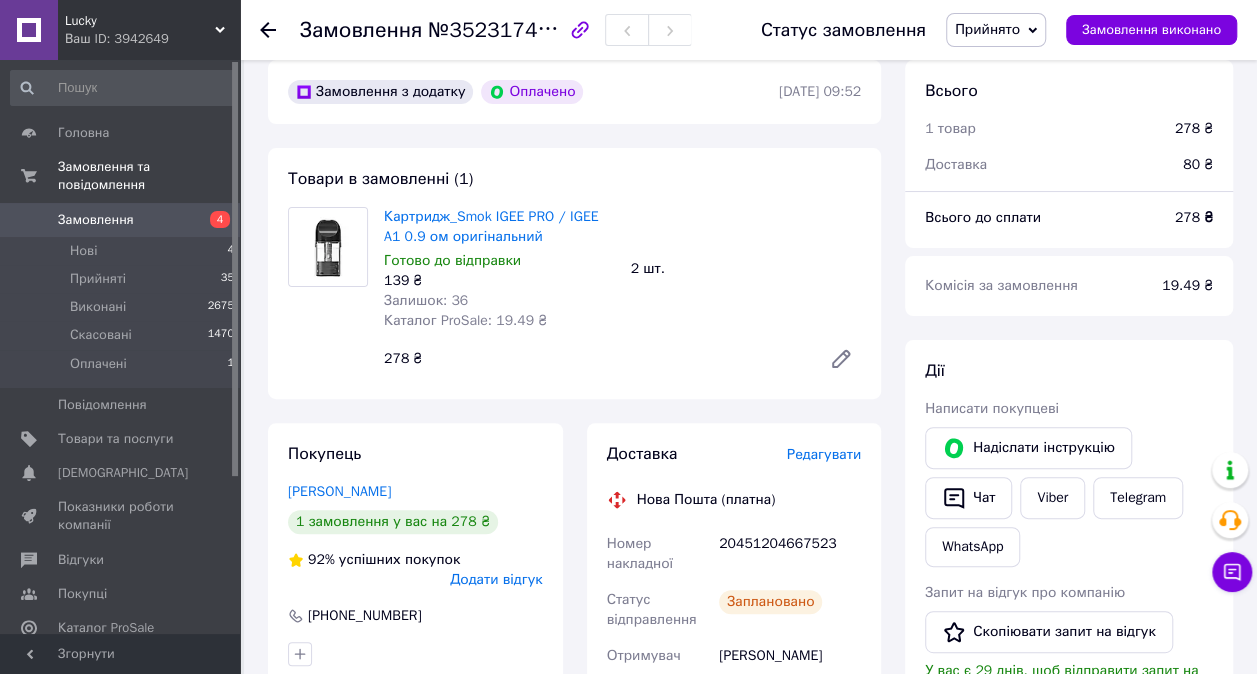scroll, scrollTop: 0, scrollLeft: 0, axis: both 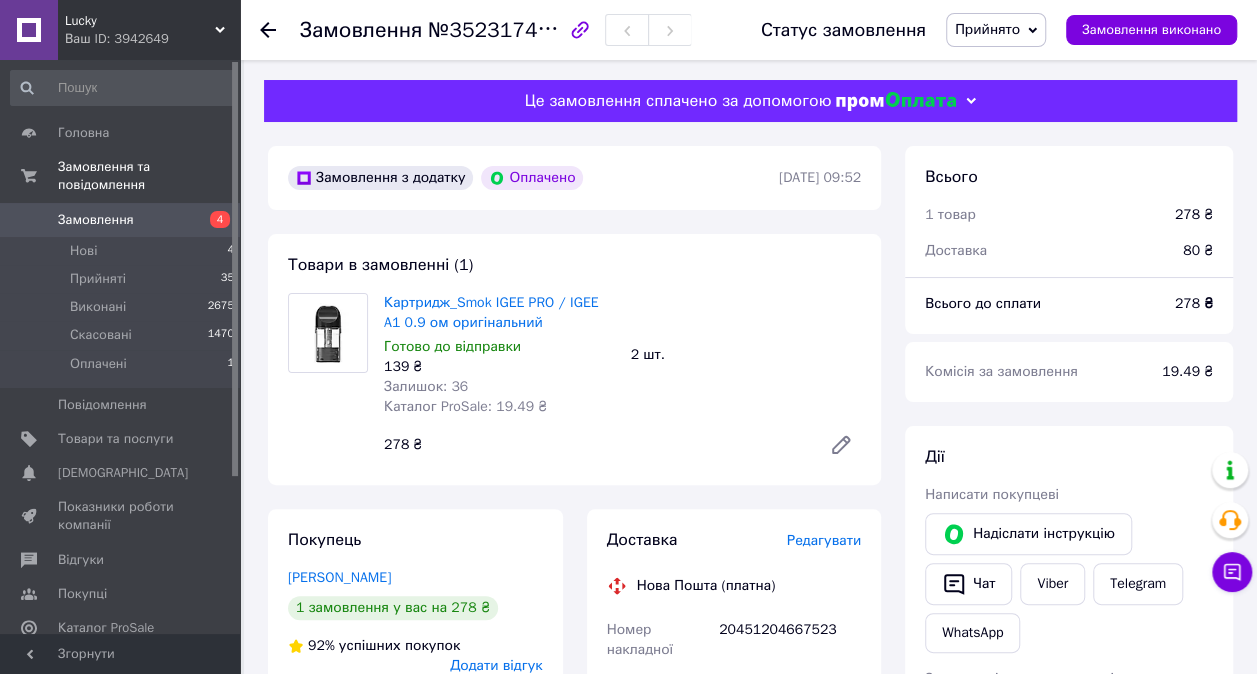 click on "Замовлення" at bounding box center (121, 220) 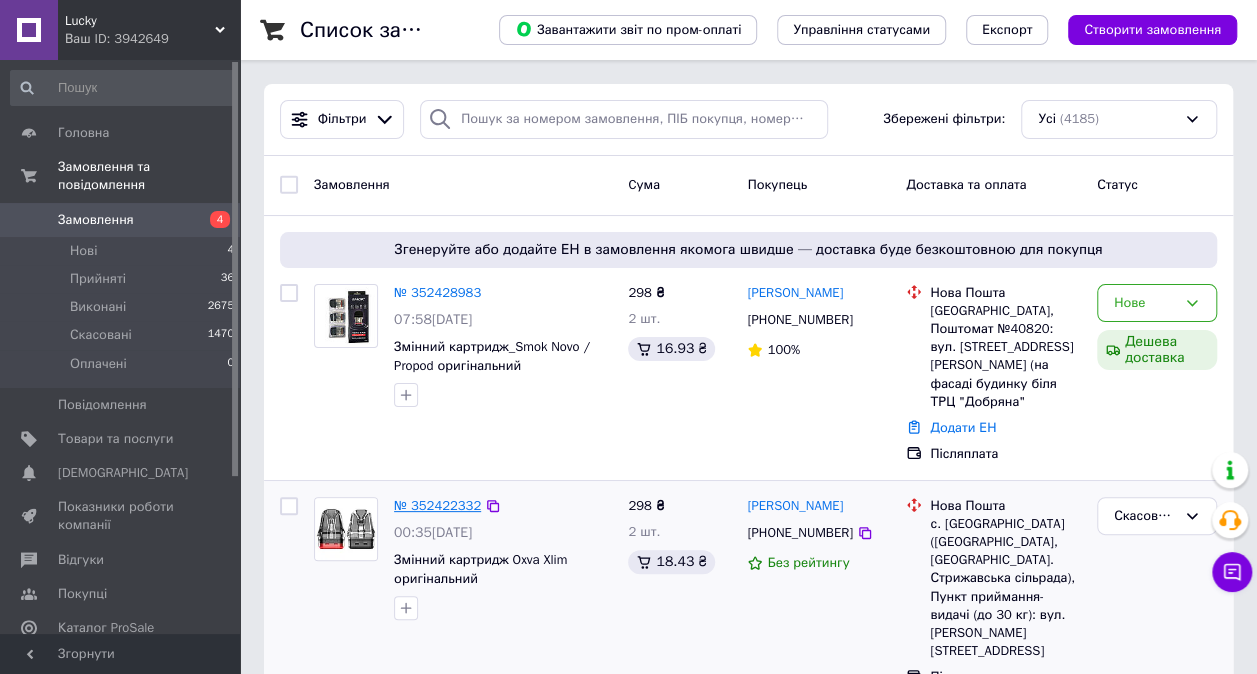 click on "№ 352422332" at bounding box center [437, 505] 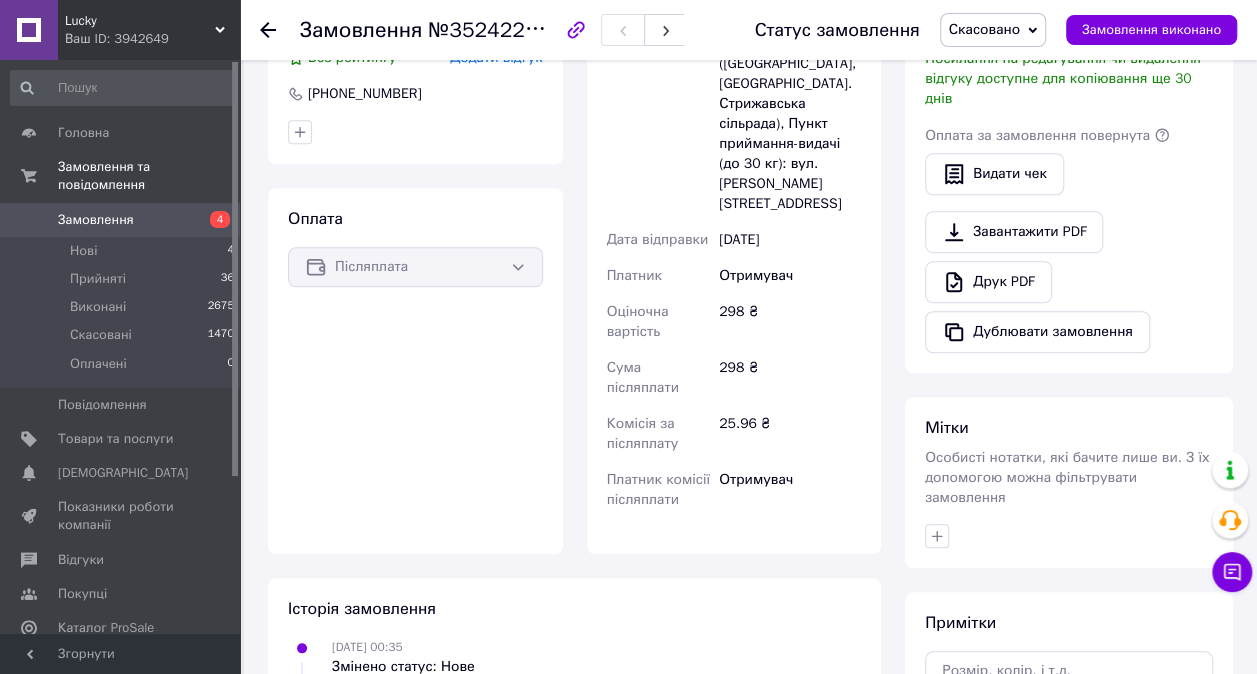 scroll, scrollTop: 864, scrollLeft: 0, axis: vertical 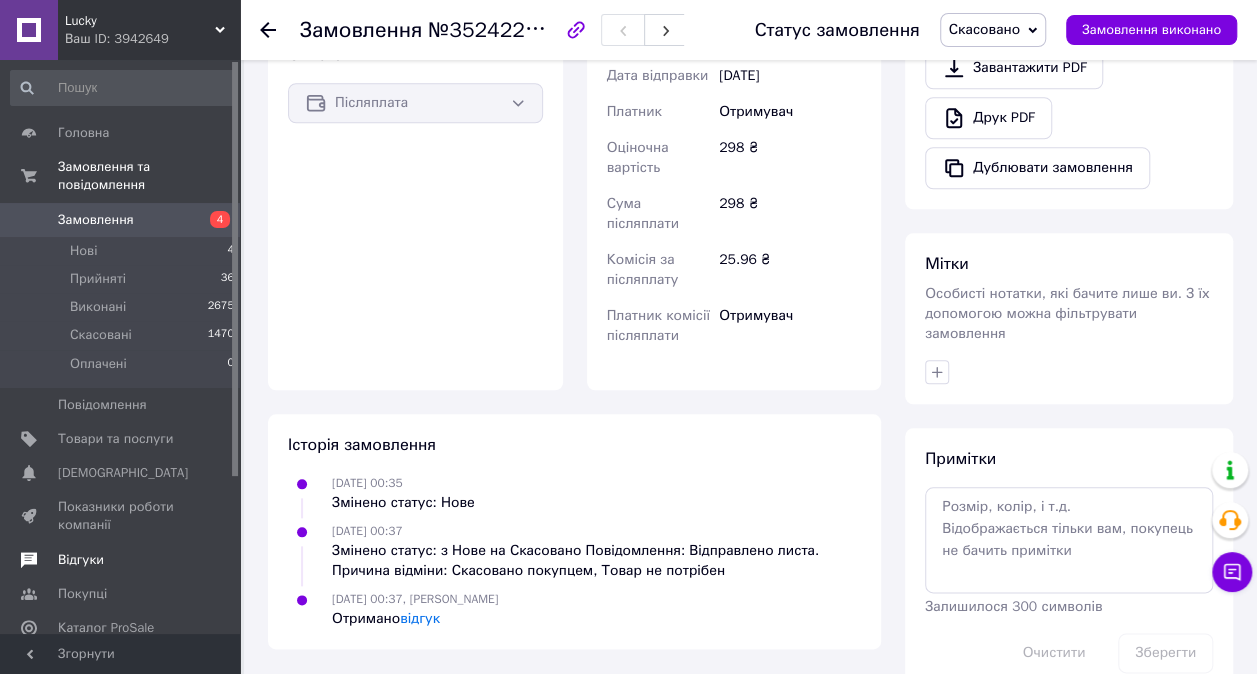 click on "Відгуки" at bounding box center [81, 560] 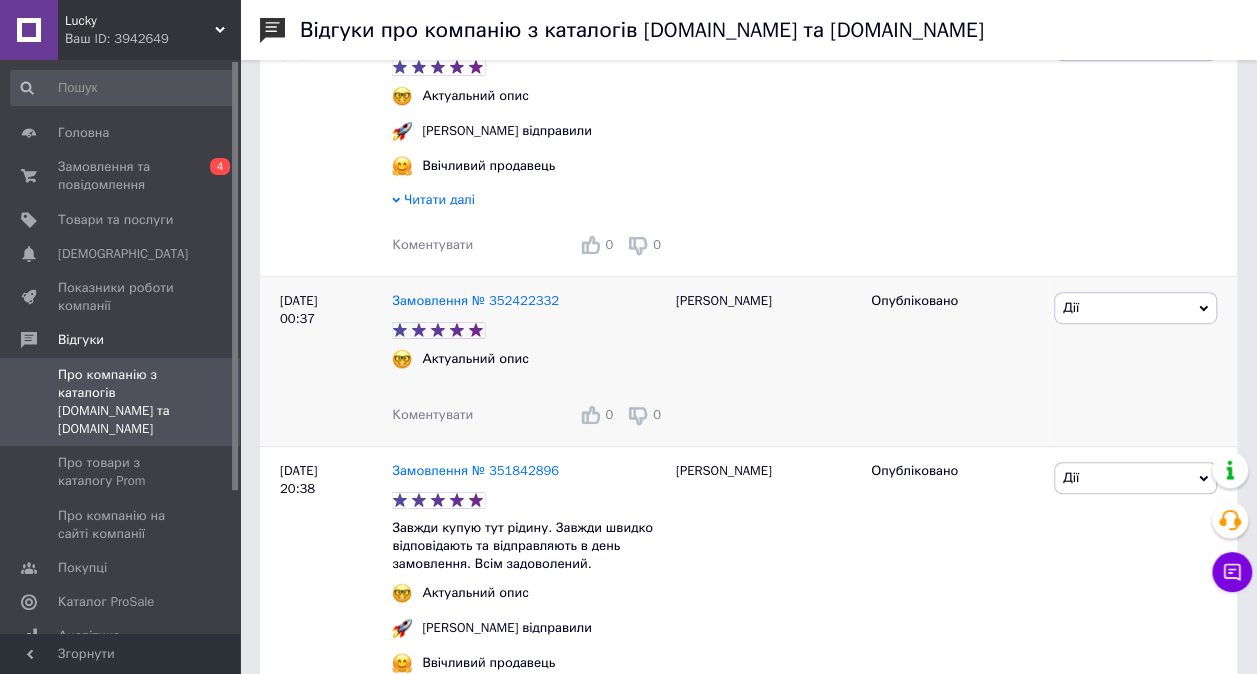 scroll, scrollTop: 500, scrollLeft: 0, axis: vertical 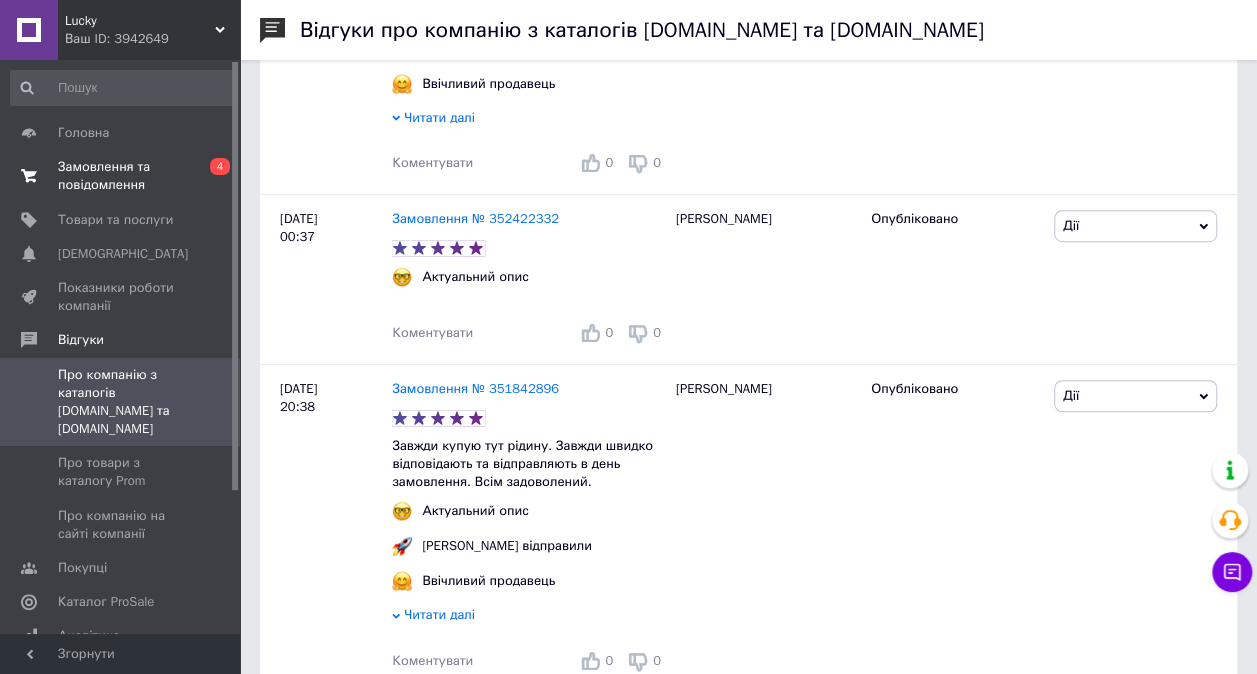 click on "Замовлення та повідомлення" at bounding box center (121, 176) 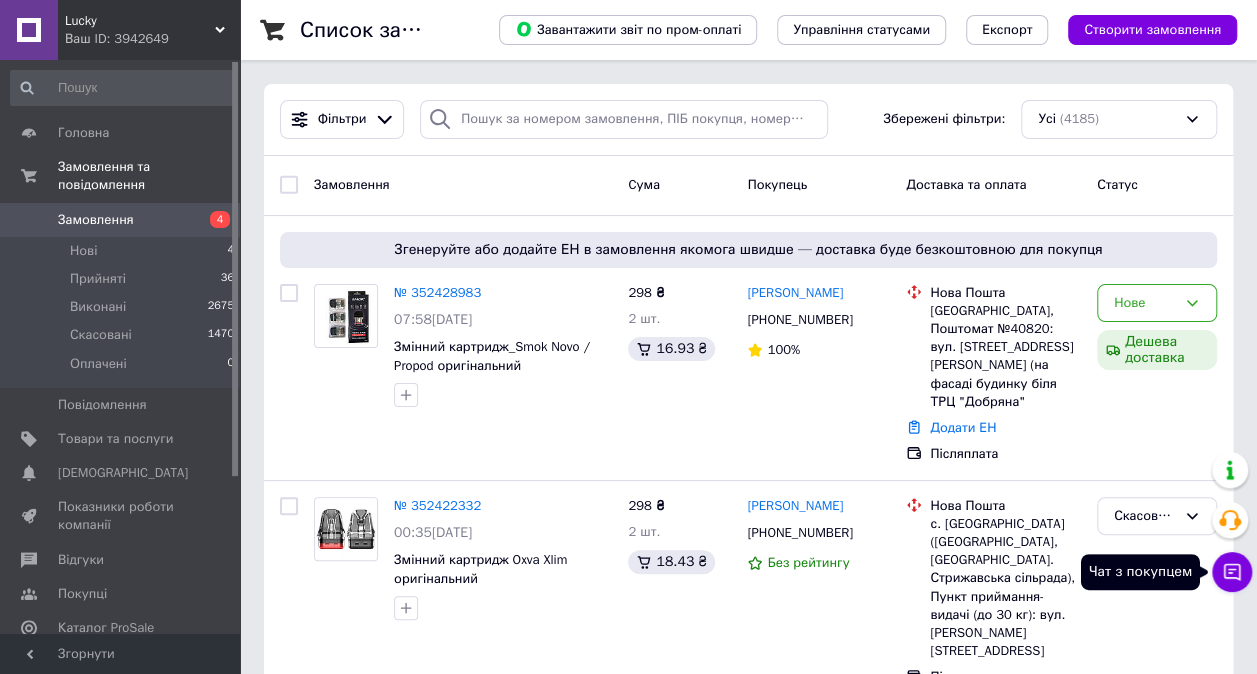 click 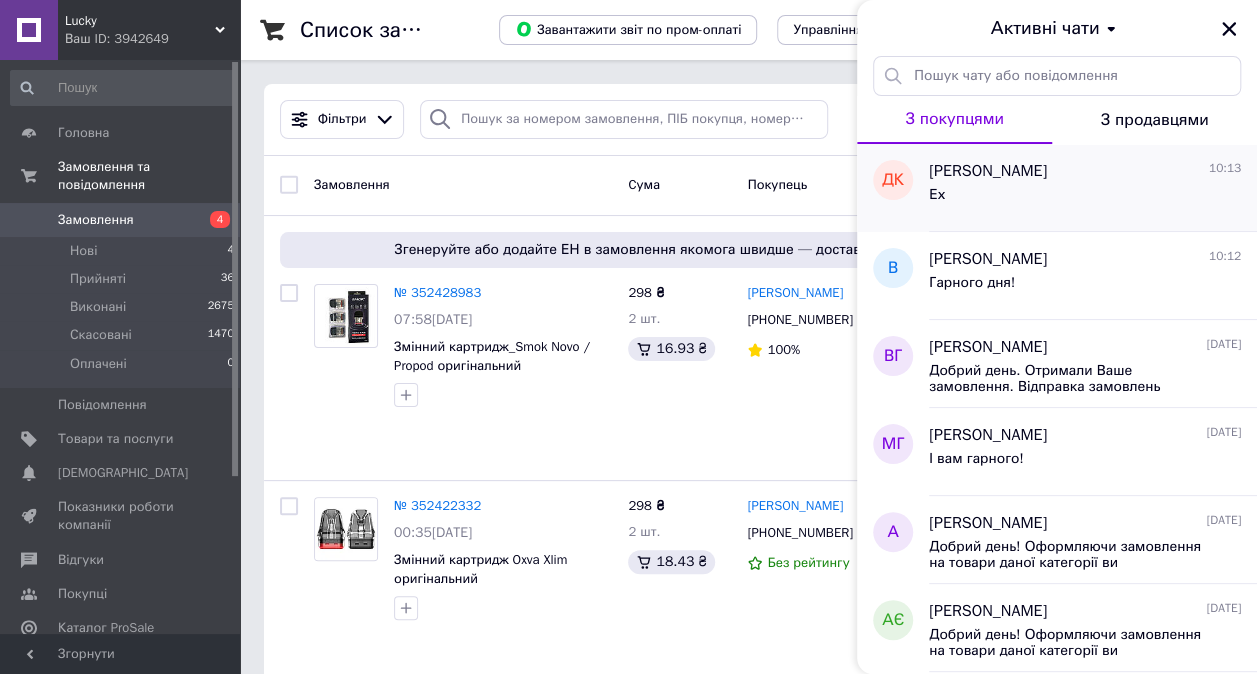 click on "Ех" at bounding box center [1085, 199] 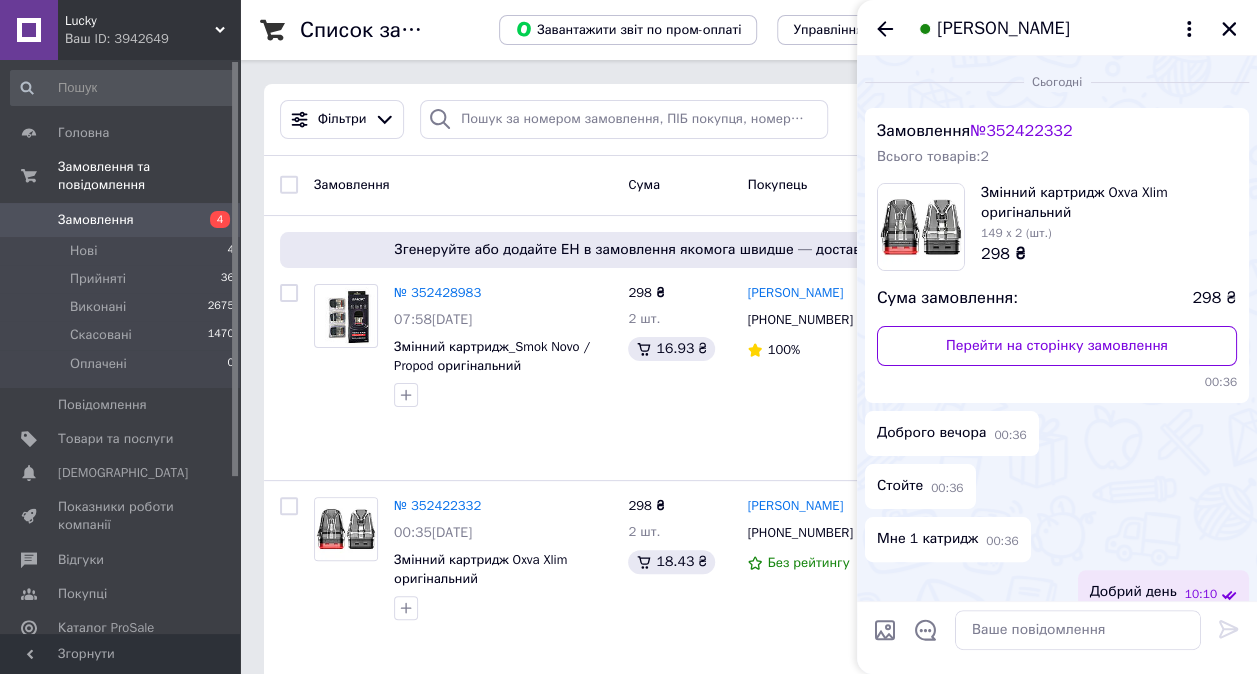 scroll, scrollTop: 128, scrollLeft: 0, axis: vertical 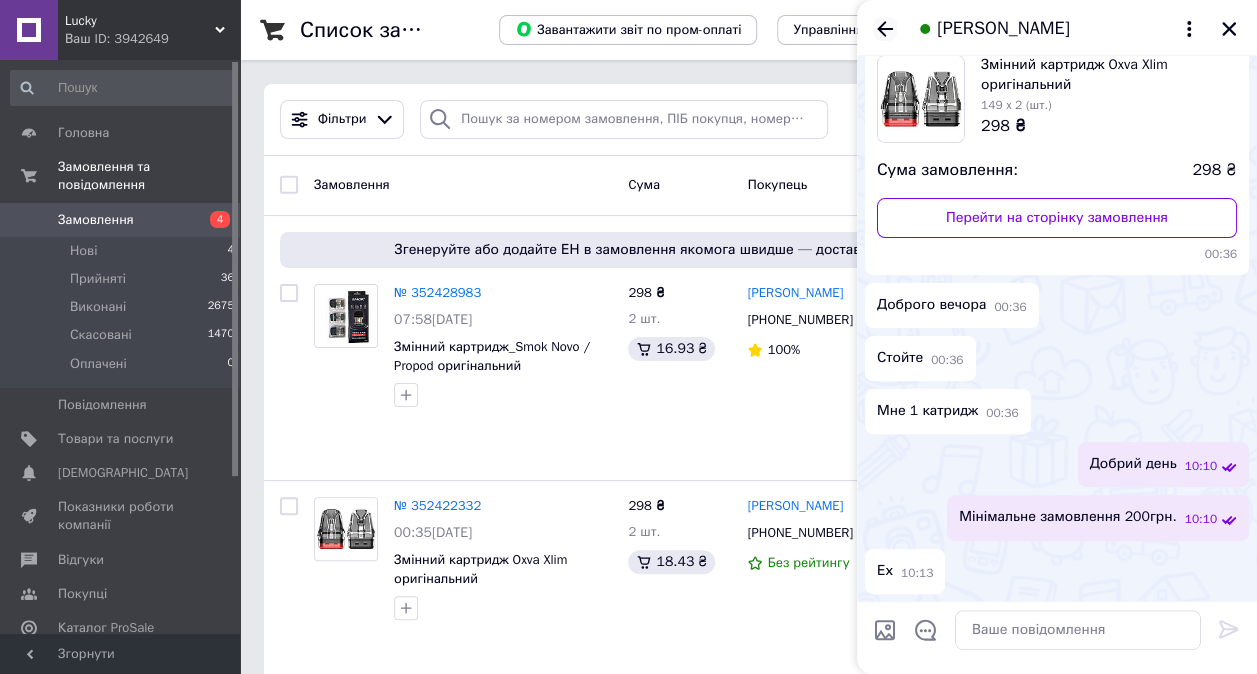 click 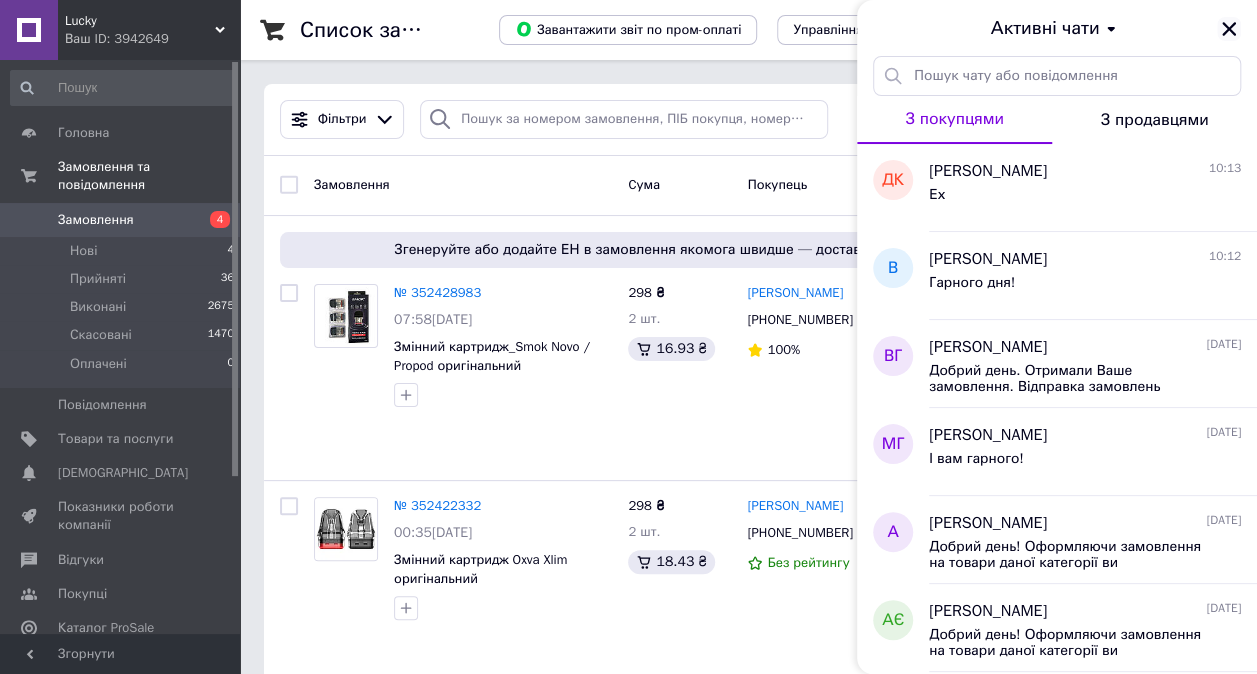click 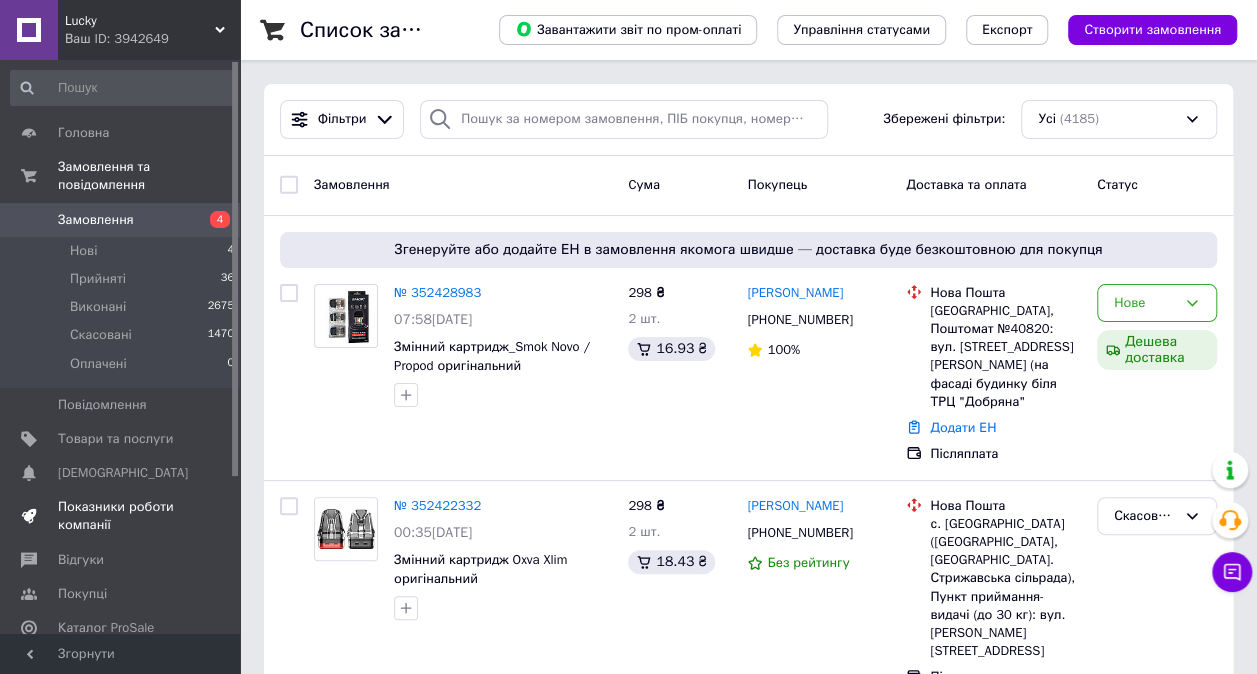 click on "Показники роботи компанії" at bounding box center [121, 516] 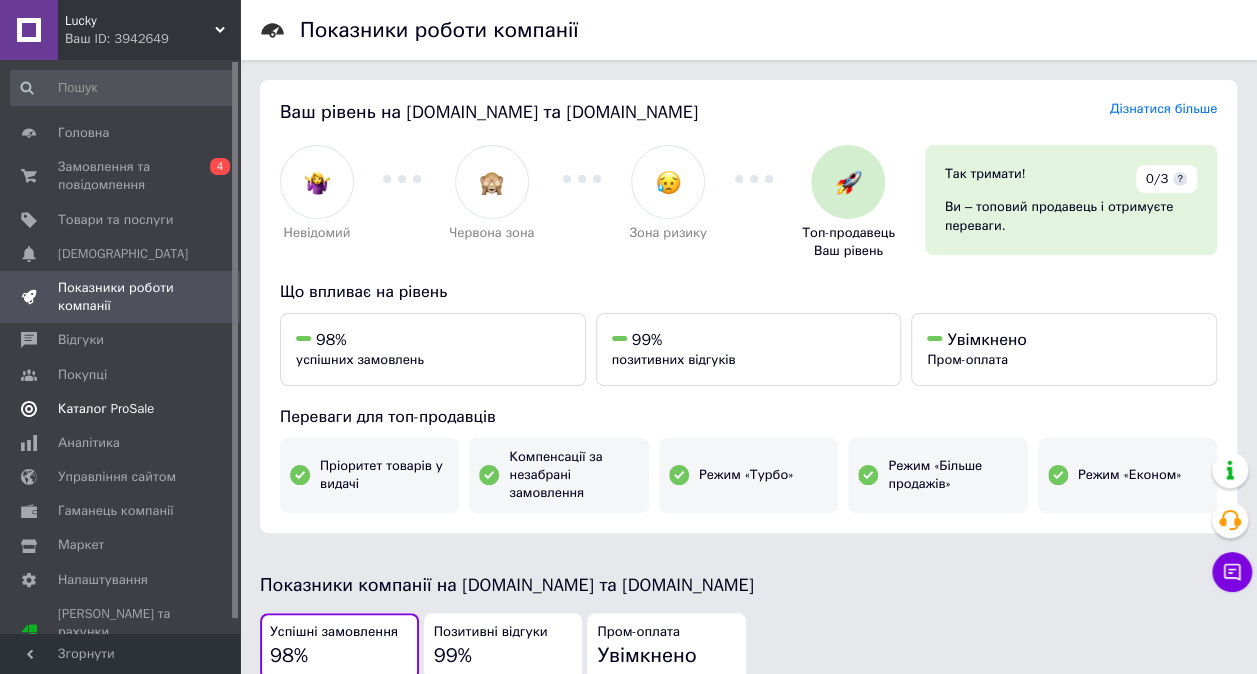 click on "Каталог ProSale" at bounding box center (106, 409) 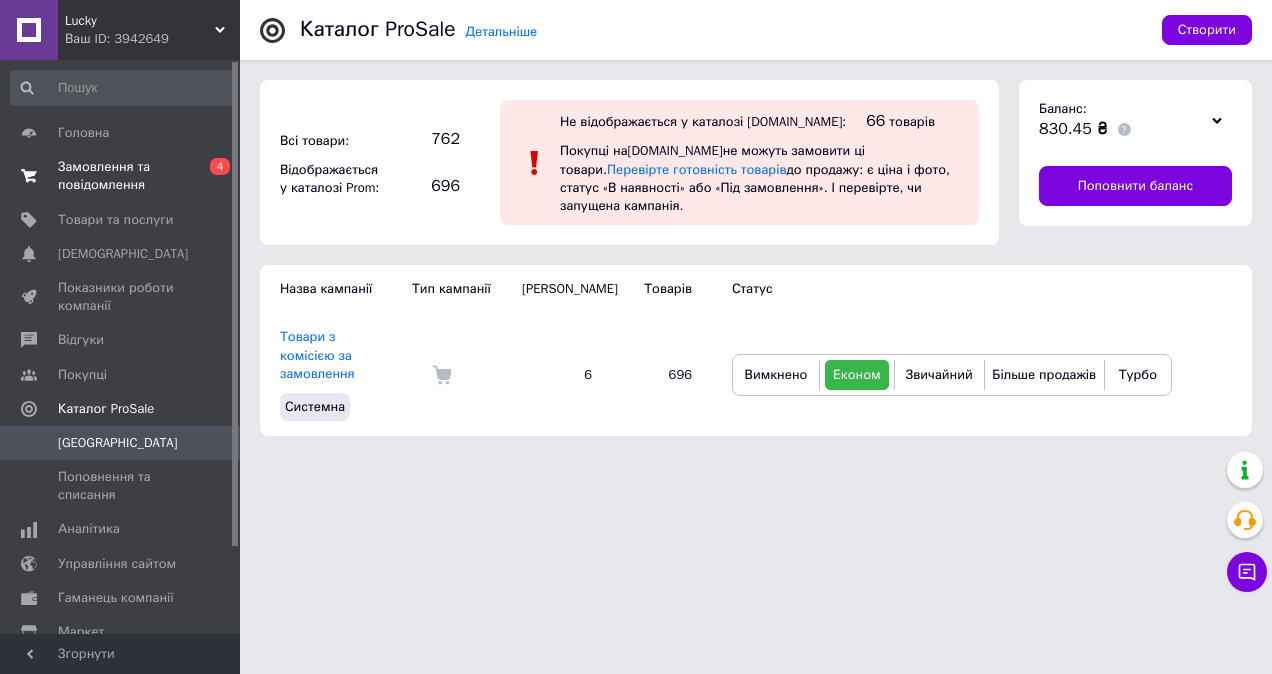 click on "Замовлення та повідомлення" at bounding box center (121, 176) 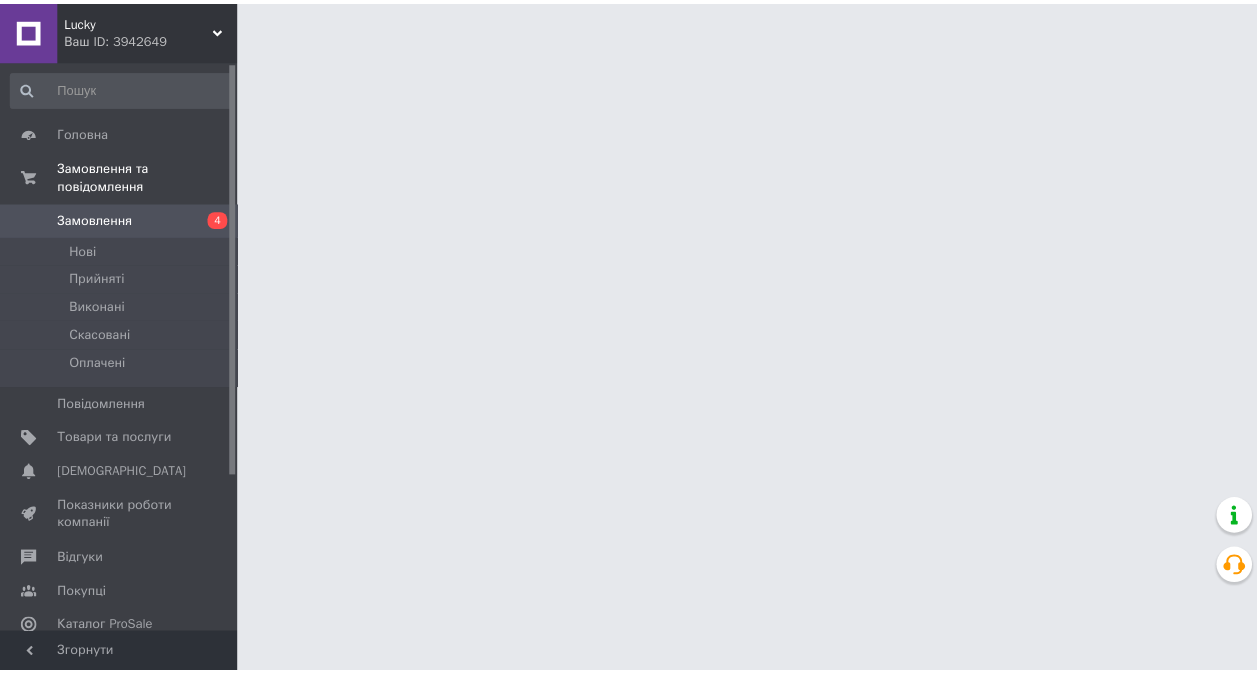 scroll, scrollTop: 0, scrollLeft: 0, axis: both 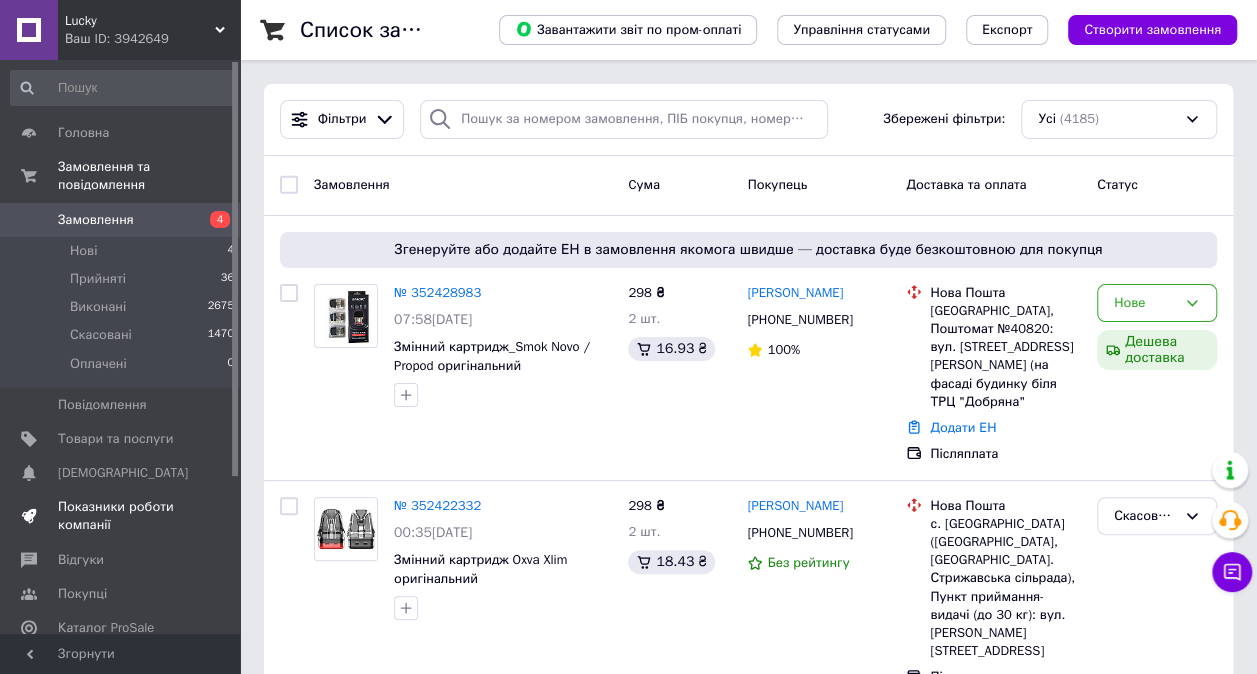 click on "Показники роботи компанії" at bounding box center (121, 516) 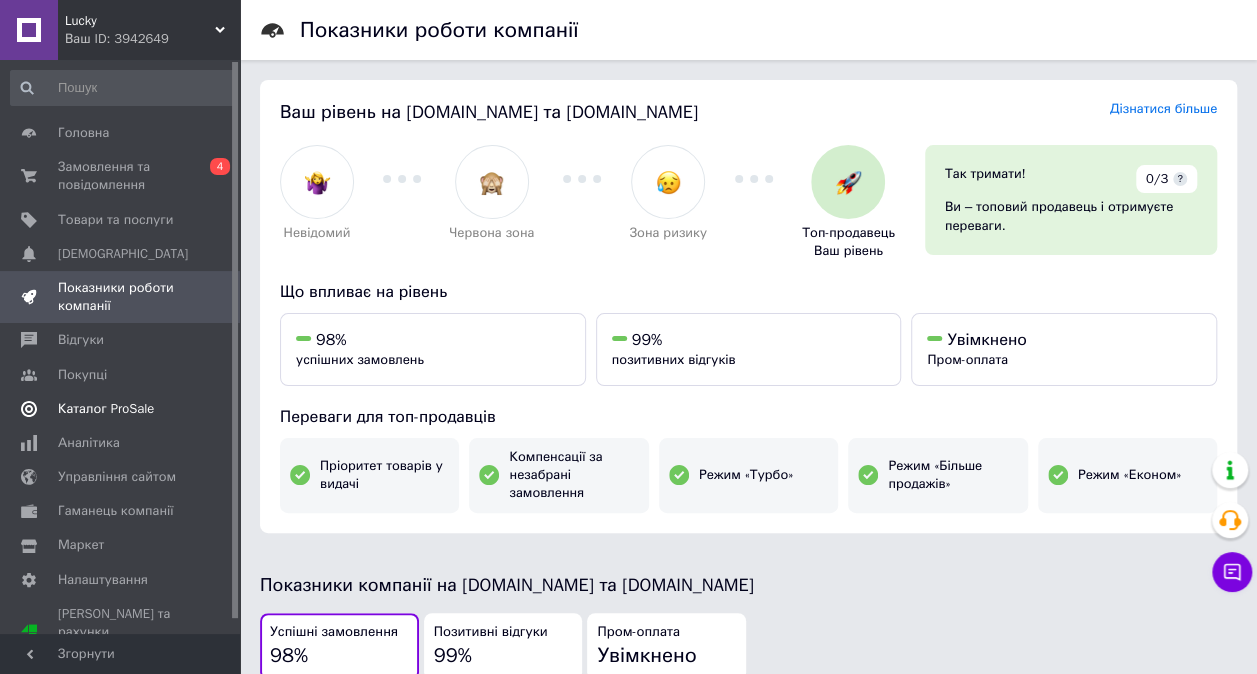 click on "Каталог ProSale" at bounding box center [106, 409] 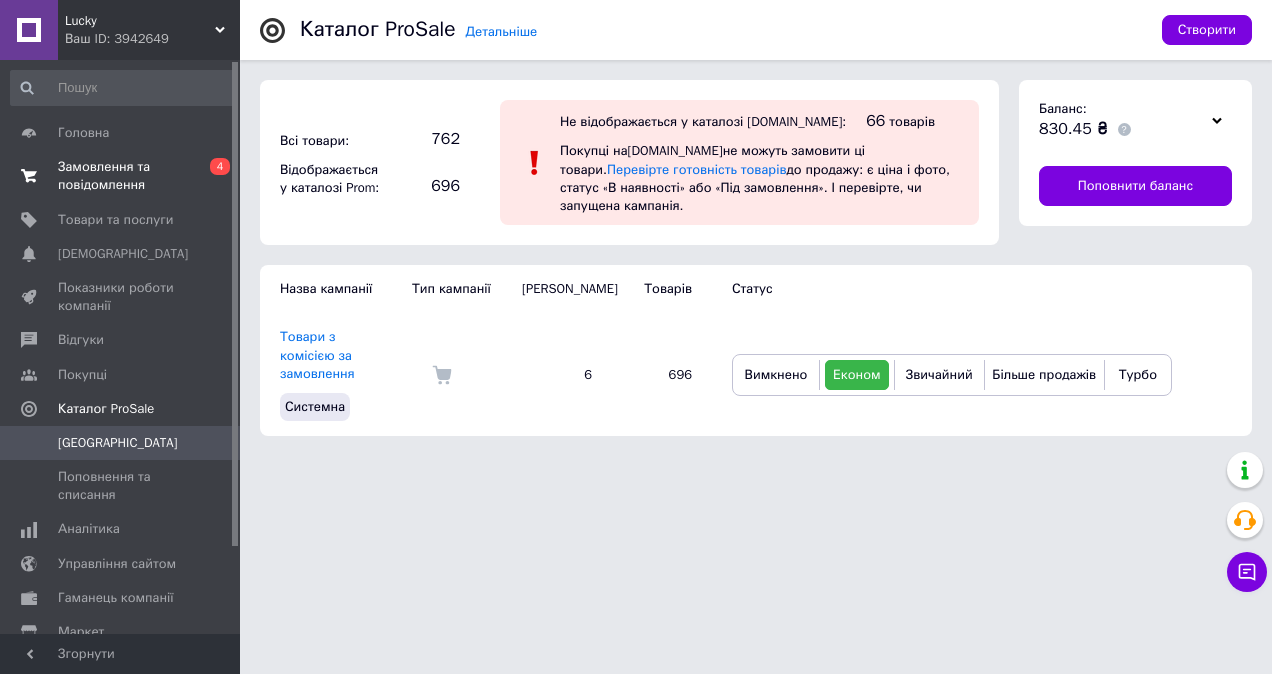 click on "Замовлення та повідомлення" at bounding box center (121, 176) 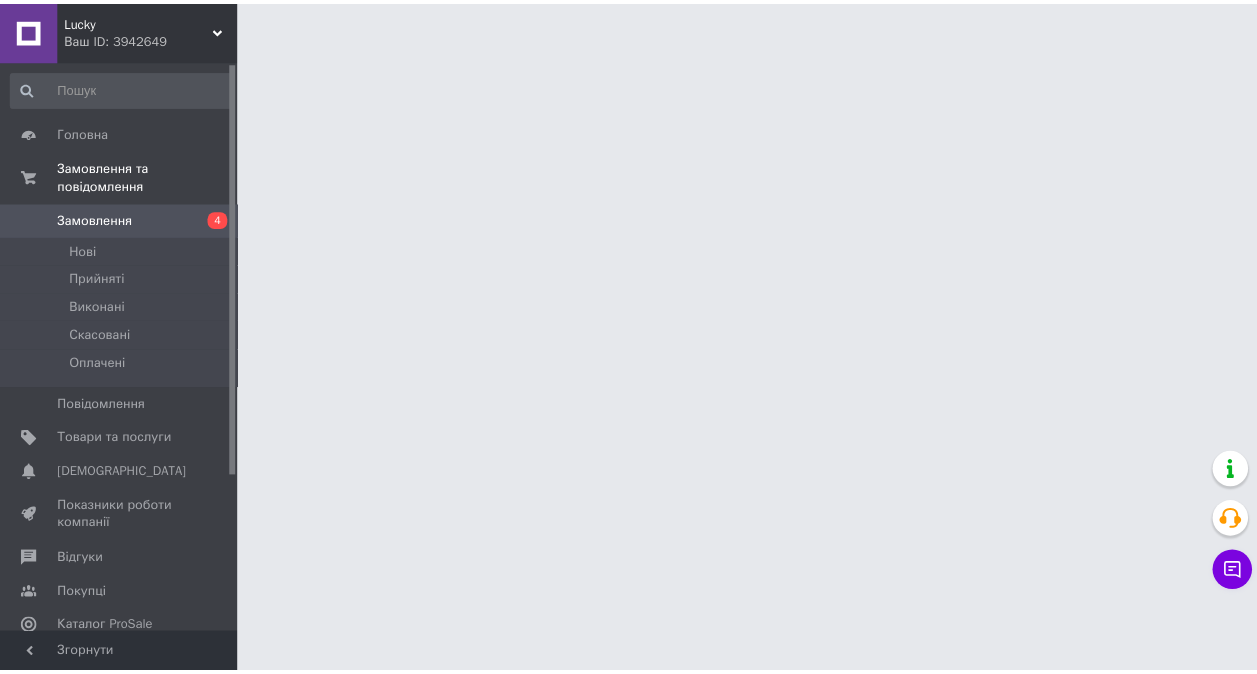 scroll, scrollTop: 0, scrollLeft: 0, axis: both 